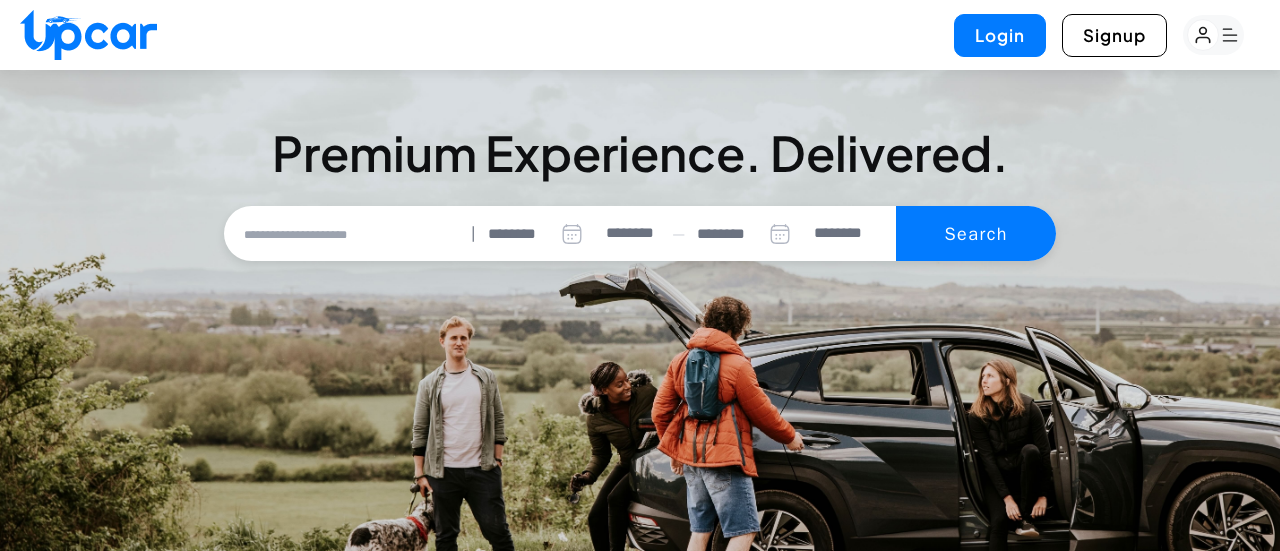 select on "********" 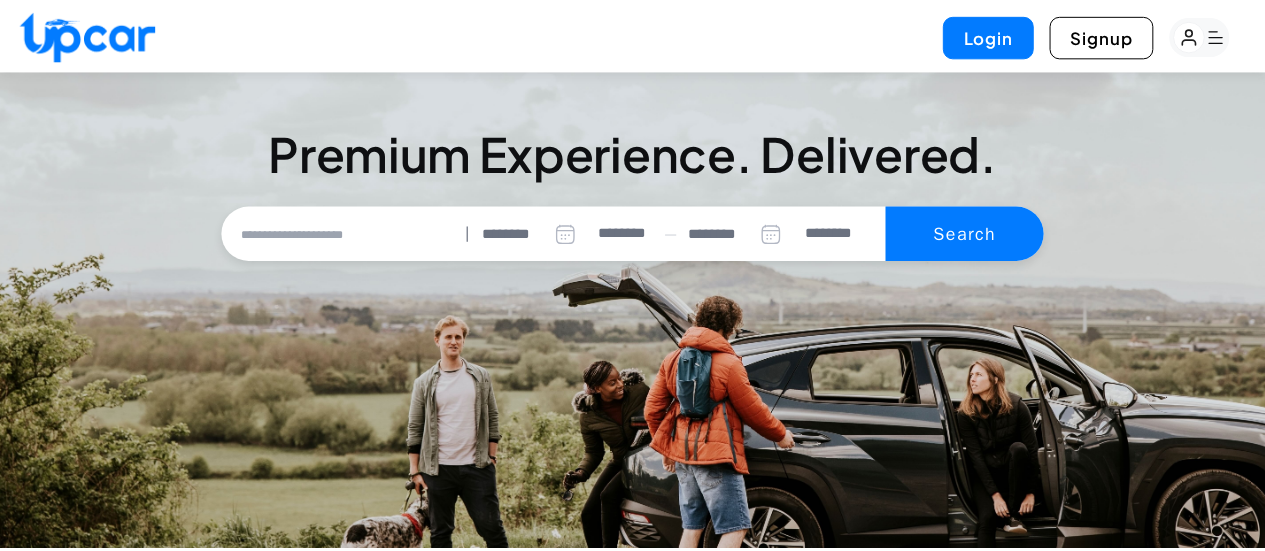 scroll, scrollTop: 0, scrollLeft: 0, axis: both 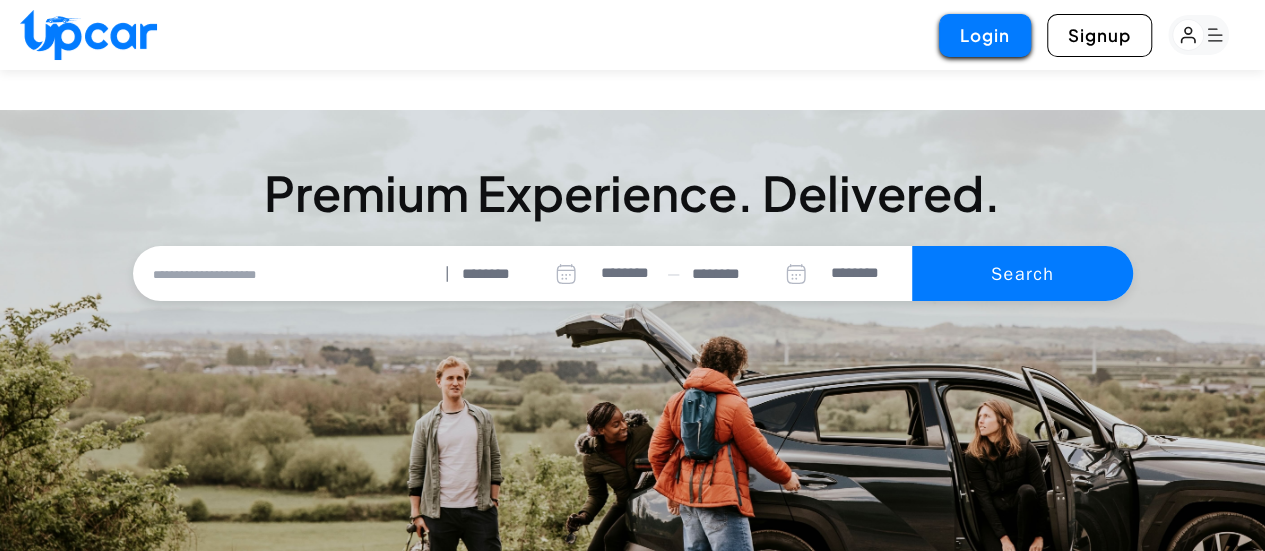click on "Login" at bounding box center [985, 35] 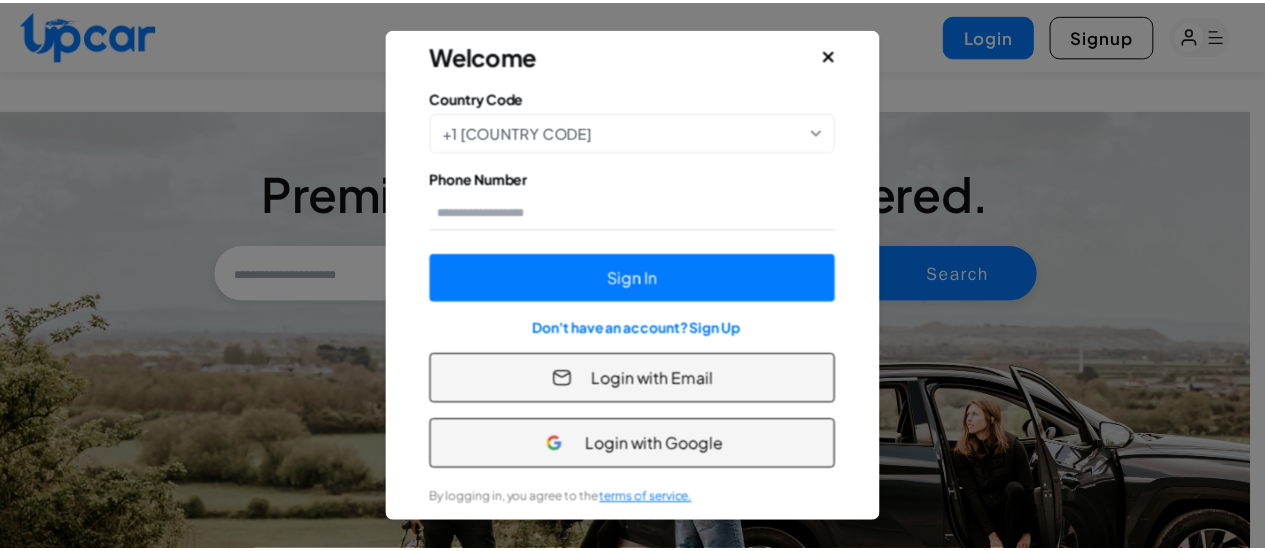 scroll, scrollTop: 48, scrollLeft: 0, axis: vertical 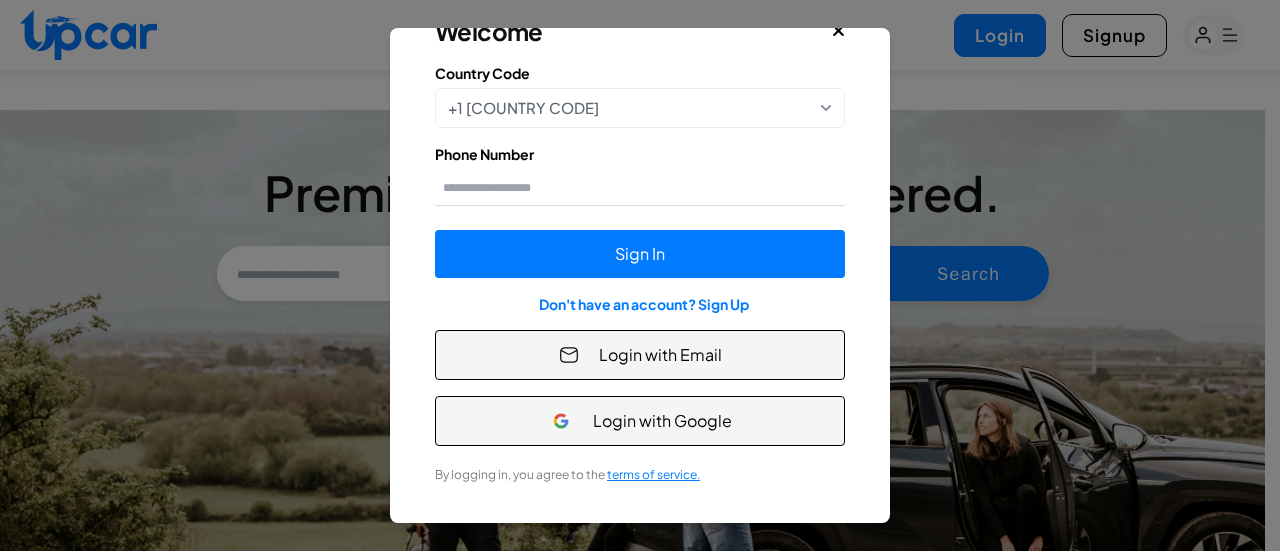 click on "Login with Email" at bounding box center (660, 355) 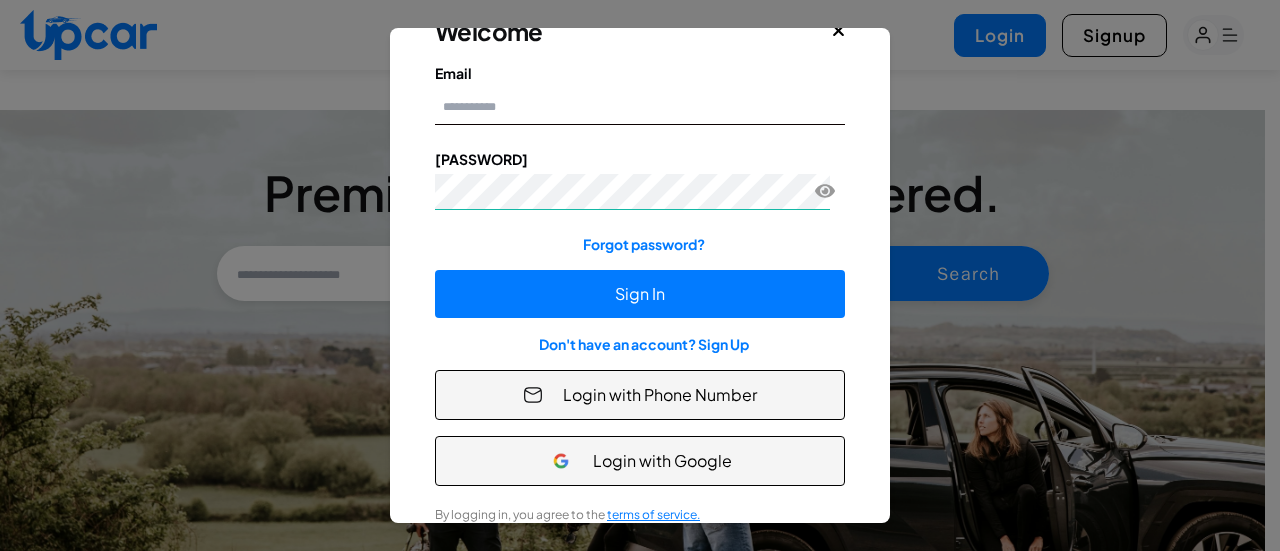 click on "Email" at bounding box center (640, 106) 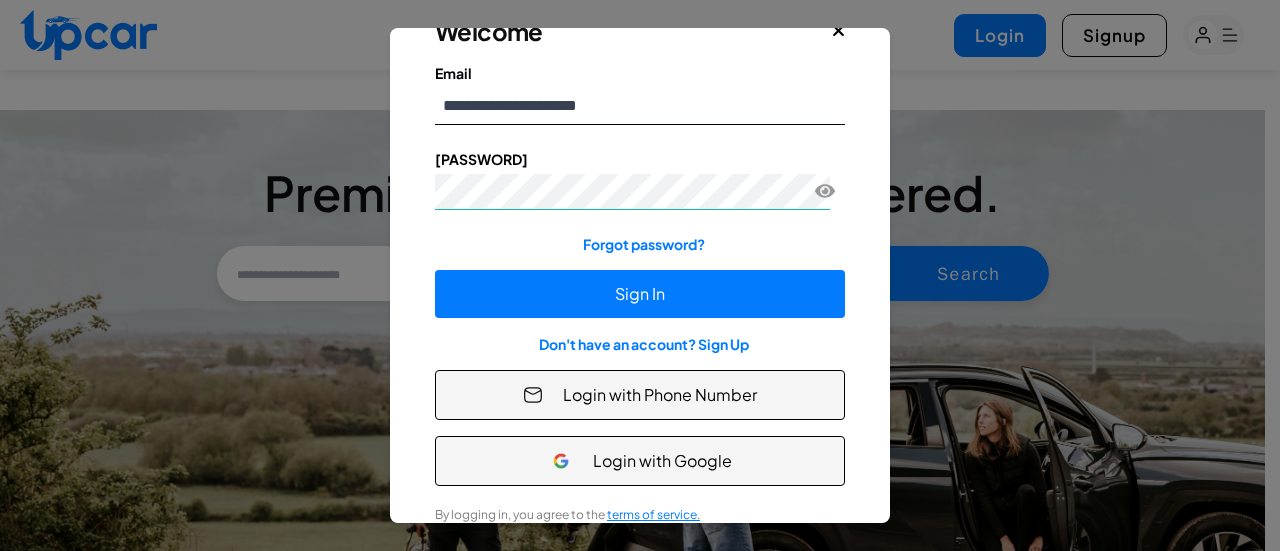 type on "**********" 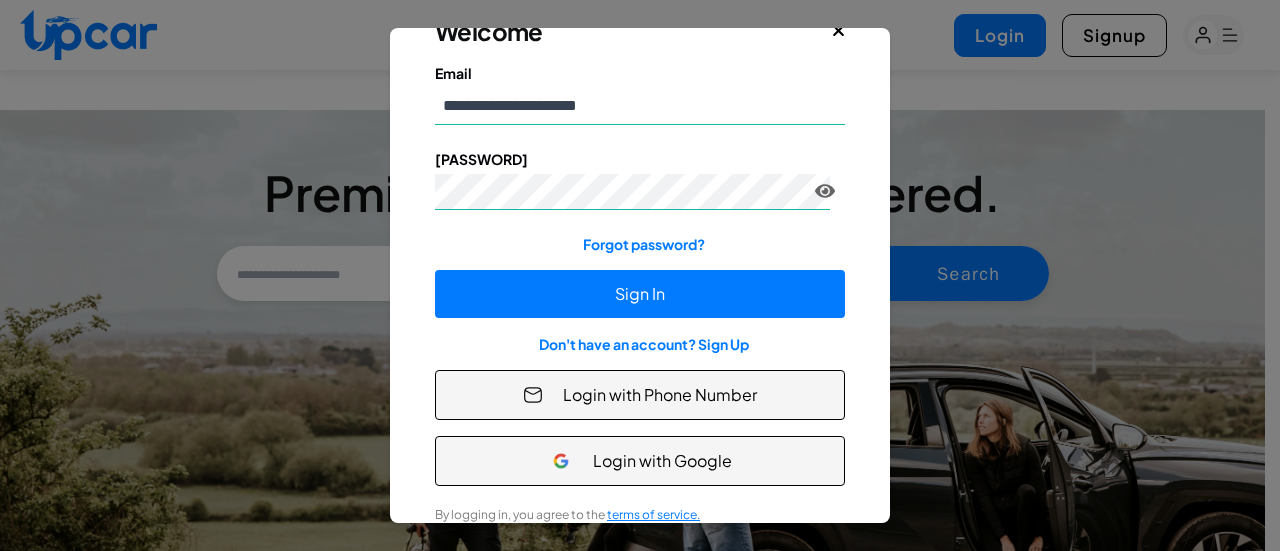 click 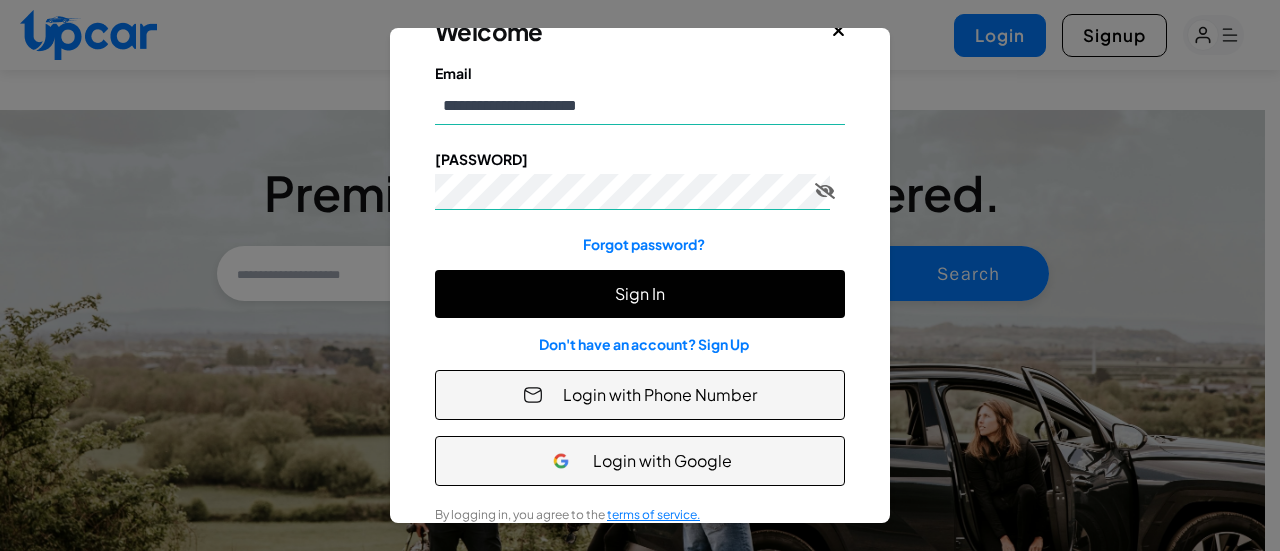 click on "Sign In" at bounding box center (640, 294) 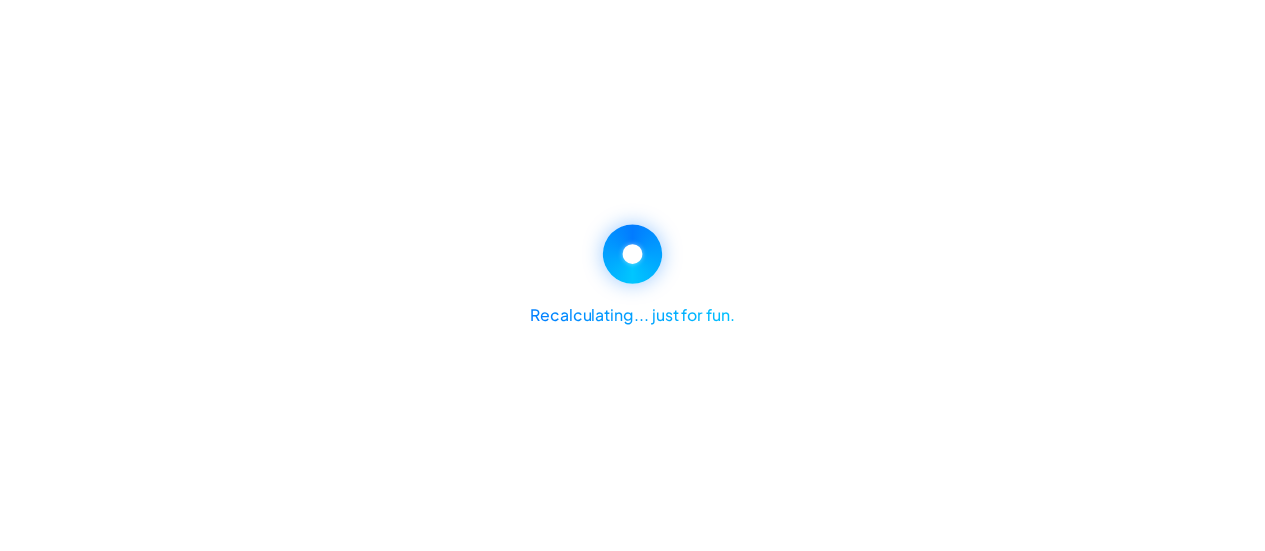 scroll, scrollTop: 0, scrollLeft: 0, axis: both 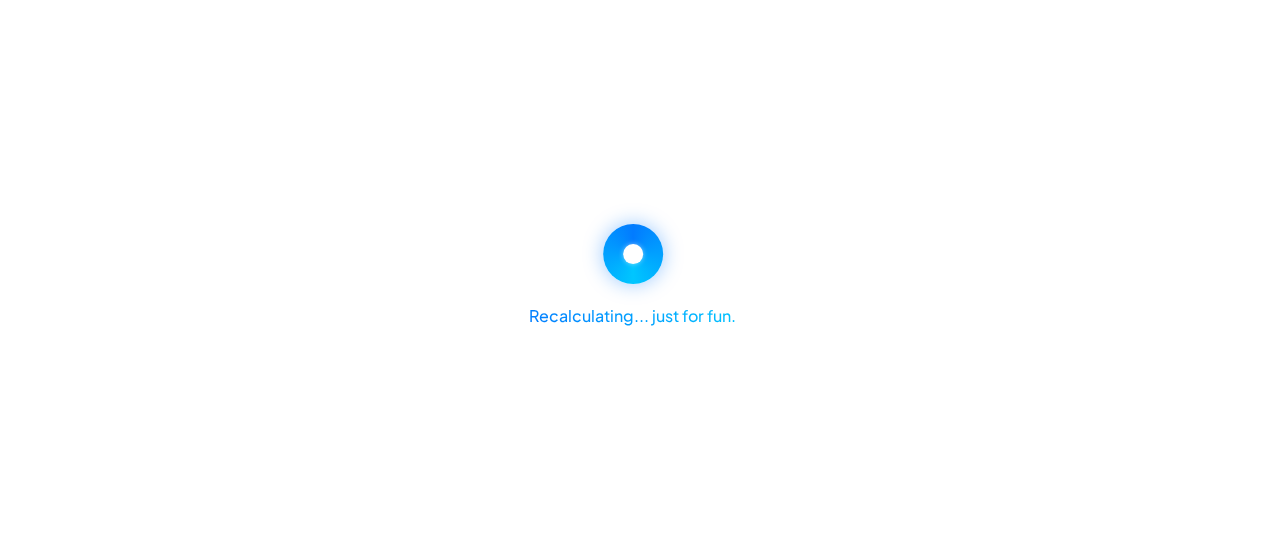 select on "********" 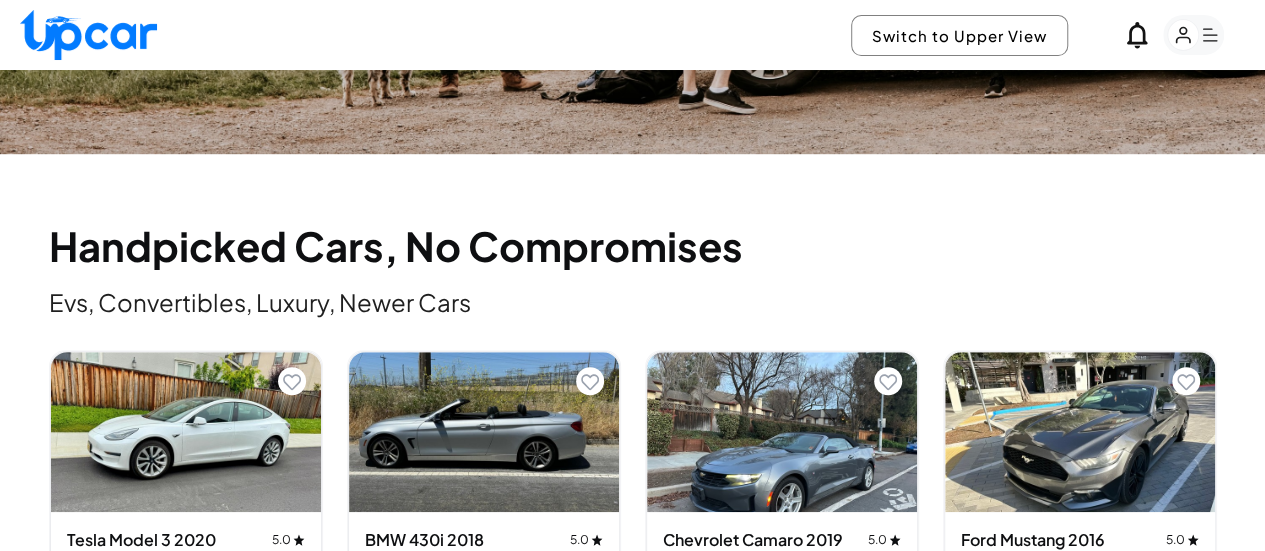 scroll, scrollTop: 0, scrollLeft: 0, axis: both 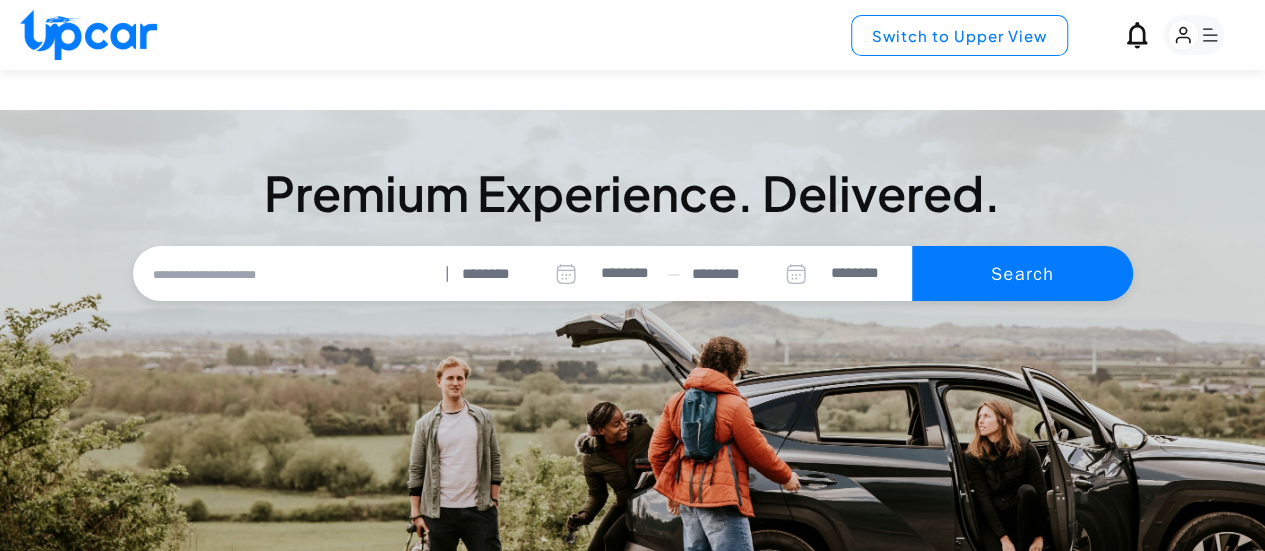 click on "Switch to Upper View" at bounding box center (959, 35) 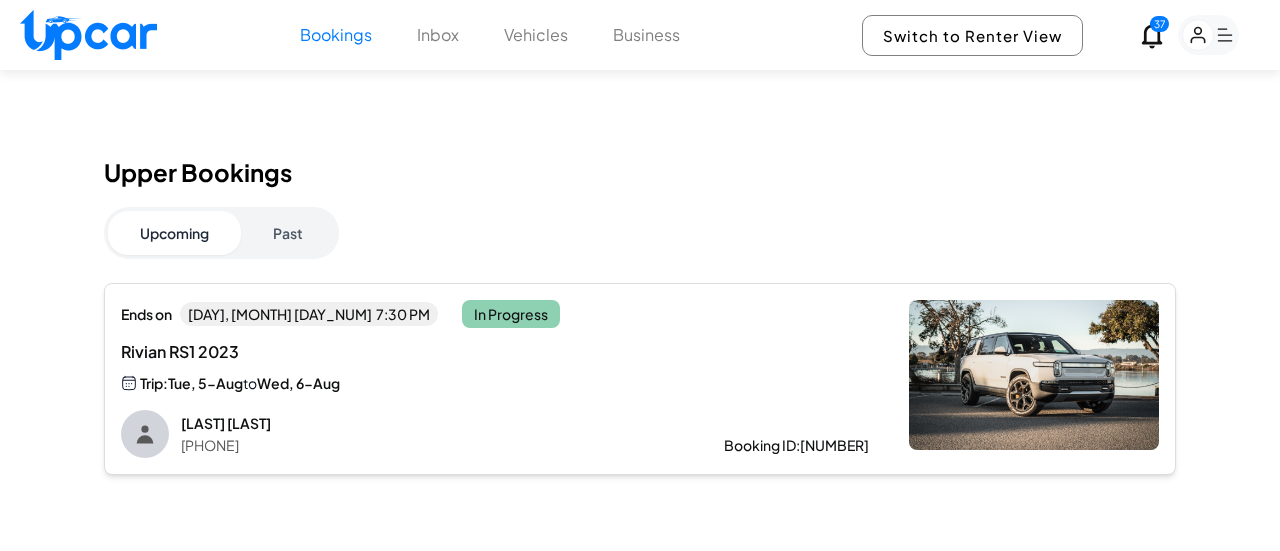 click on "Vehicles" at bounding box center (536, 35) 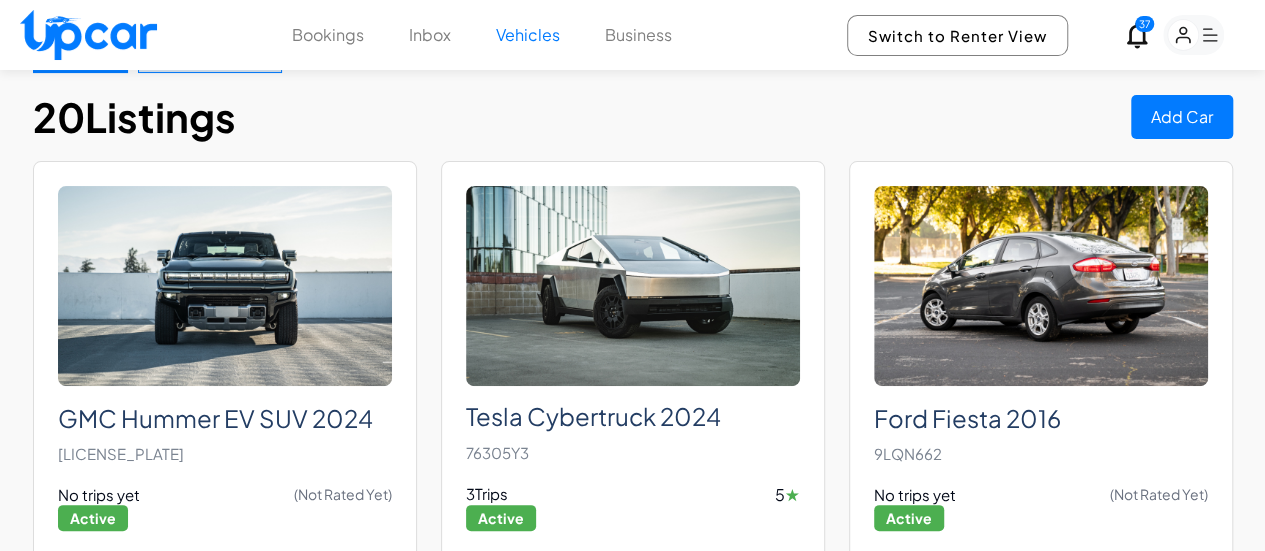 scroll, scrollTop: 0, scrollLeft: 0, axis: both 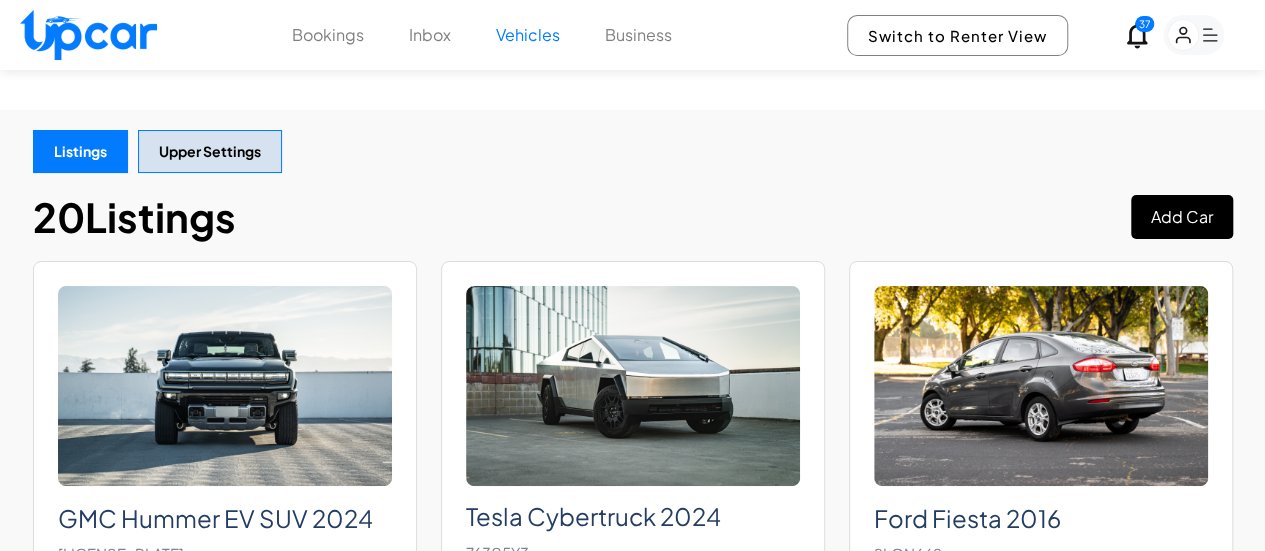click on "Add Car" at bounding box center [1182, 217] 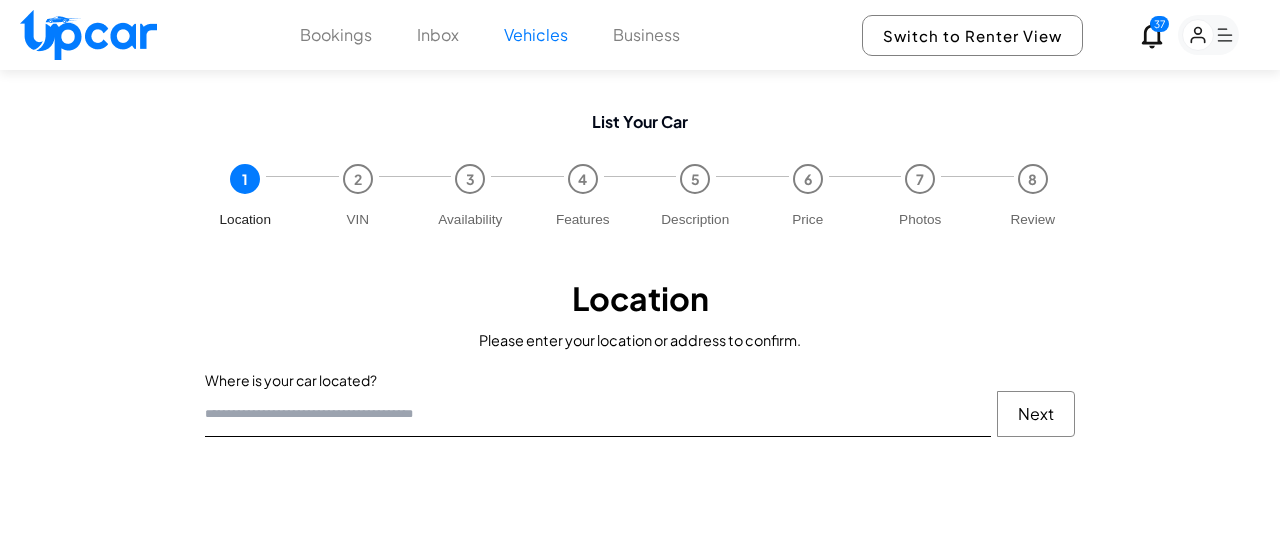 click at bounding box center (598, 414) 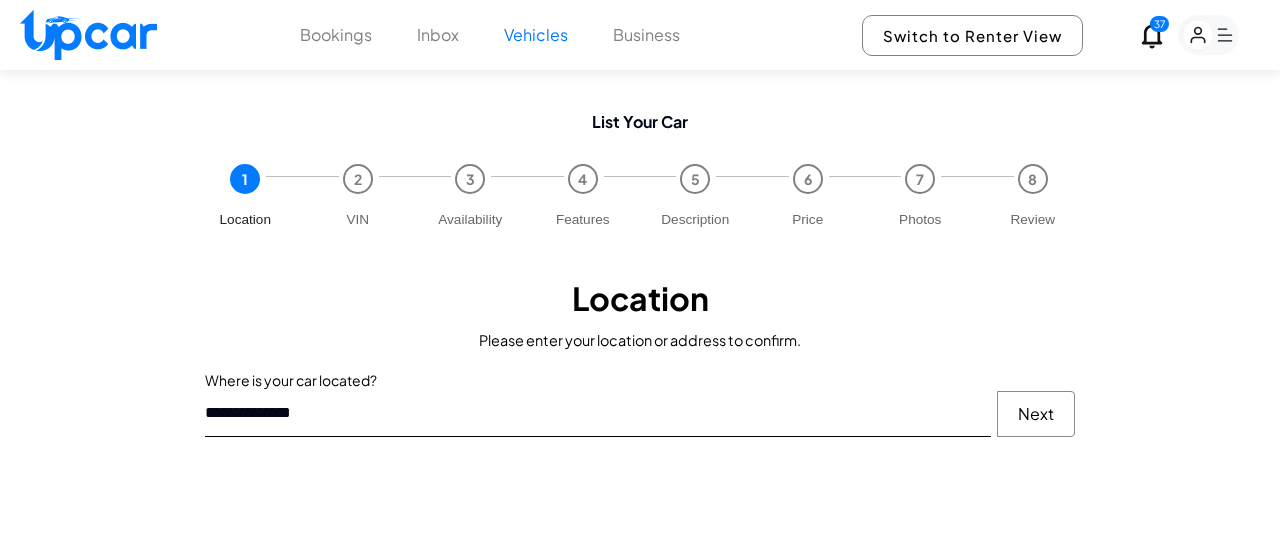 type on "**********" 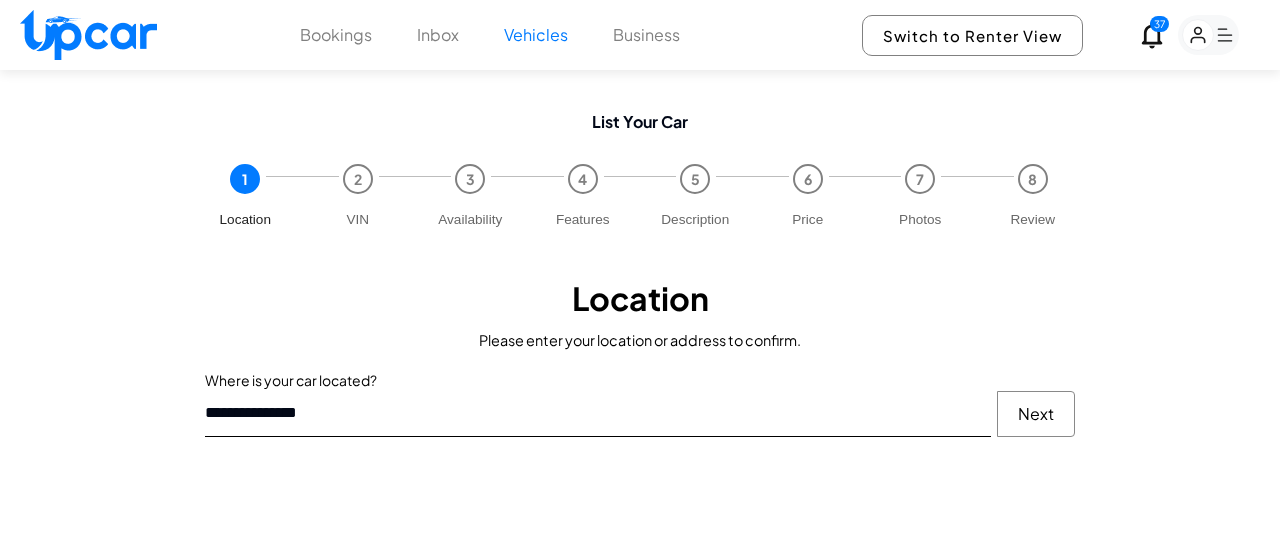 click on "Next" at bounding box center (1036, 414) 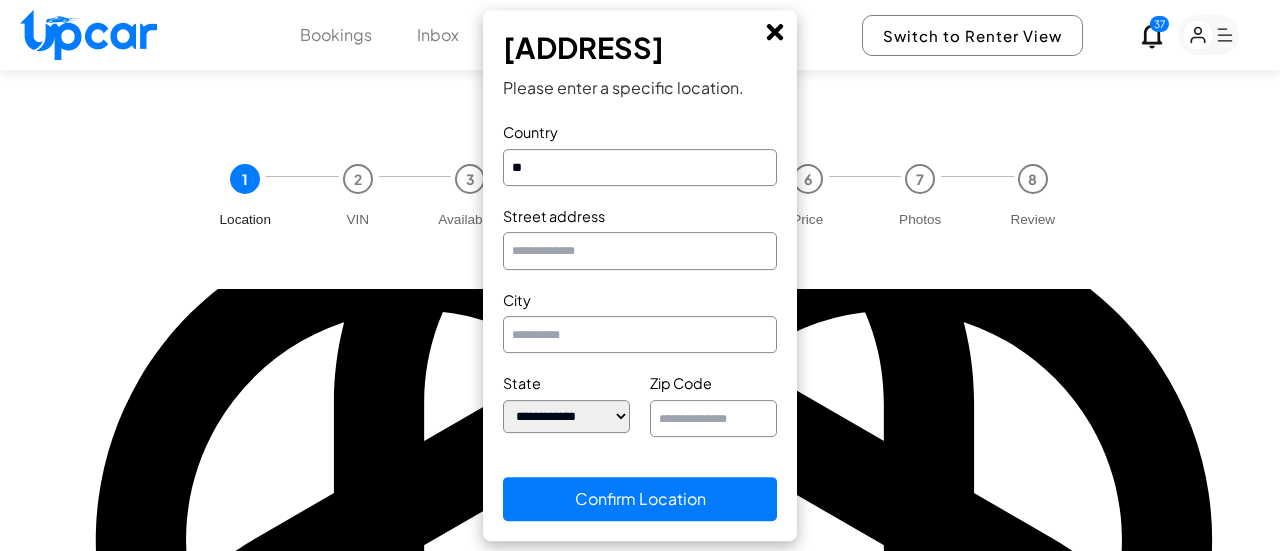 click at bounding box center [640, 251] 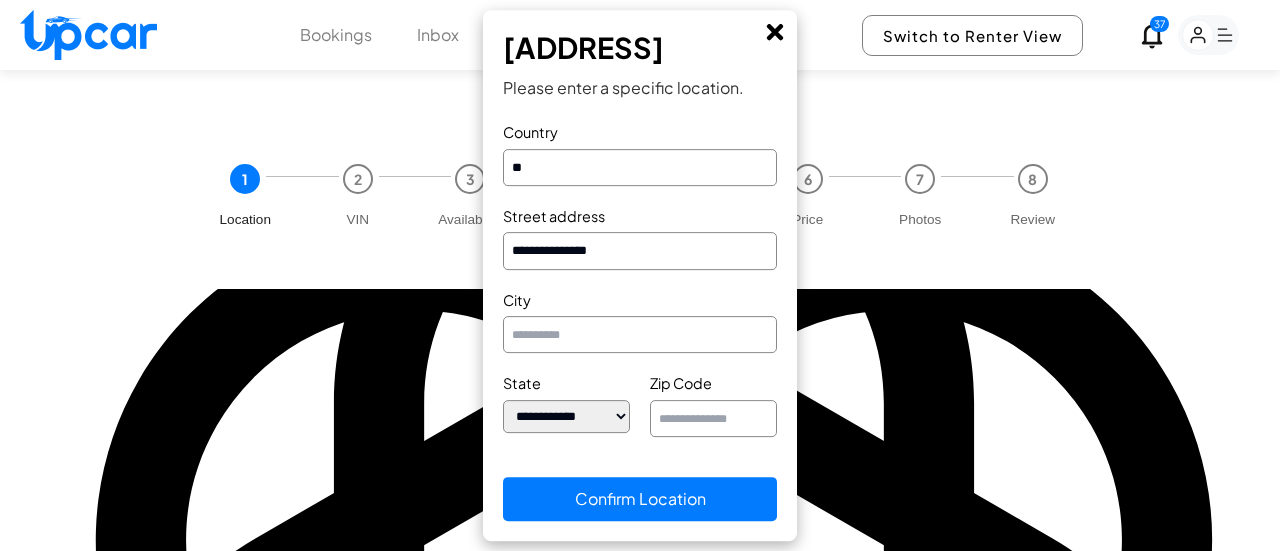 type on "**********" 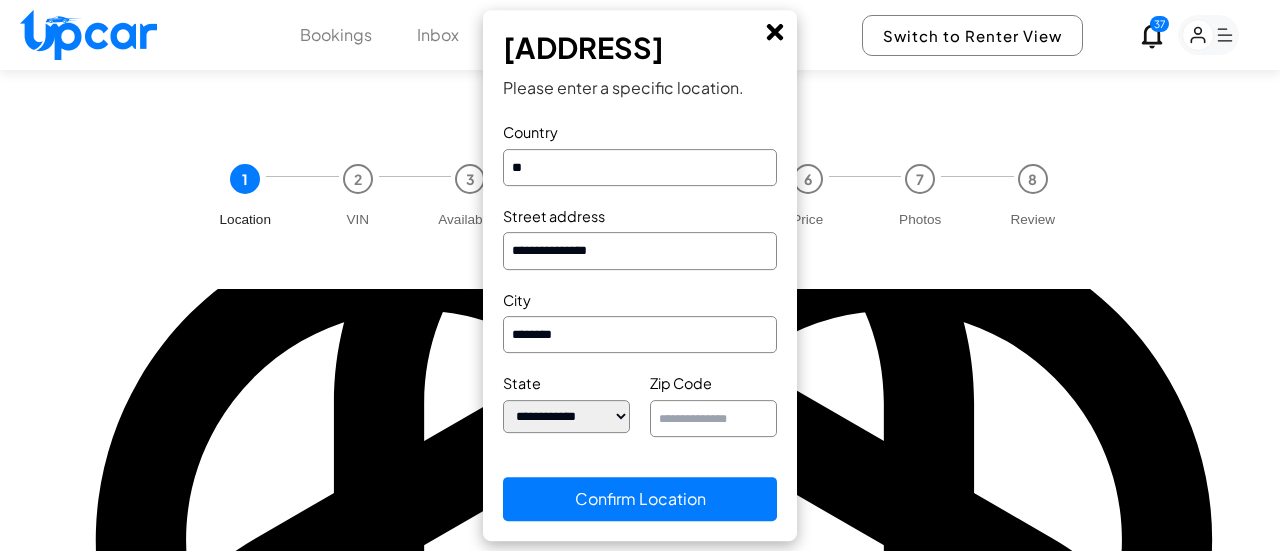 type on "********" 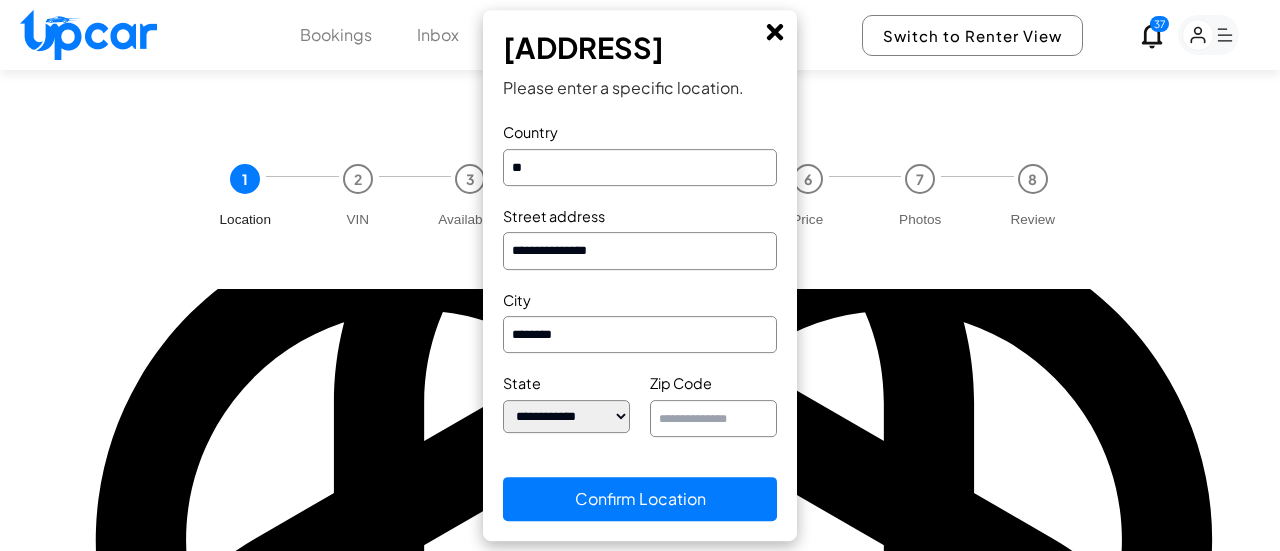 click at bounding box center (713, 418) 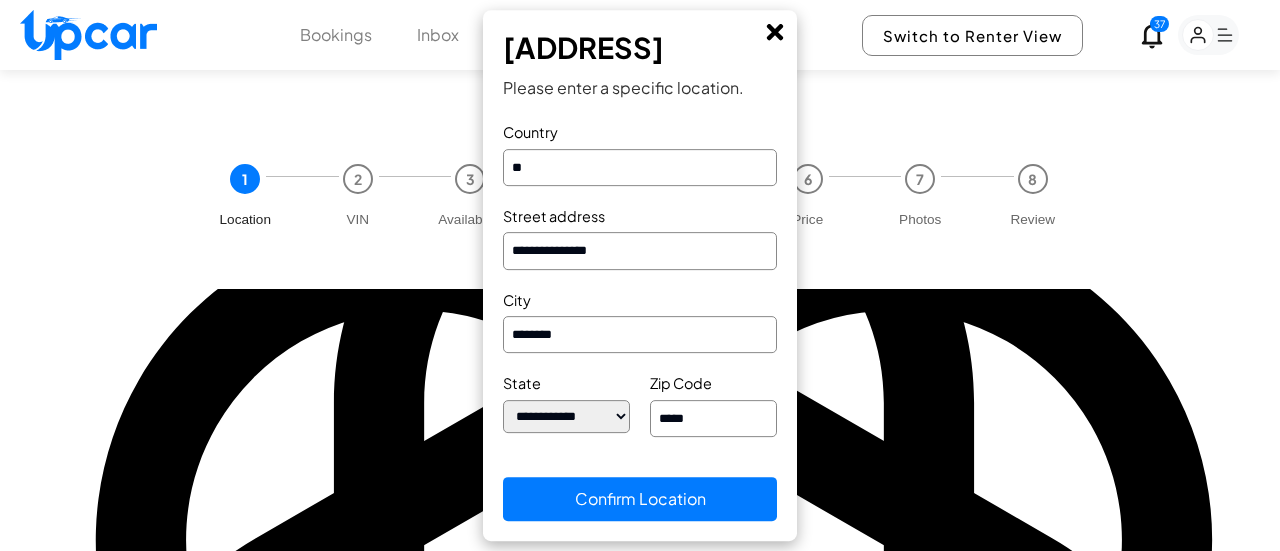type on "*****" 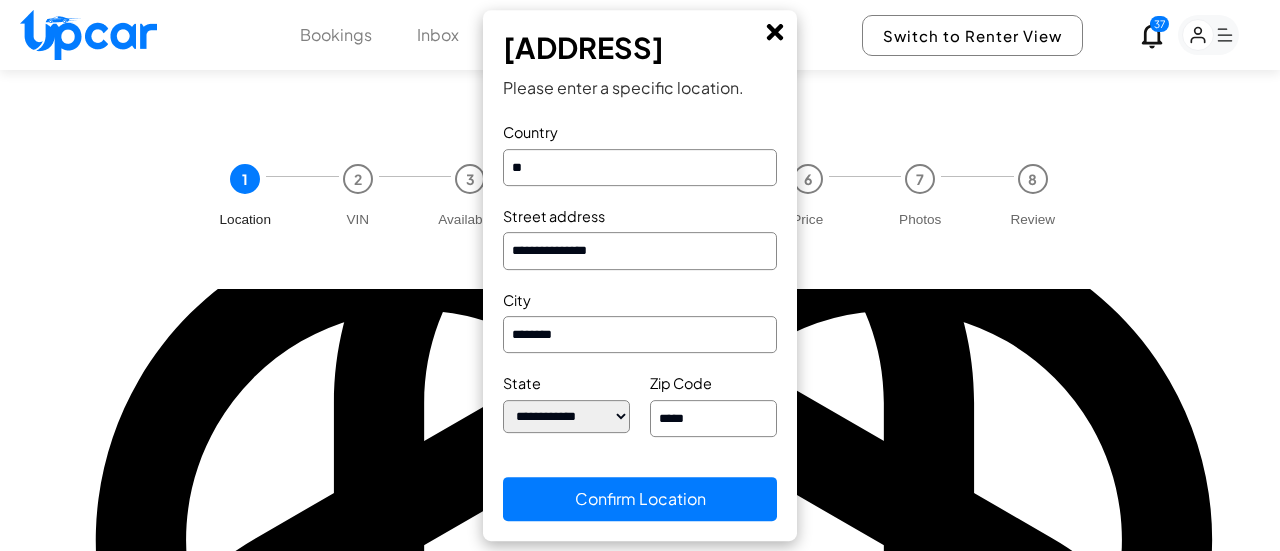 click on "**********" at bounding box center [566, 416] 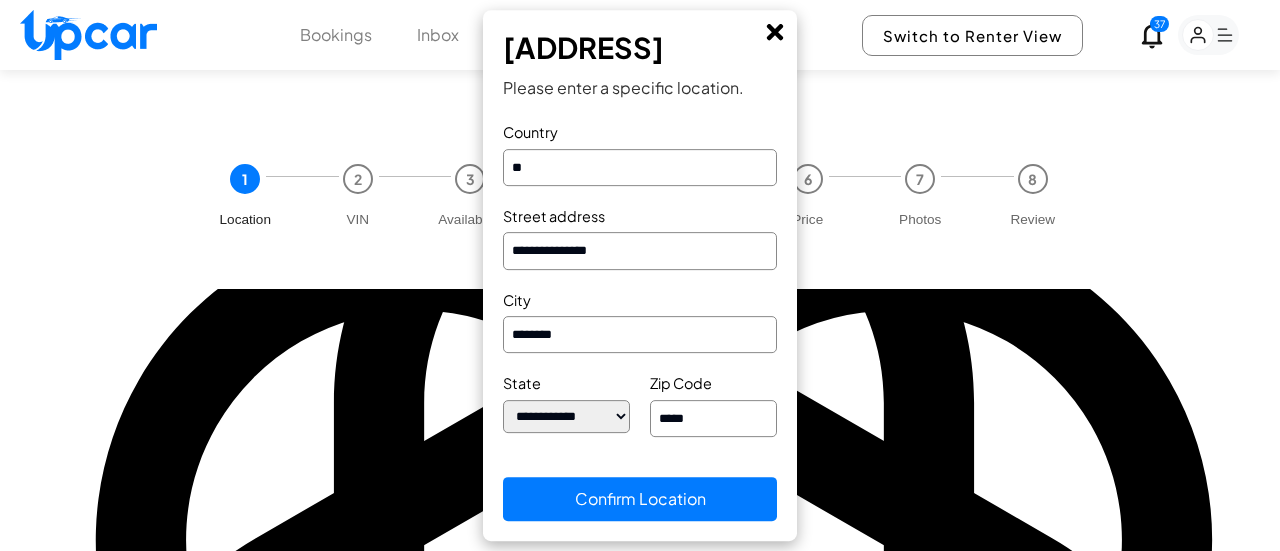 select on "**" 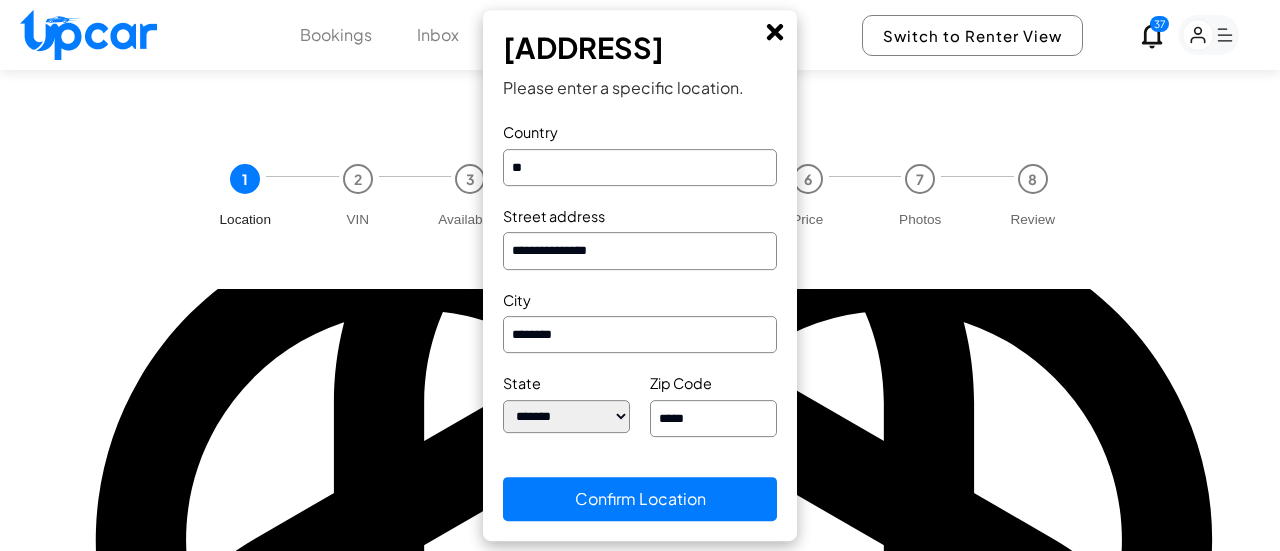 click on "**********" at bounding box center [566, 416] 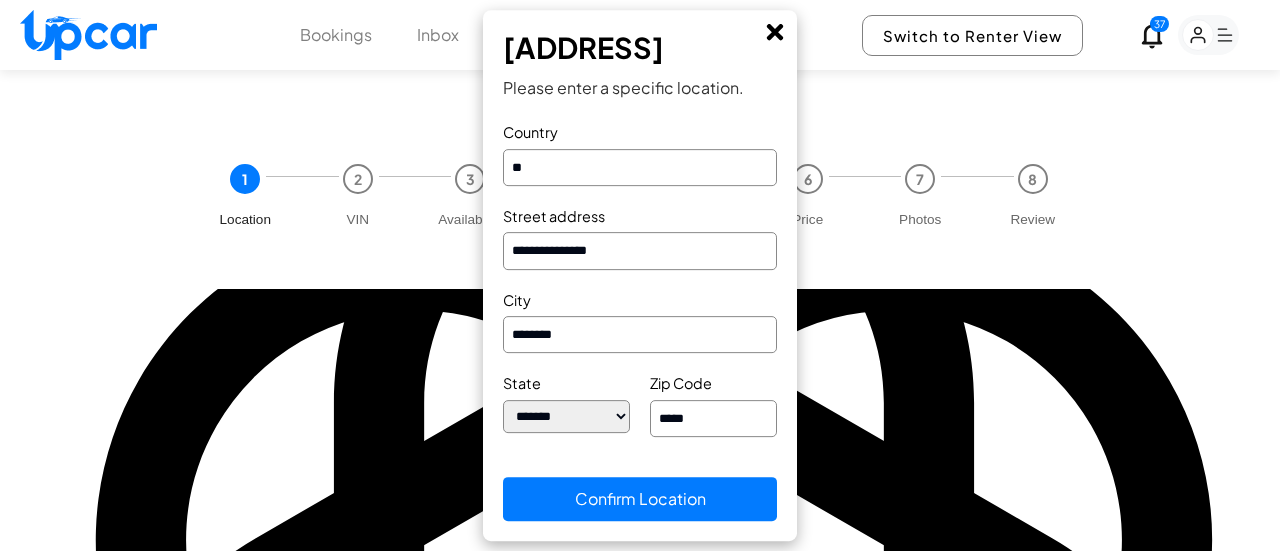 click on "Confirm Location" at bounding box center [640, 499] 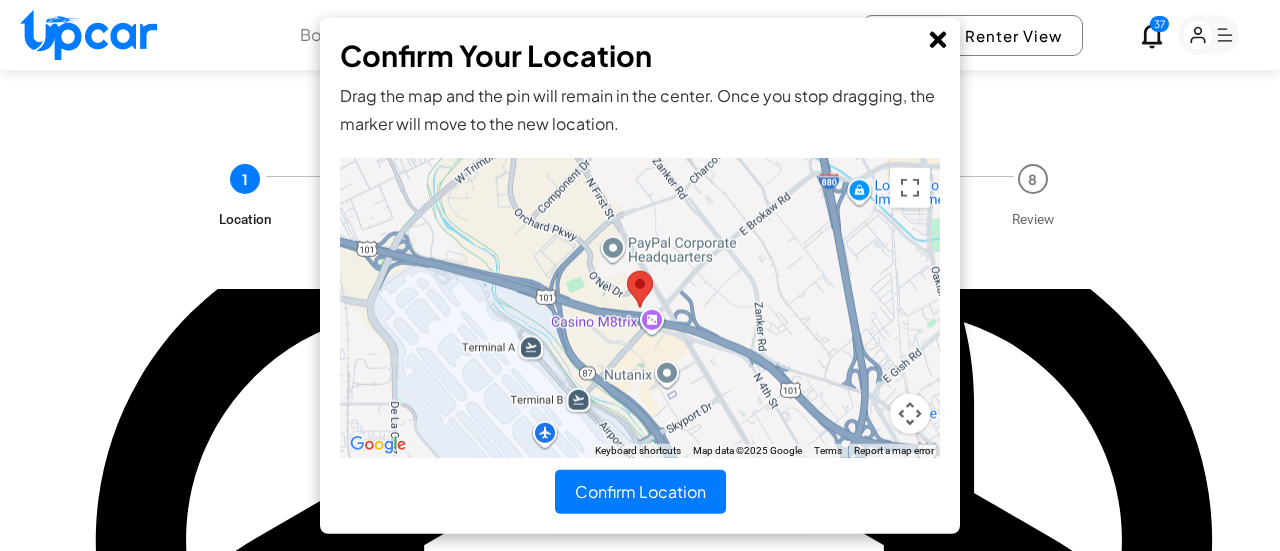 click on "Confirm Location" at bounding box center (640, 492) 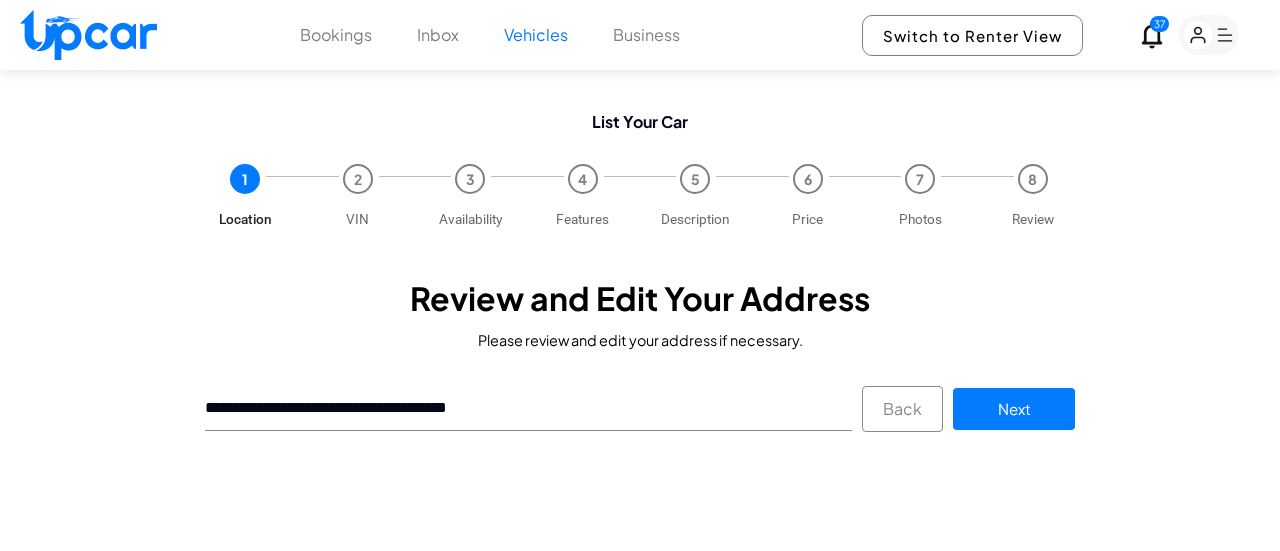 click on "Next" at bounding box center (1014, 409) 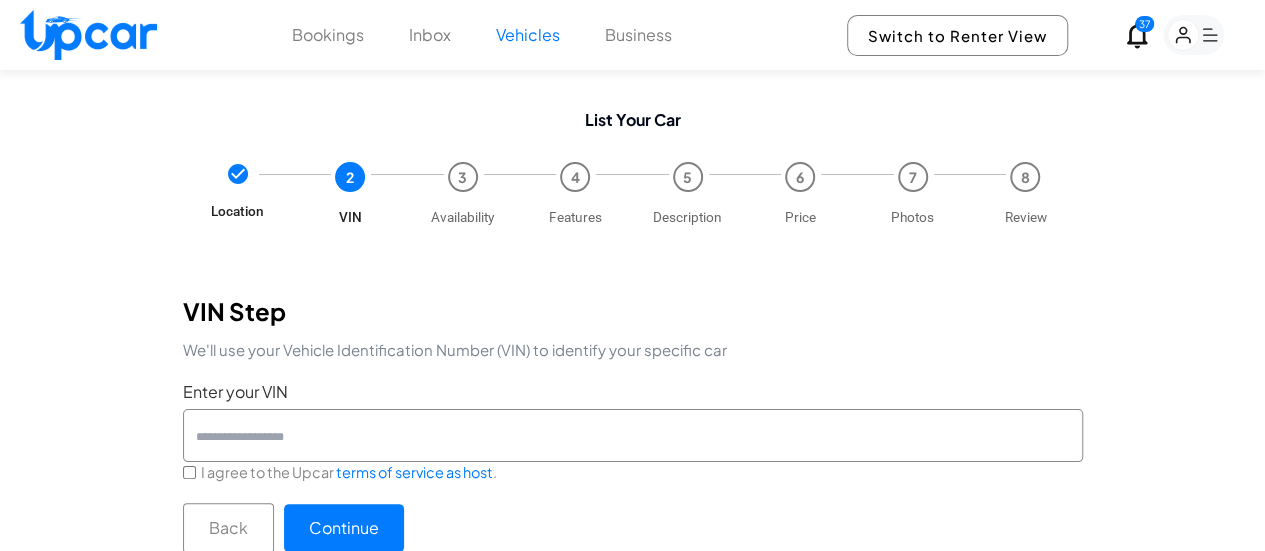 scroll, scrollTop: 2, scrollLeft: 0, axis: vertical 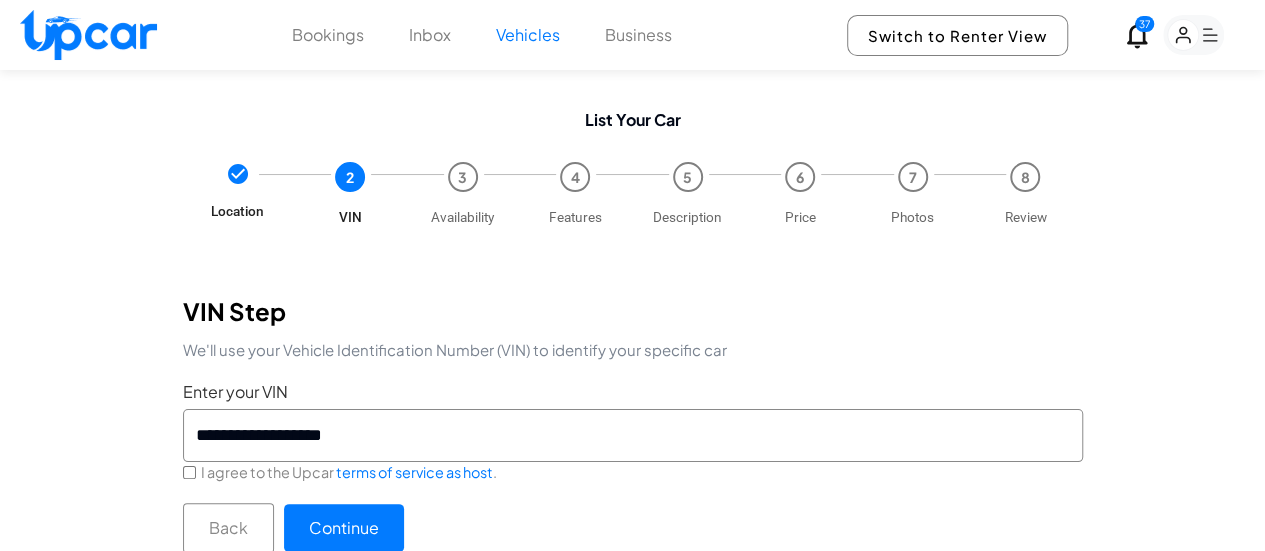 type on "**********" 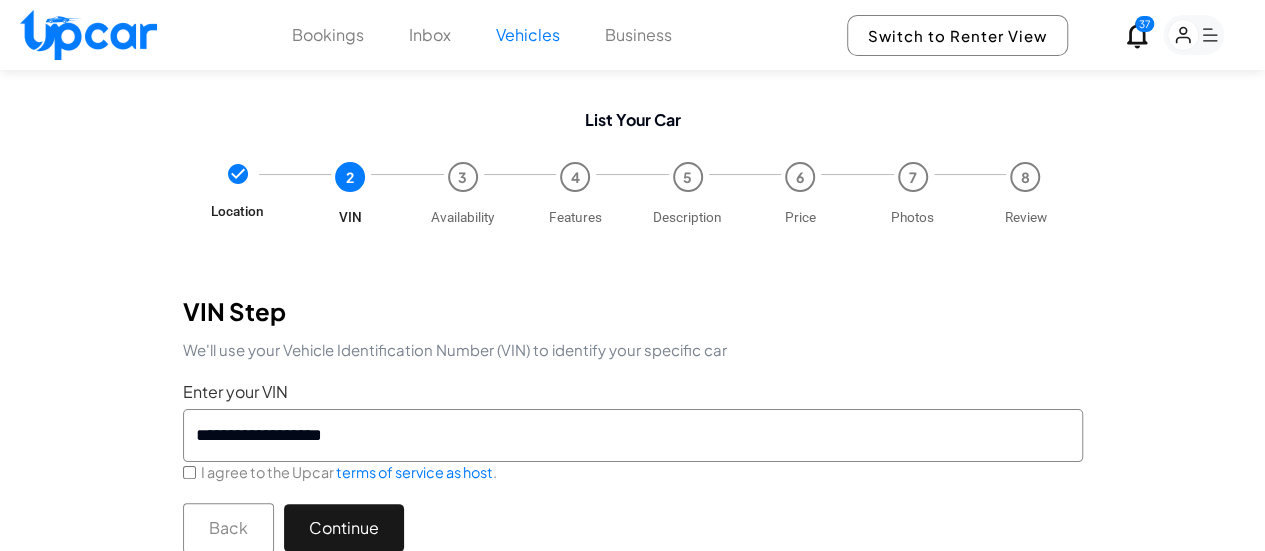 click on "Continue" at bounding box center (344, 528) 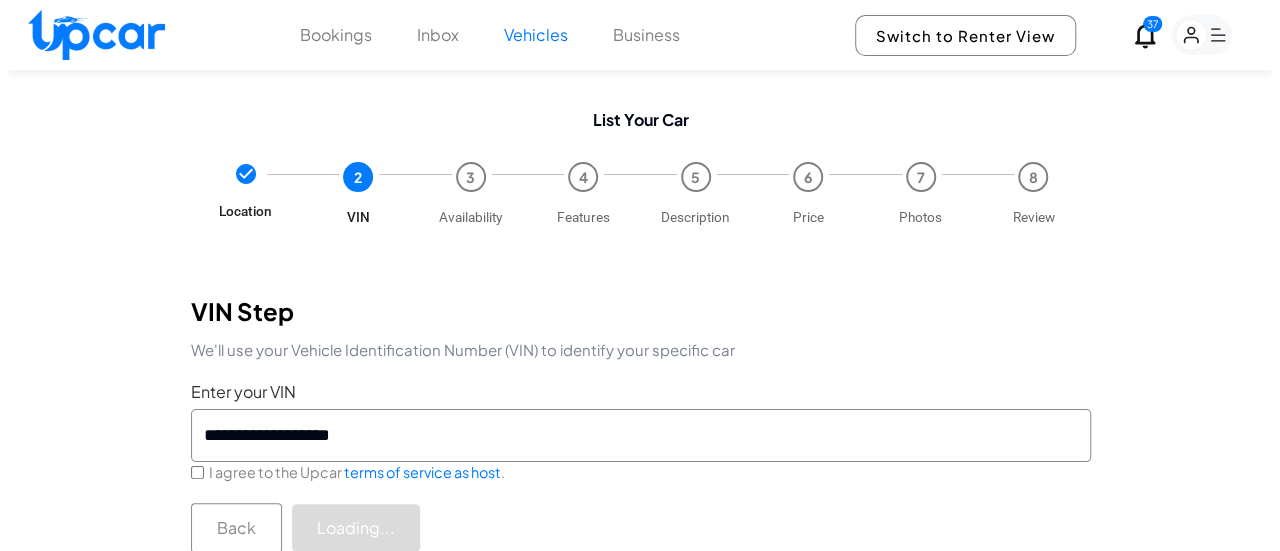 scroll, scrollTop: 0, scrollLeft: 0, axis: both 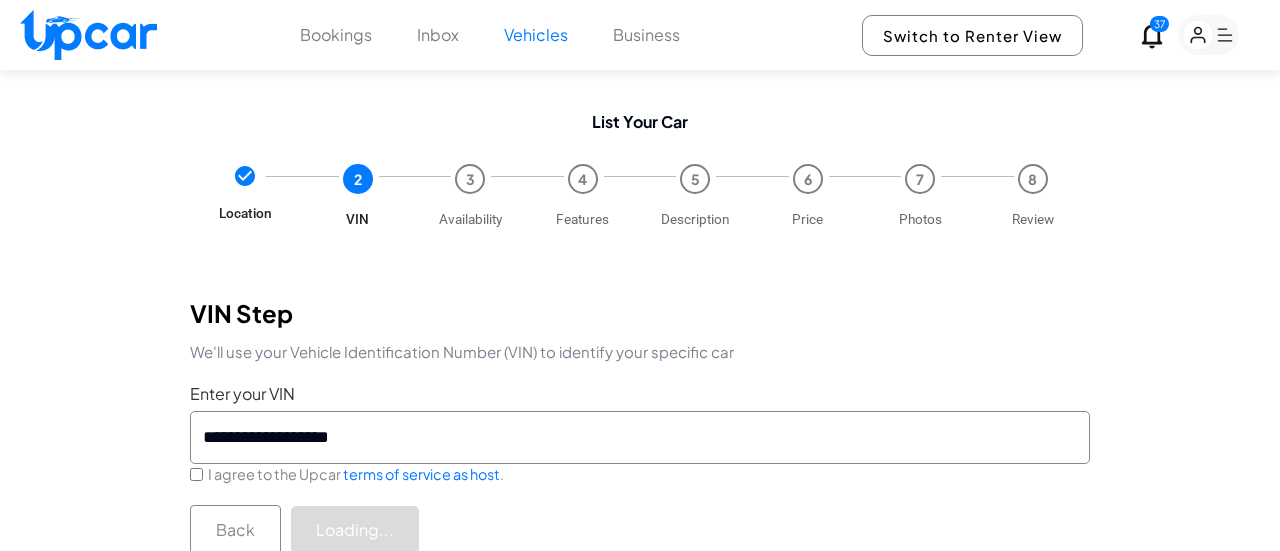 select on "****" 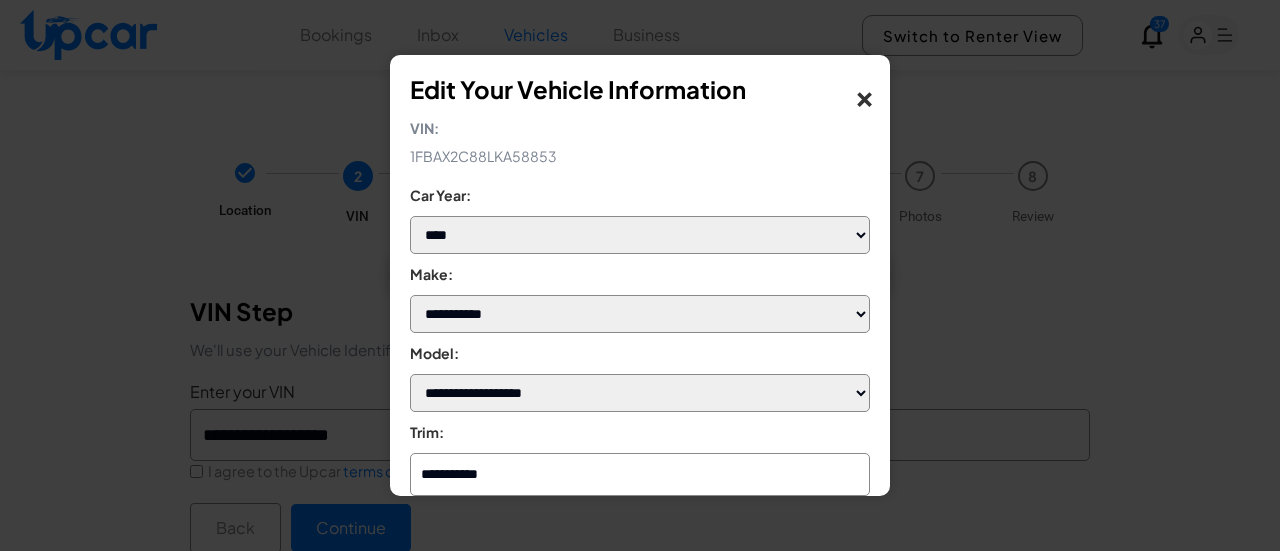 select on "****" 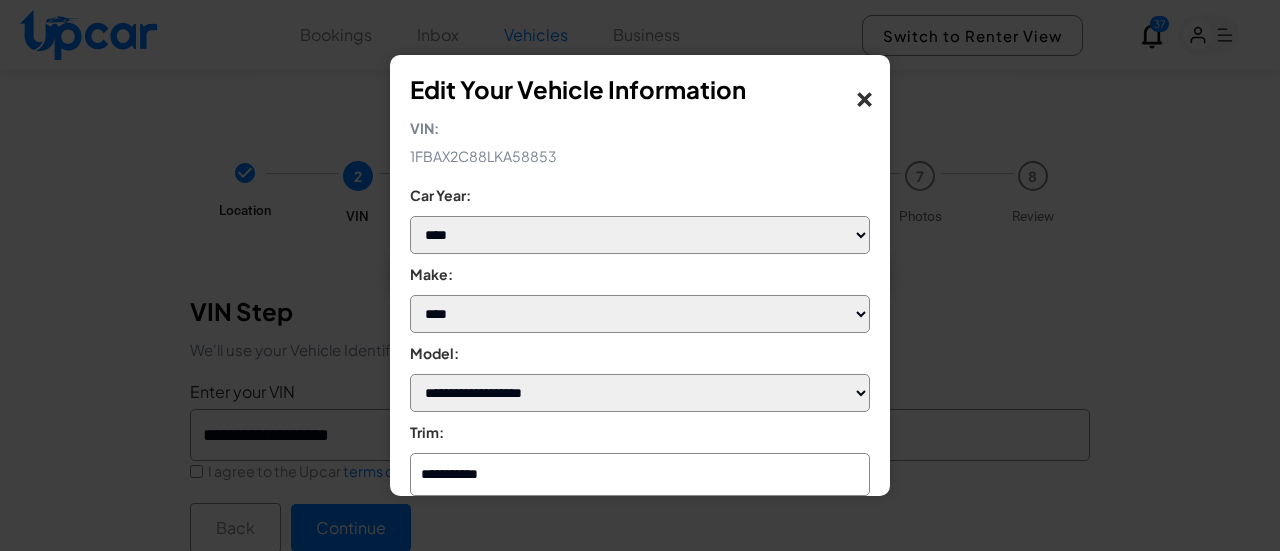 select on "*******" 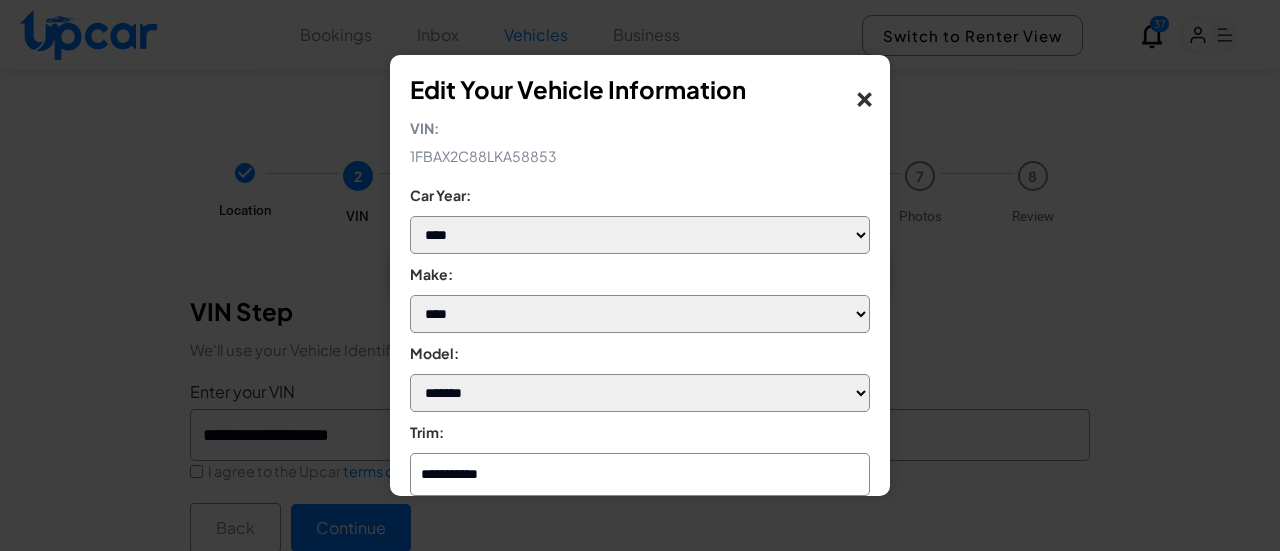 select on "***" 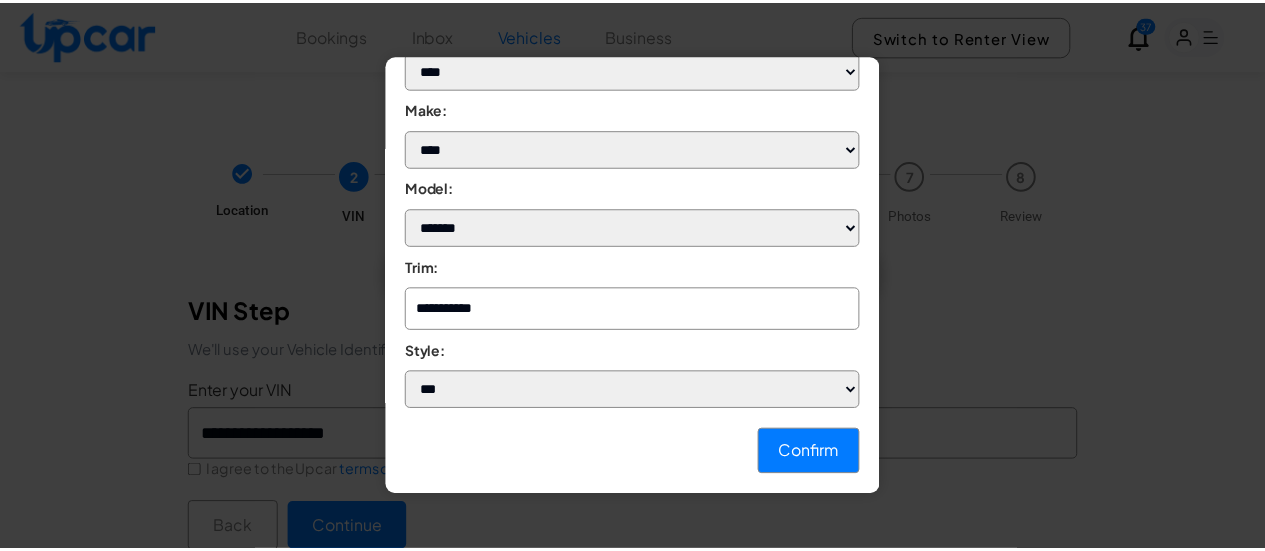 scroll, scrollTop: 174, scrollLeft: 0, axis: vertical 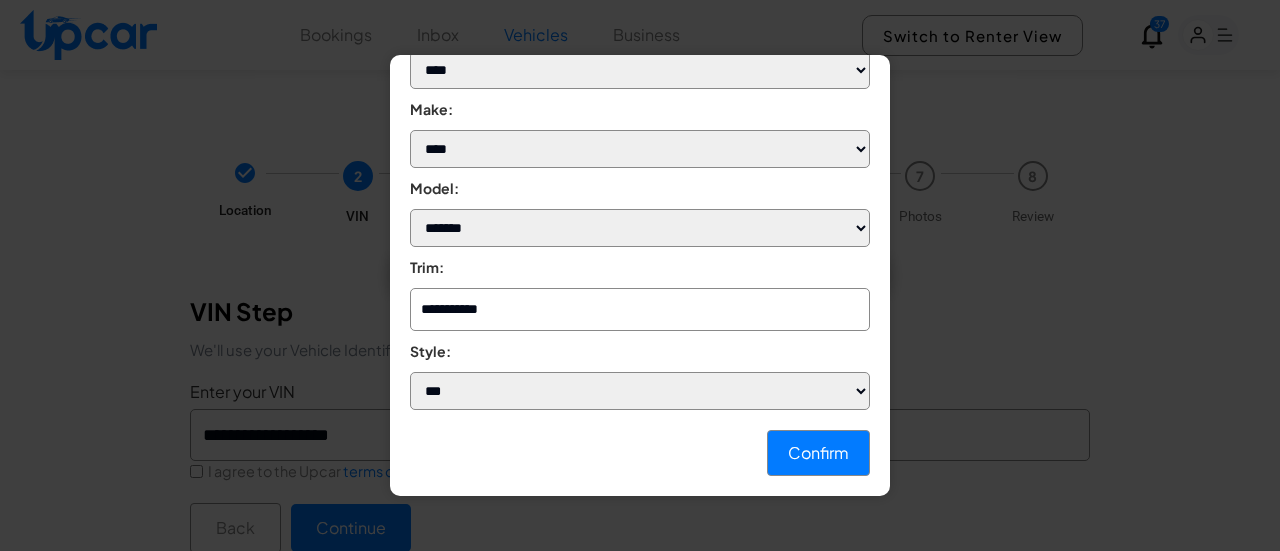 click on "Confirm" at bounding box center (818, 453) 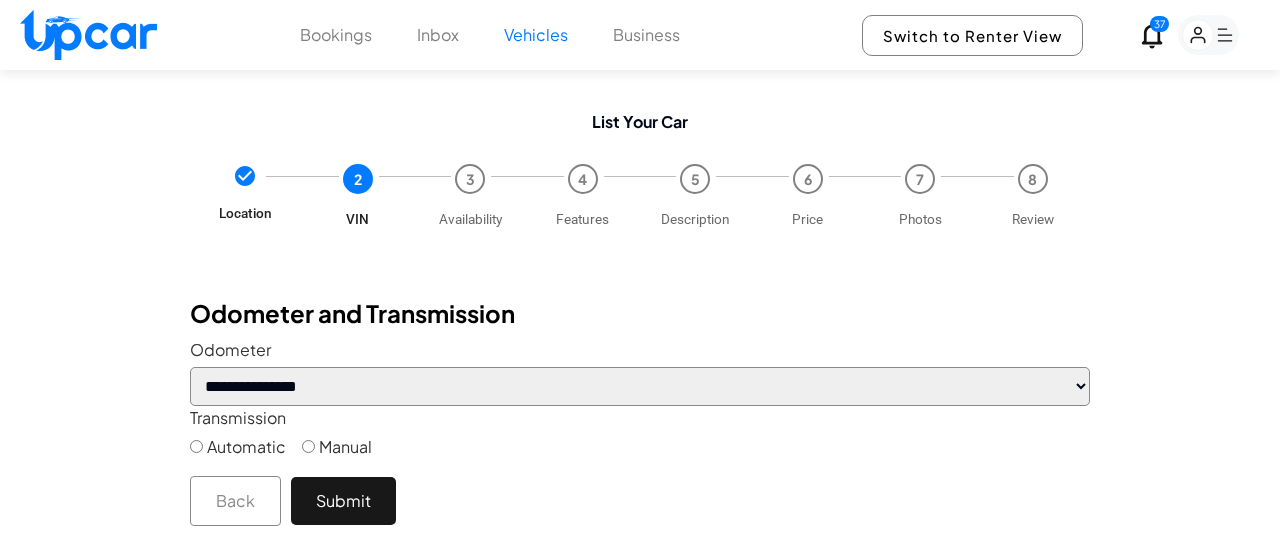 click on "Submit" at bounding box center (343, 501) 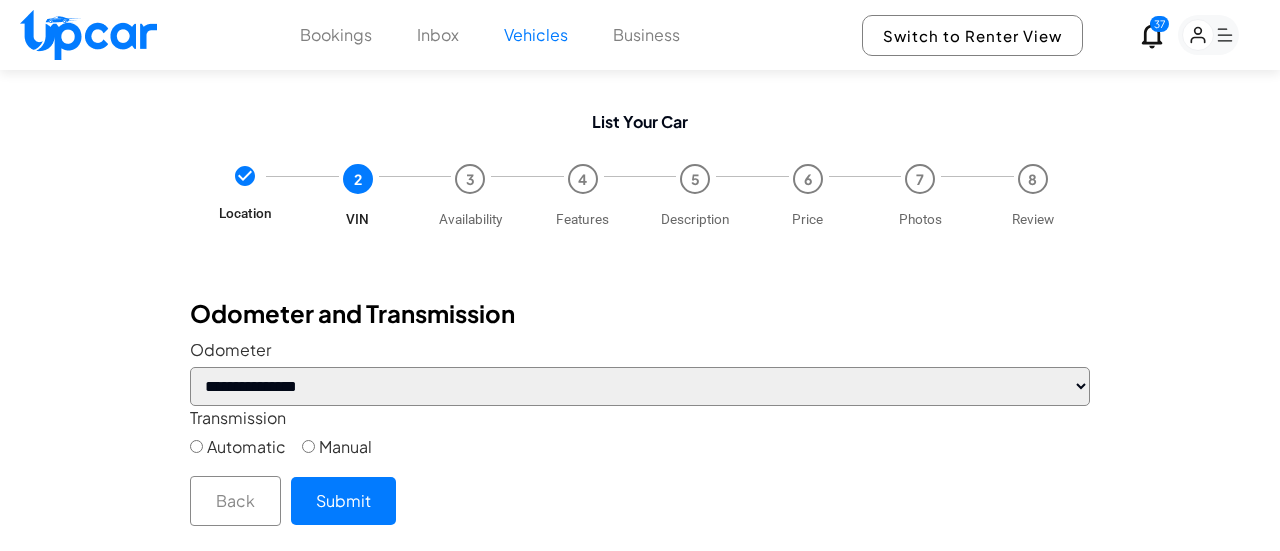 click on "Automatic" at bounding box center (238, 447) 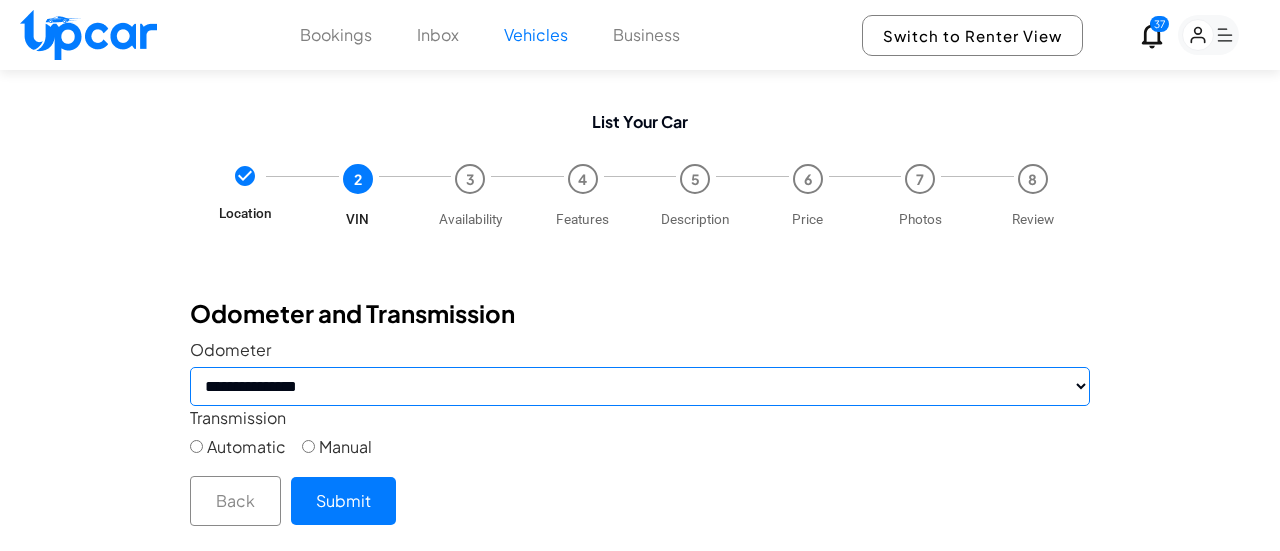click on "**********" at bounding box center (640, 386) 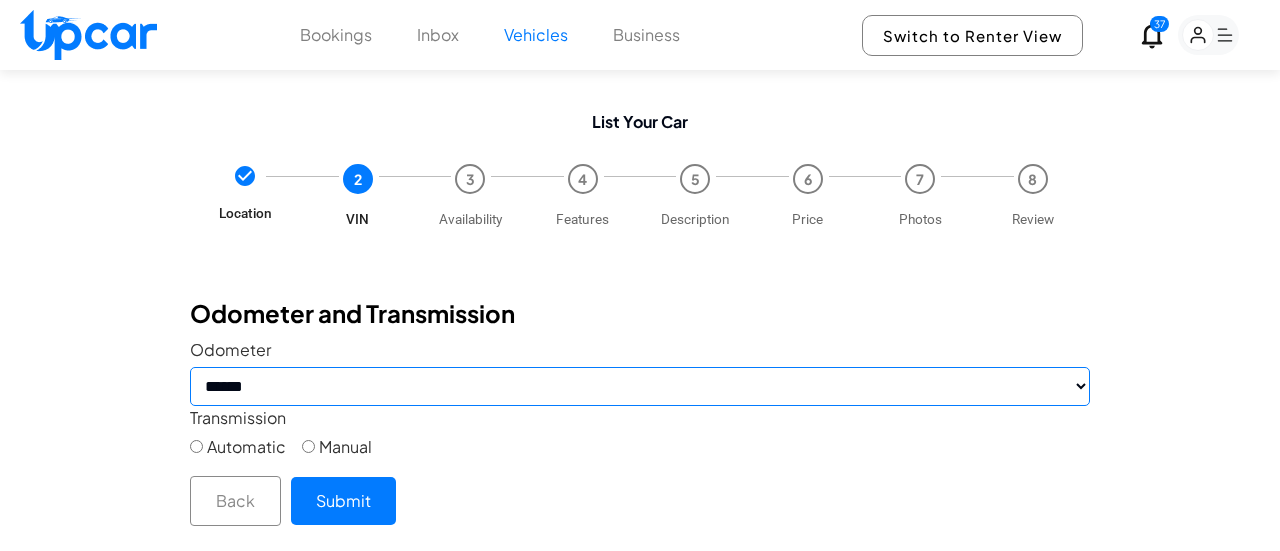 click on "**********" at bounding box center (640, 386) 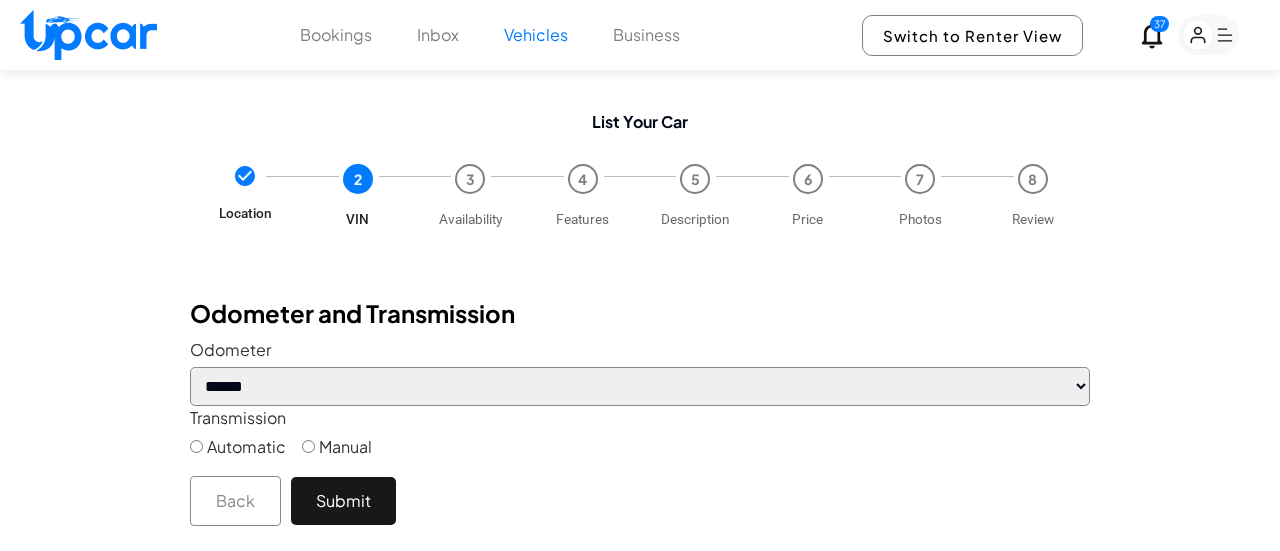 click on "Submit" at bounding box center (343, 501) 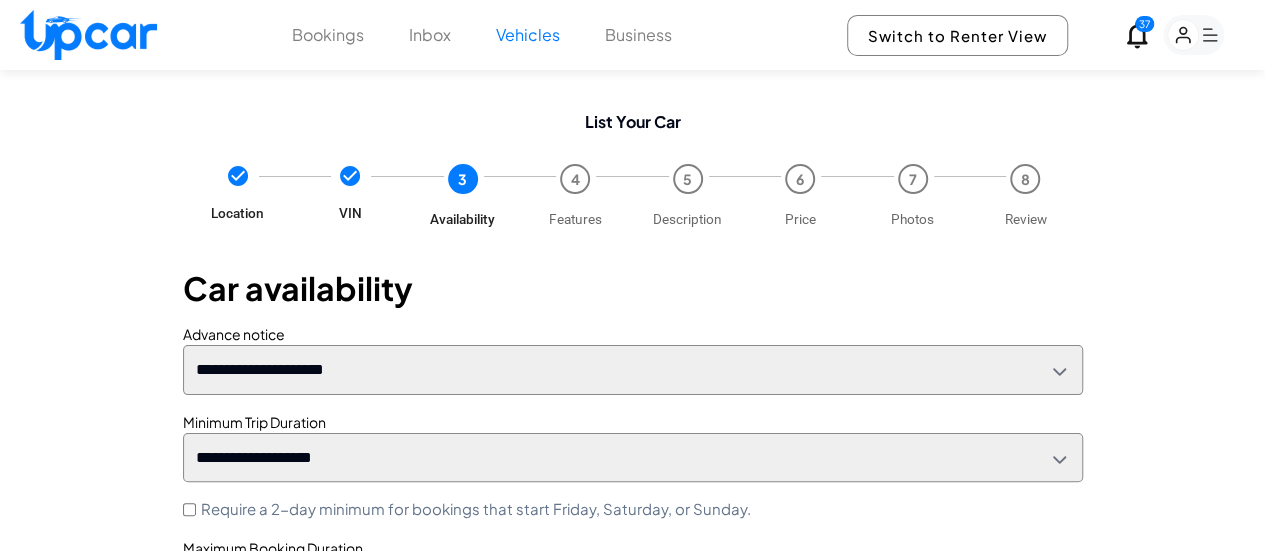click on "**********" at bounding box center (633, 377) 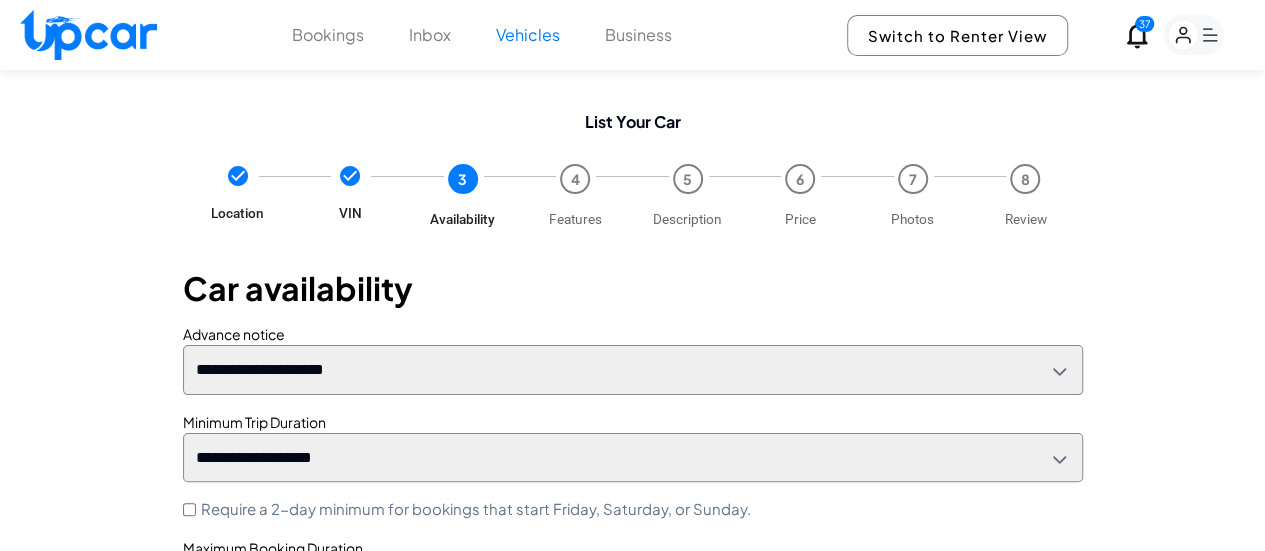 click on "**********" at bounding box center (633, 369) 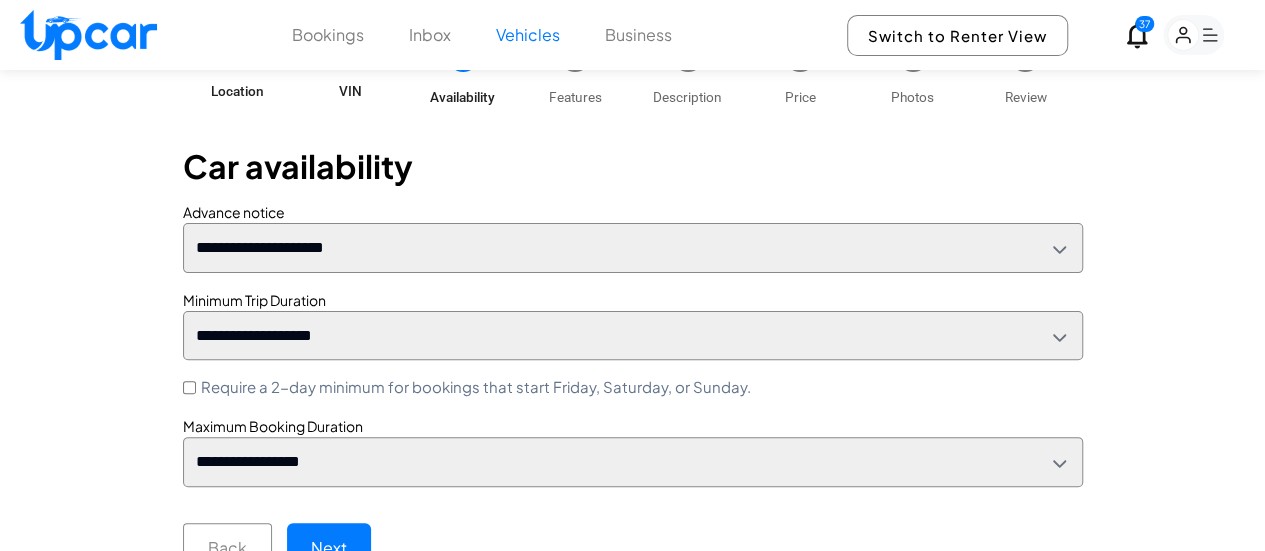 scroll, scrollTop: 142, scrollLeft: 0, axis: vertical 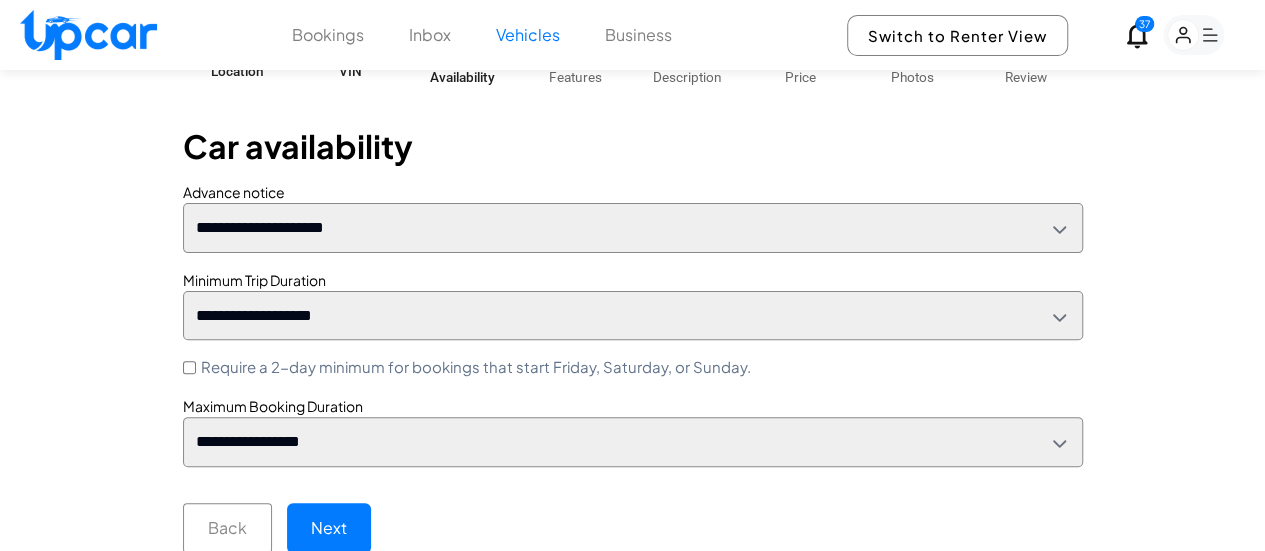 click on "**********" at bounding box center [633, 315] 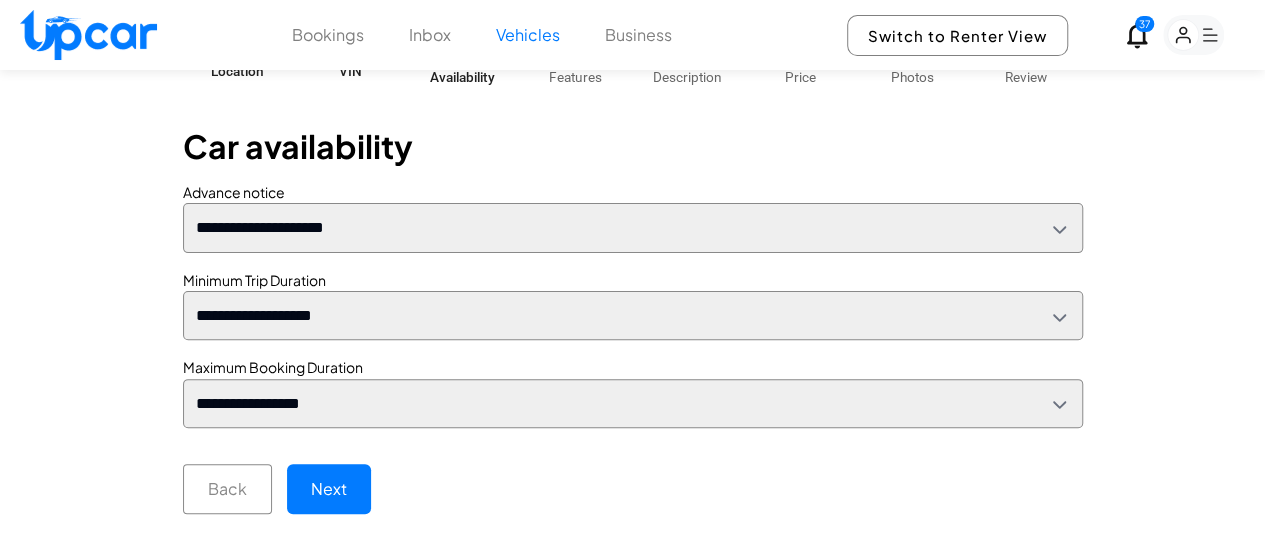 scroll, scrollTop: 104, scrollLeft: 0, axis: vertical 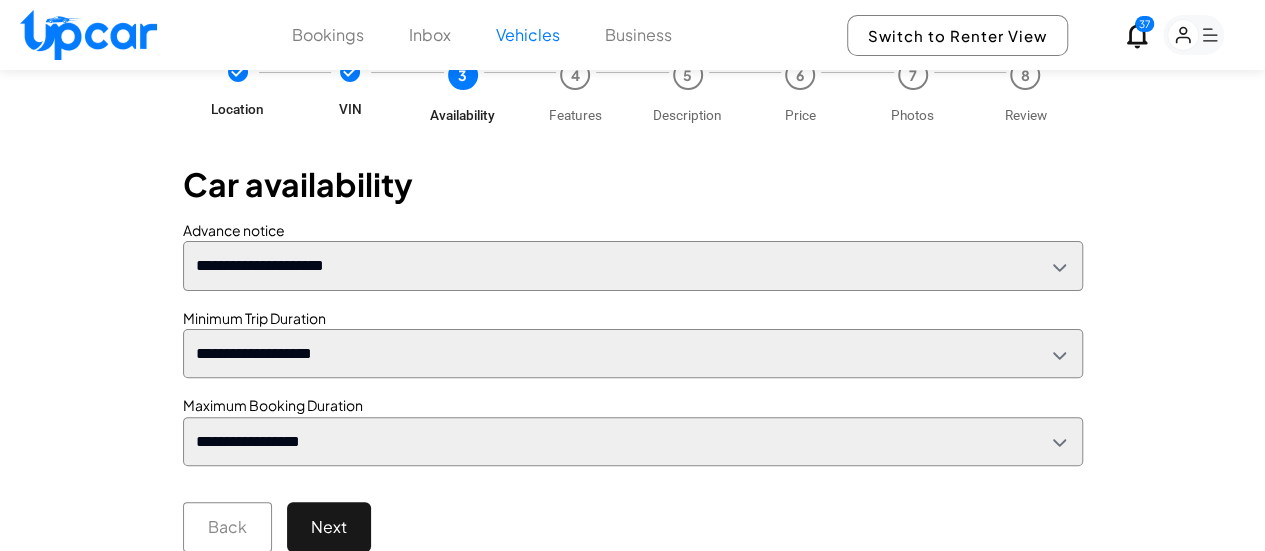 click on "Next" at bounding box center [329, 527] 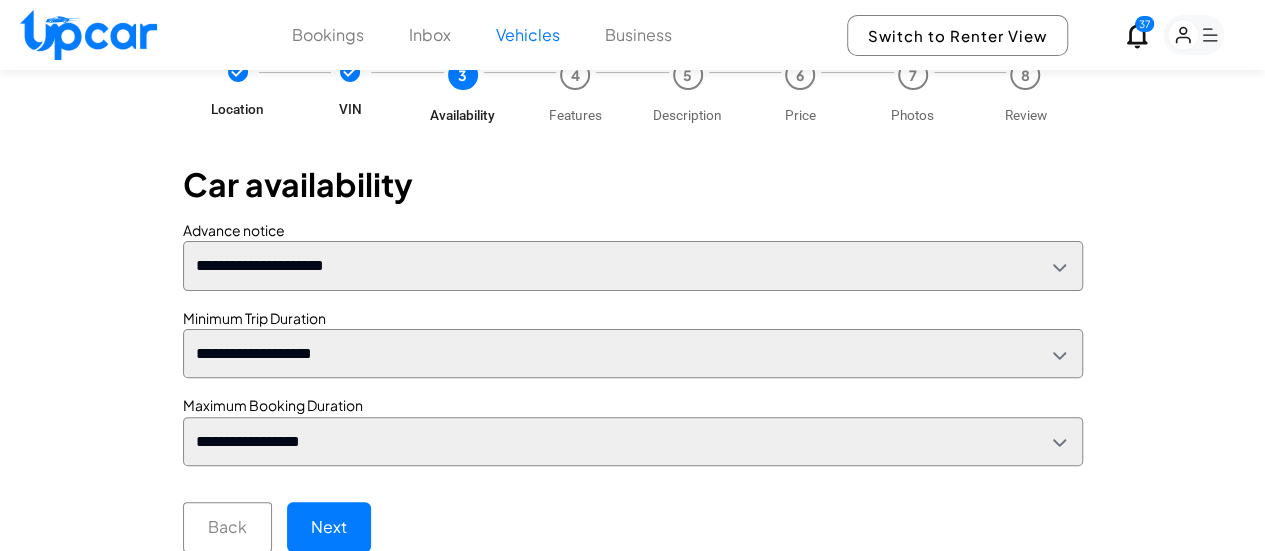 select on "*" 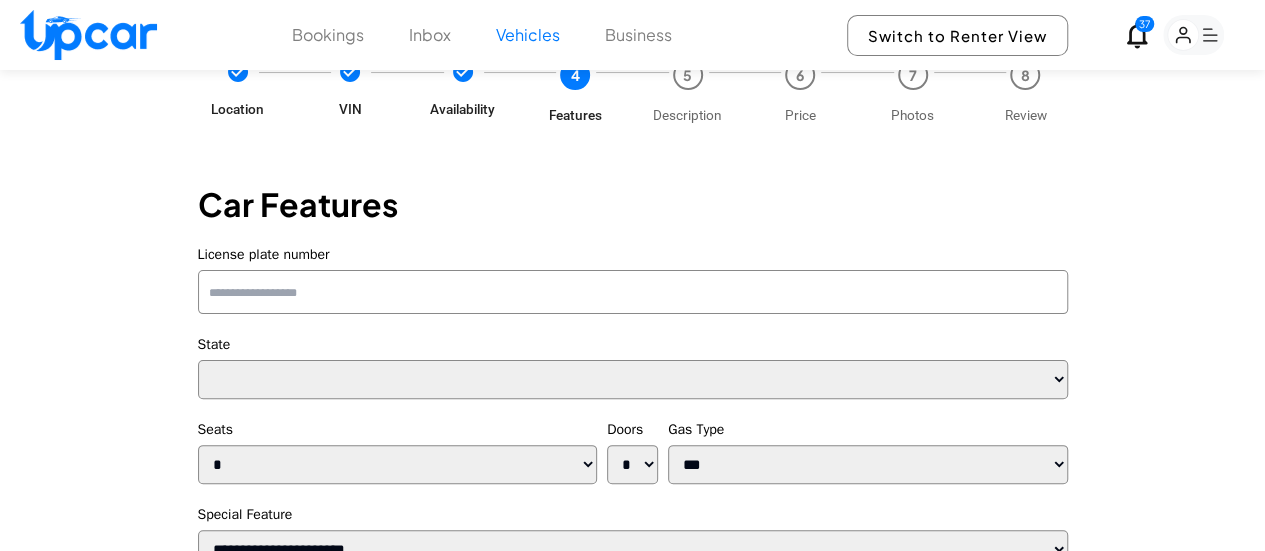 select on "**" 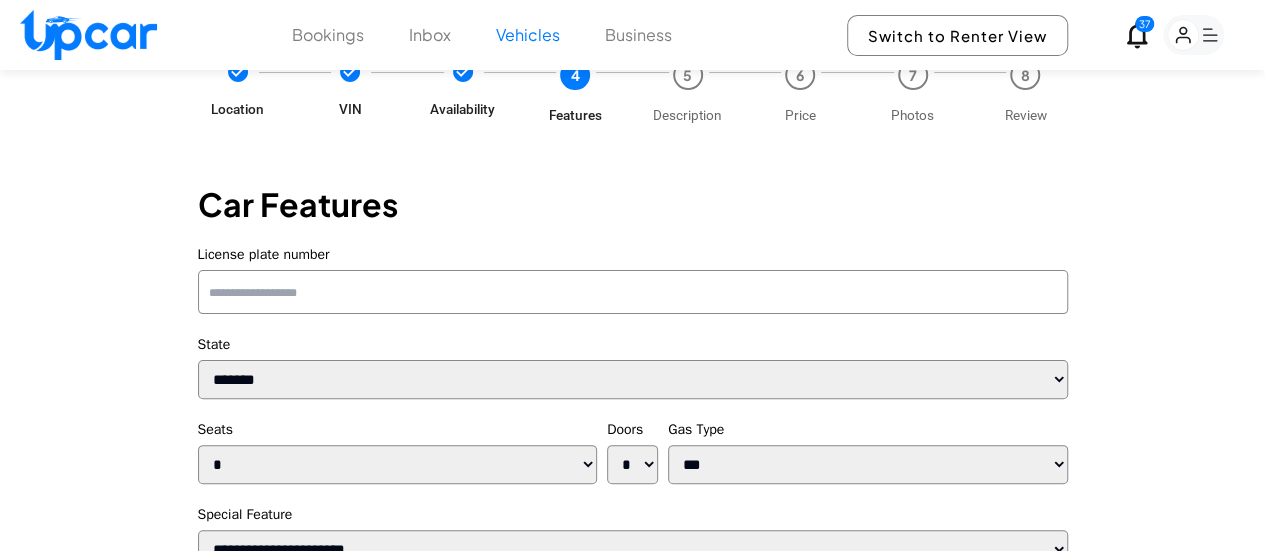 click on "License plate number" at bounding box center [633, 292] 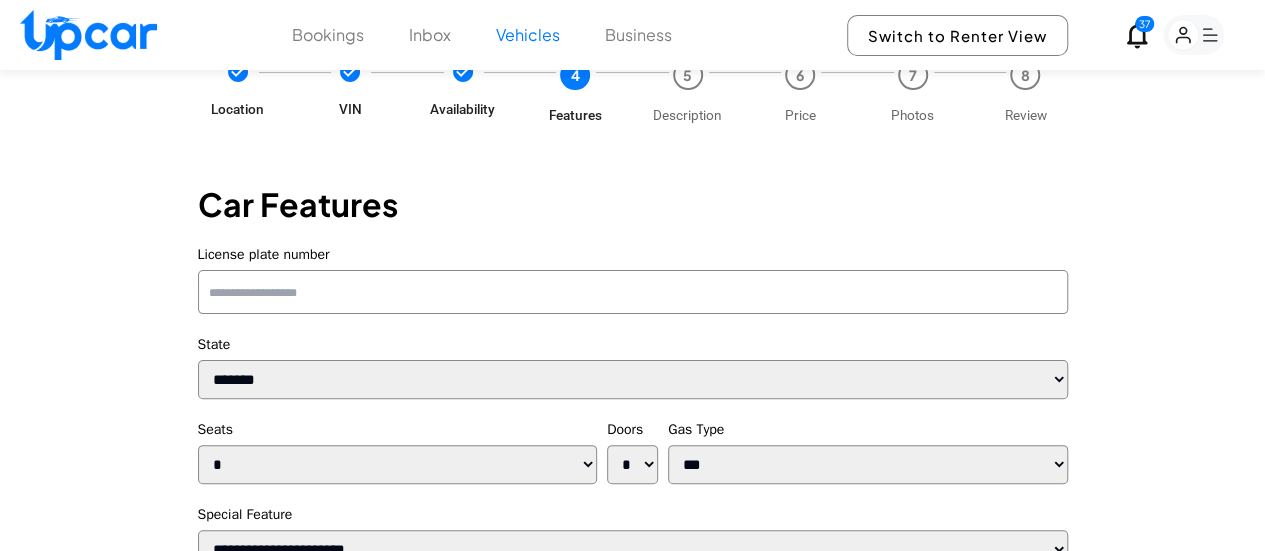 paste on "**********" 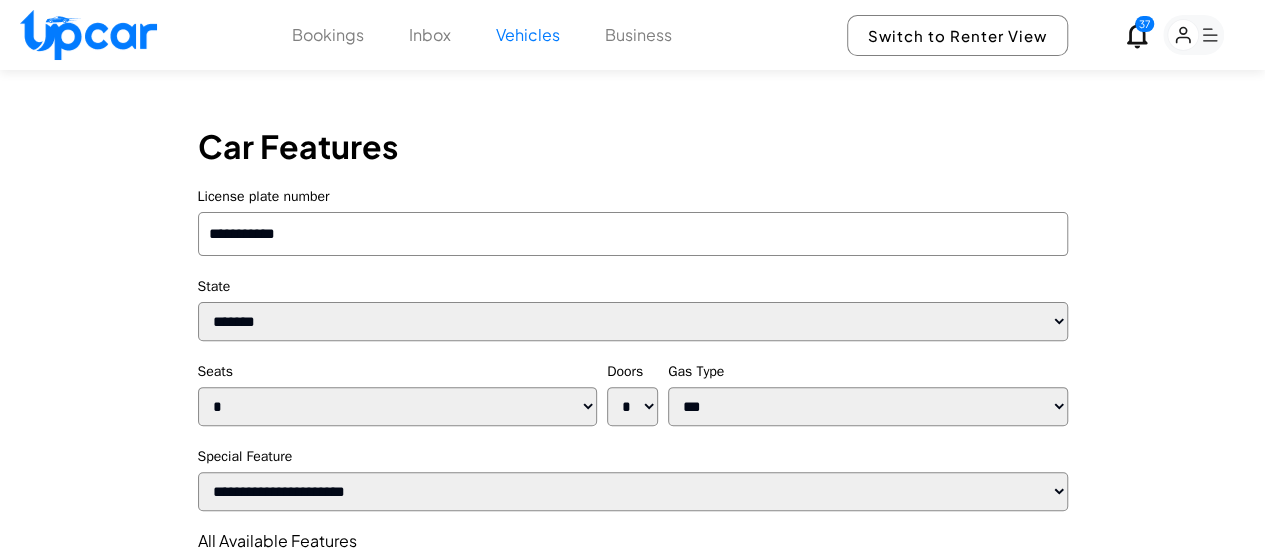 scroll, scrollTop: 204, scrollLeft: 0, axis: vertical 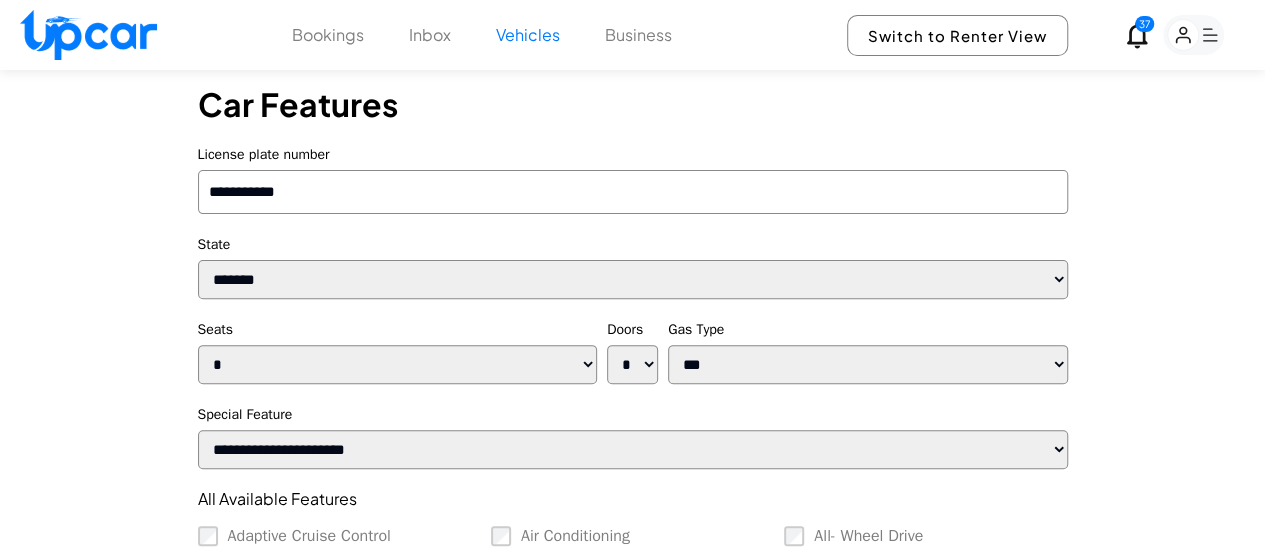 type on "**********" 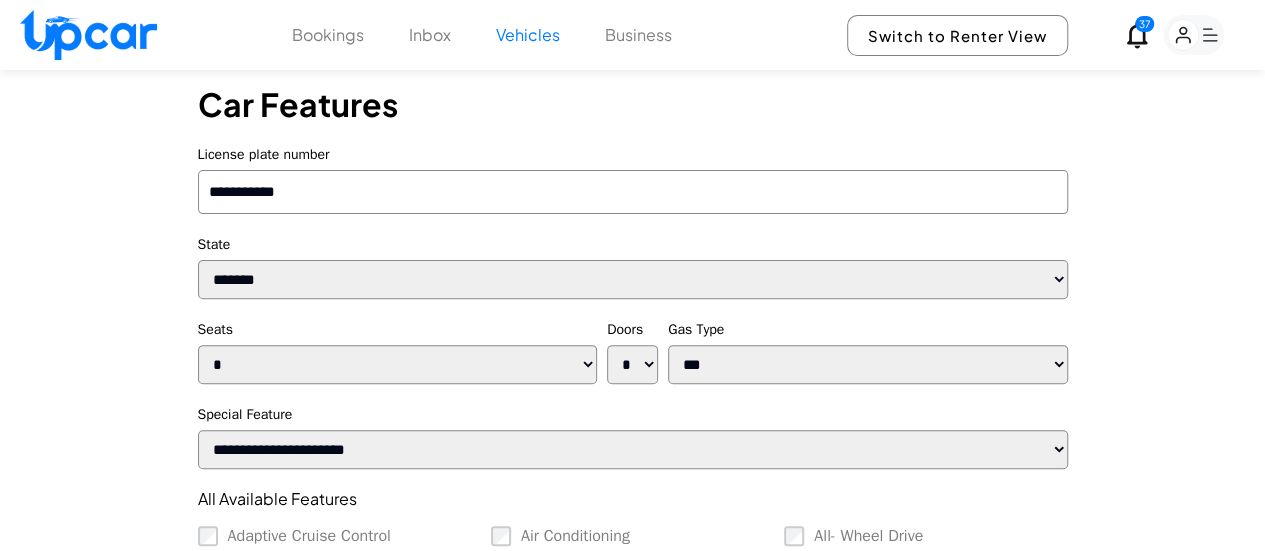 click on "* * * * * * *" at bounding box center (632, 364) 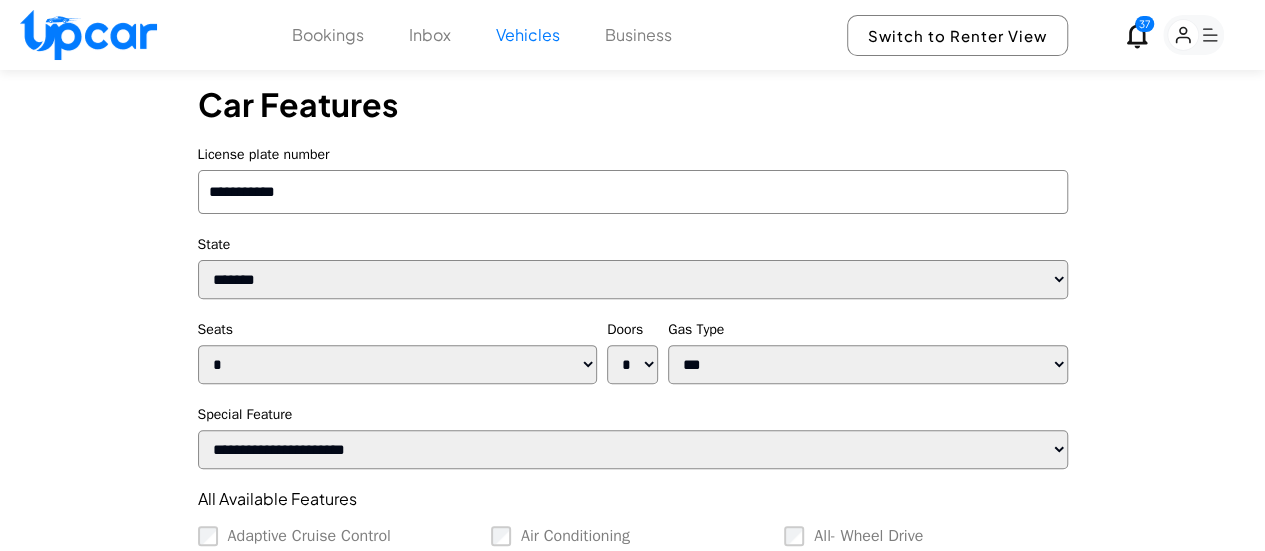 click on "* * * * * * *" at bounding box center [632, 364] 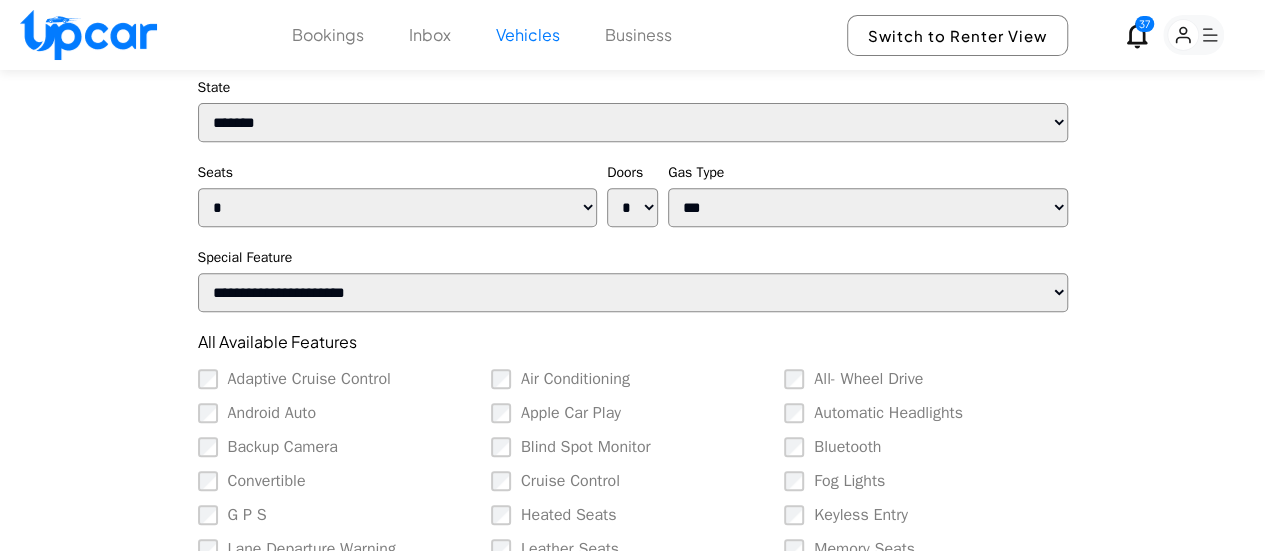 scroll, scrollTop: 404, scrollLeft: 0, axis: vertical 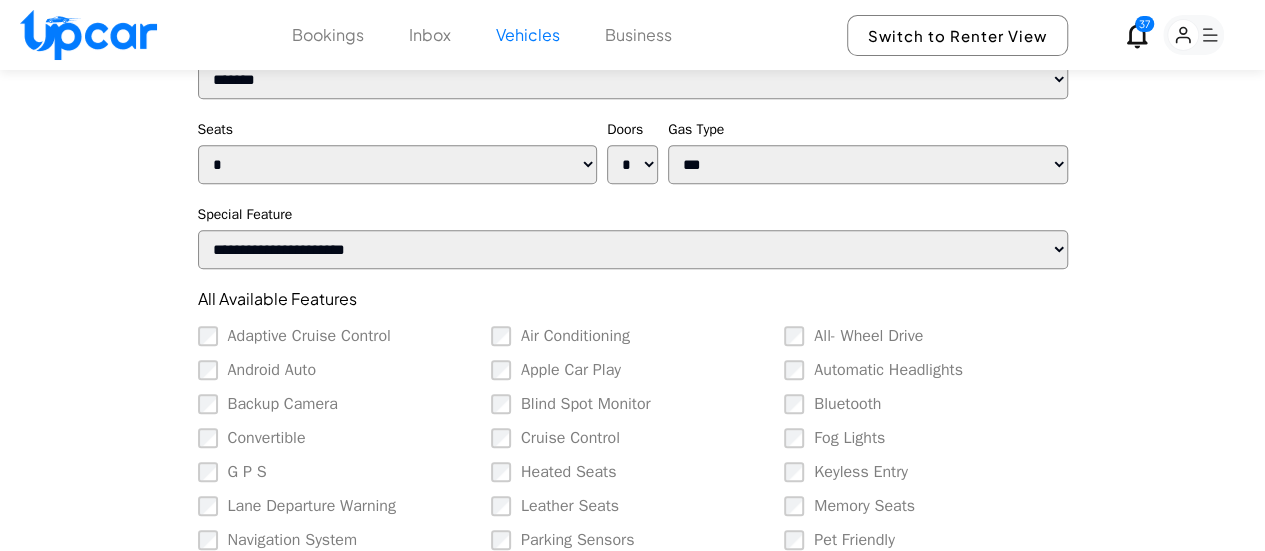 click on "**********" at bounding box center (633, 249) 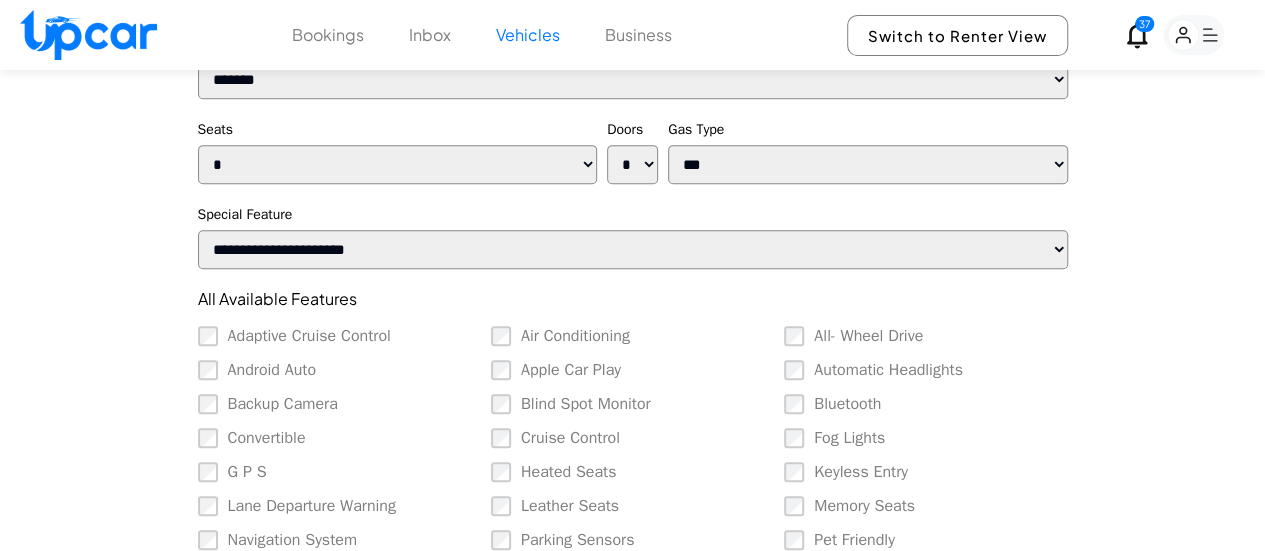 click on "**********" at bounding box center [633, 322] 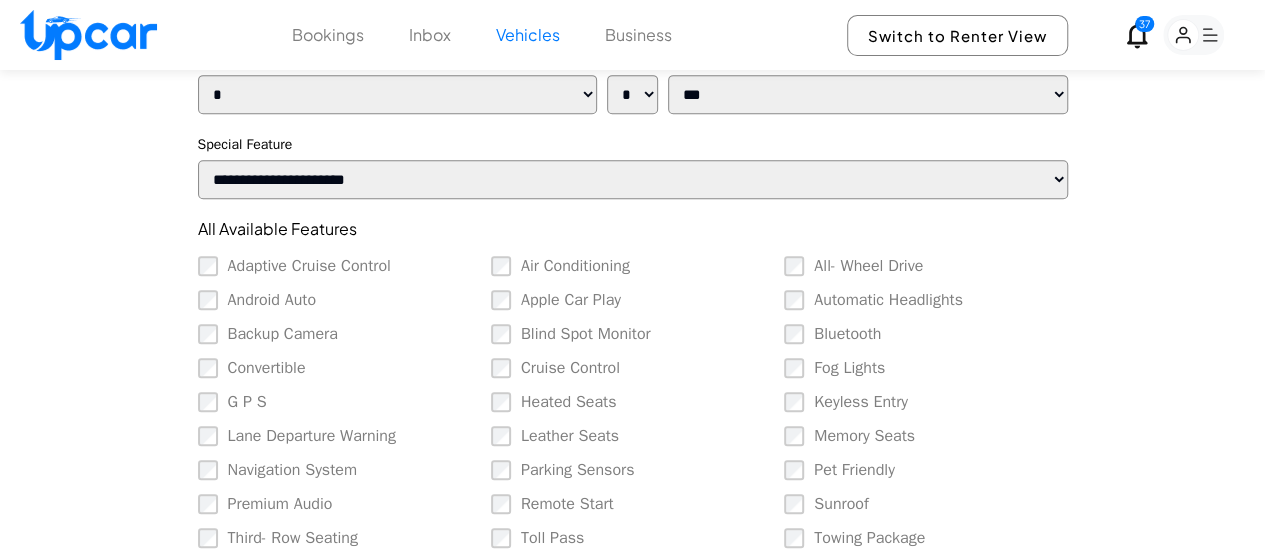 scroll, scrollTop: 504, scrollLeft: 0, axis: vertical 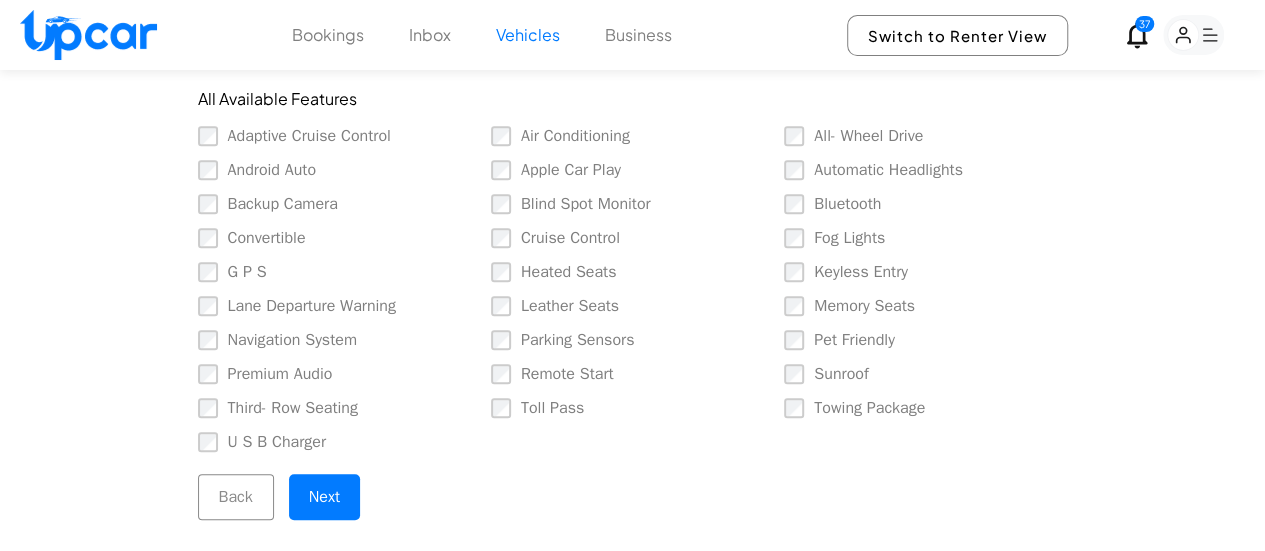 click on "Android  Auto" at bounding box center [339, 170] 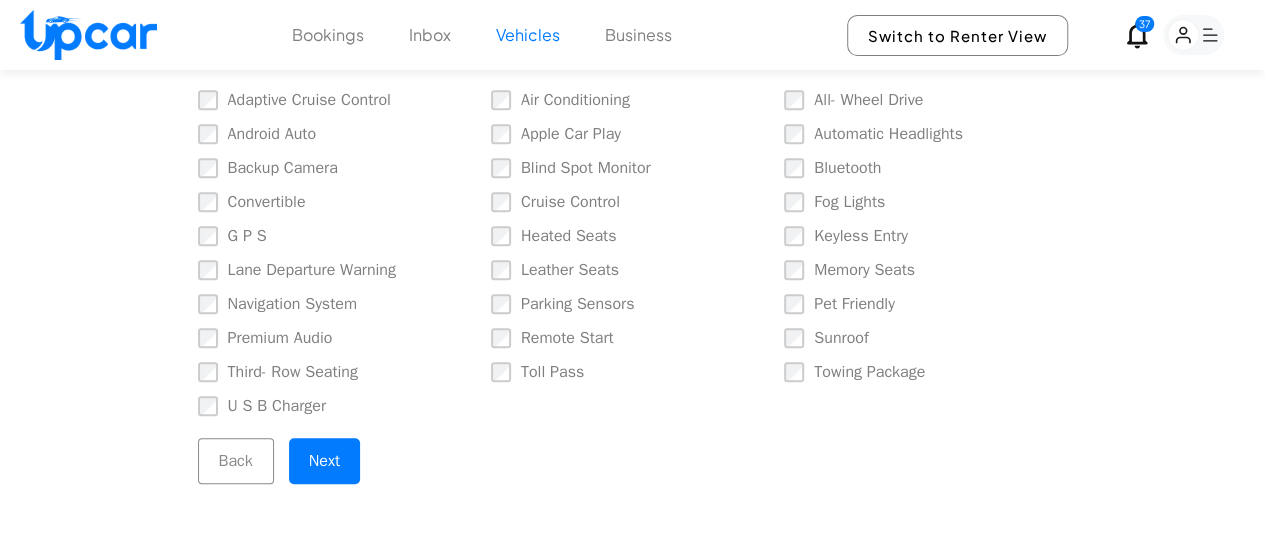 scroll, scrollTop: 642, scrollLeft: 0, axis: vertical 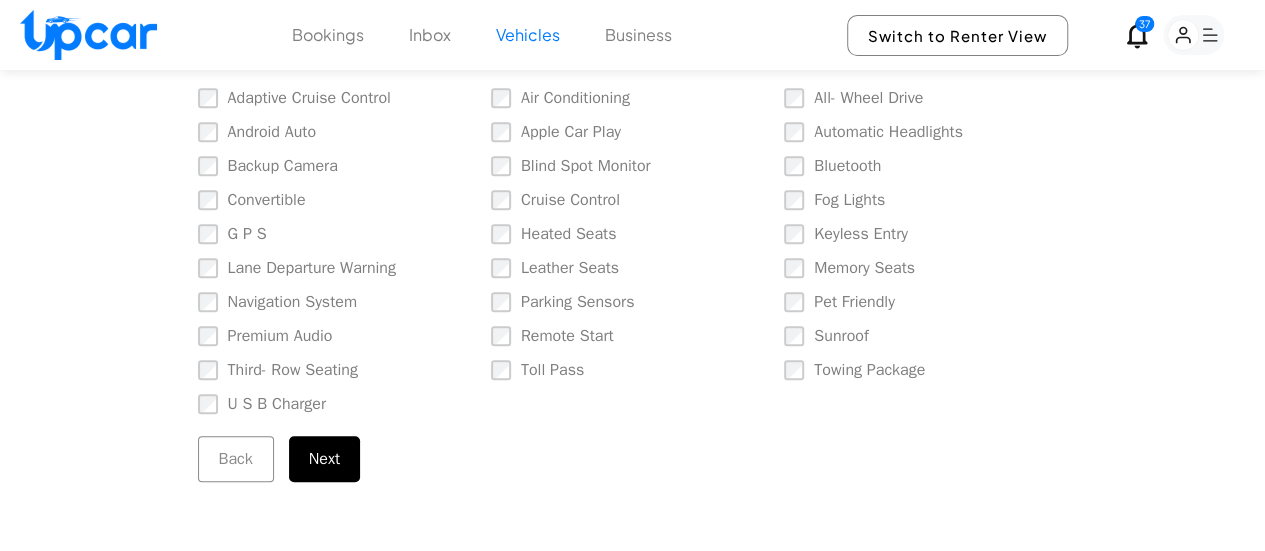 click on "Next" at bounding box center (324, 459) 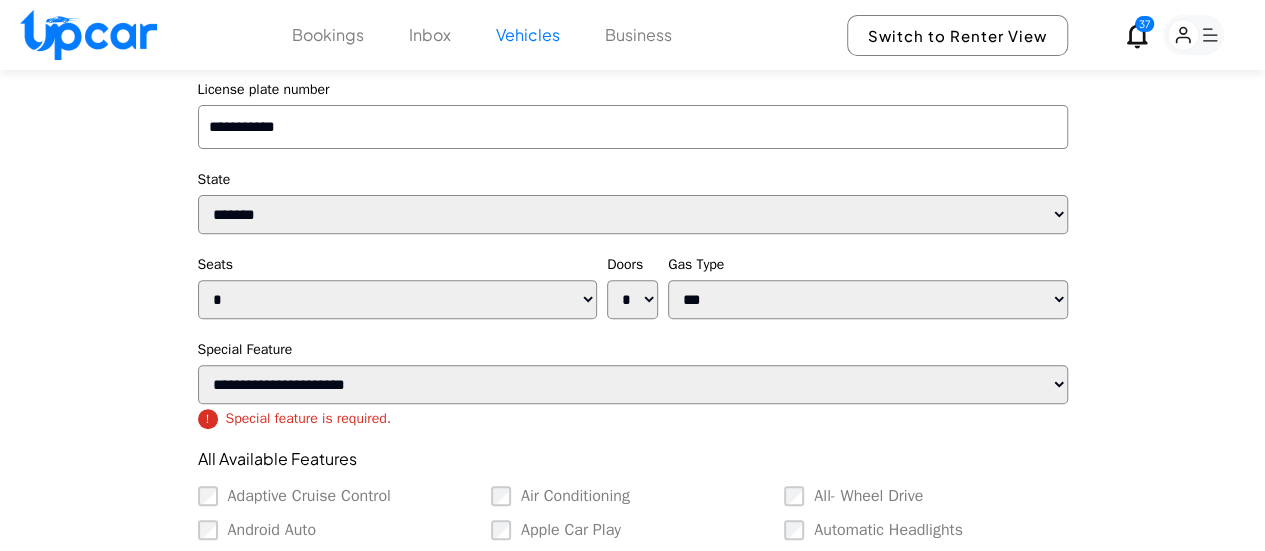 scroll, scrollTop: 242, scrollLeft: 0, axis: vertical 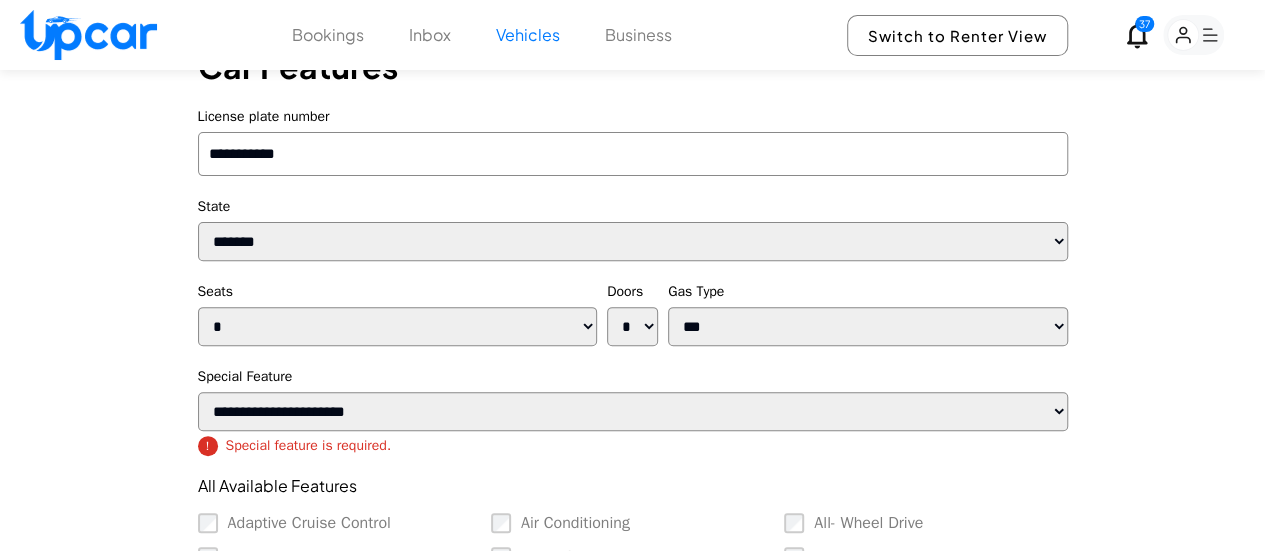 click on "**********" at bounding box center [633, 411] 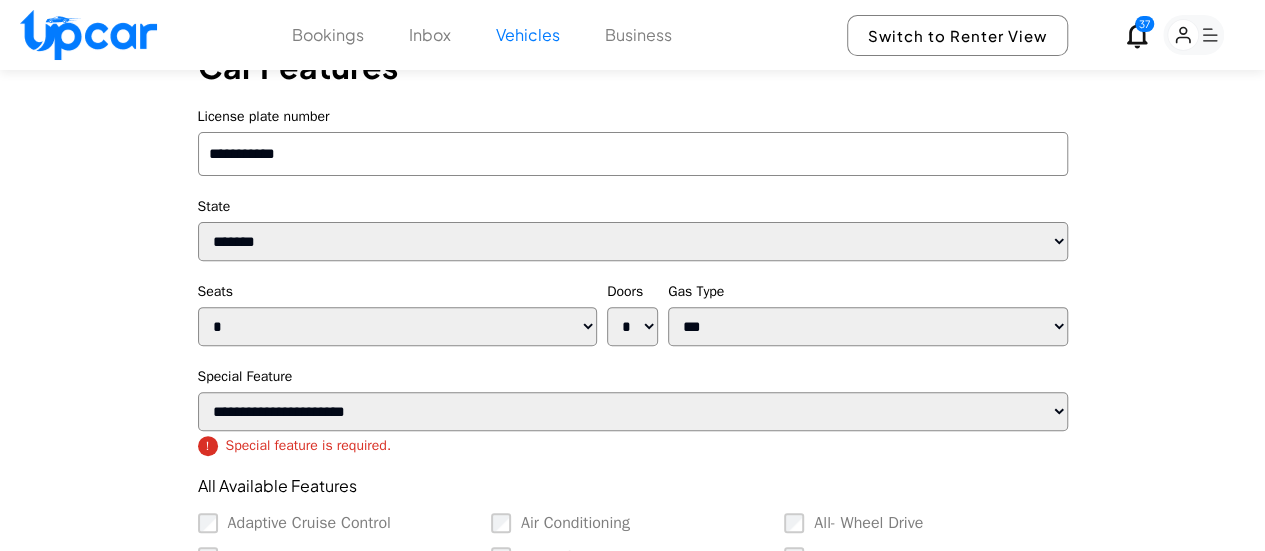 select on "*******" 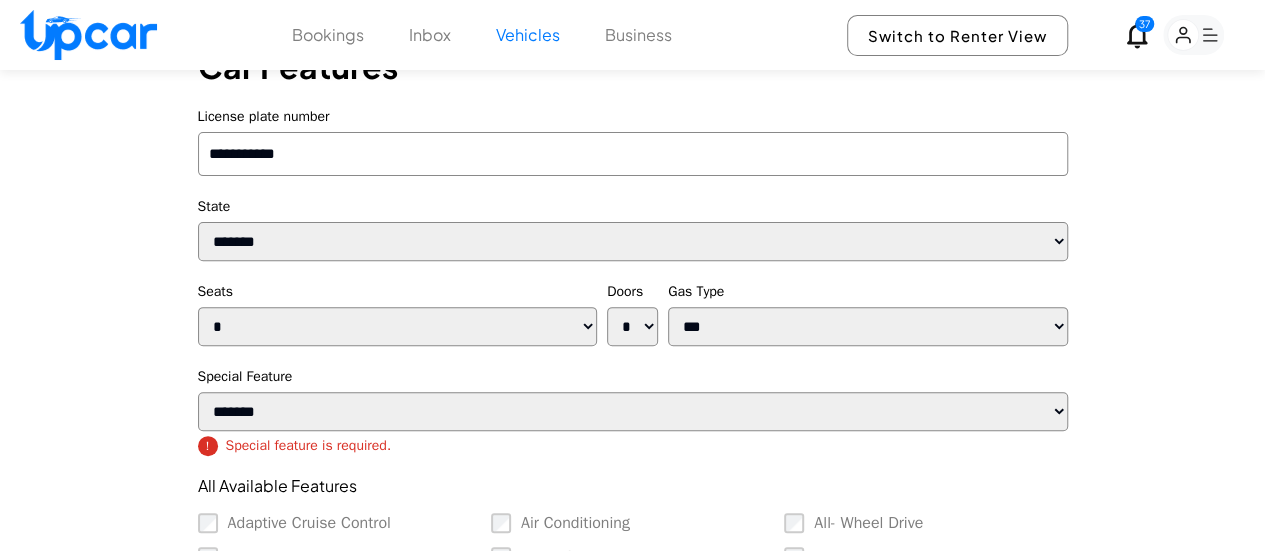 click on "**********" at bounding box center (633, 411) 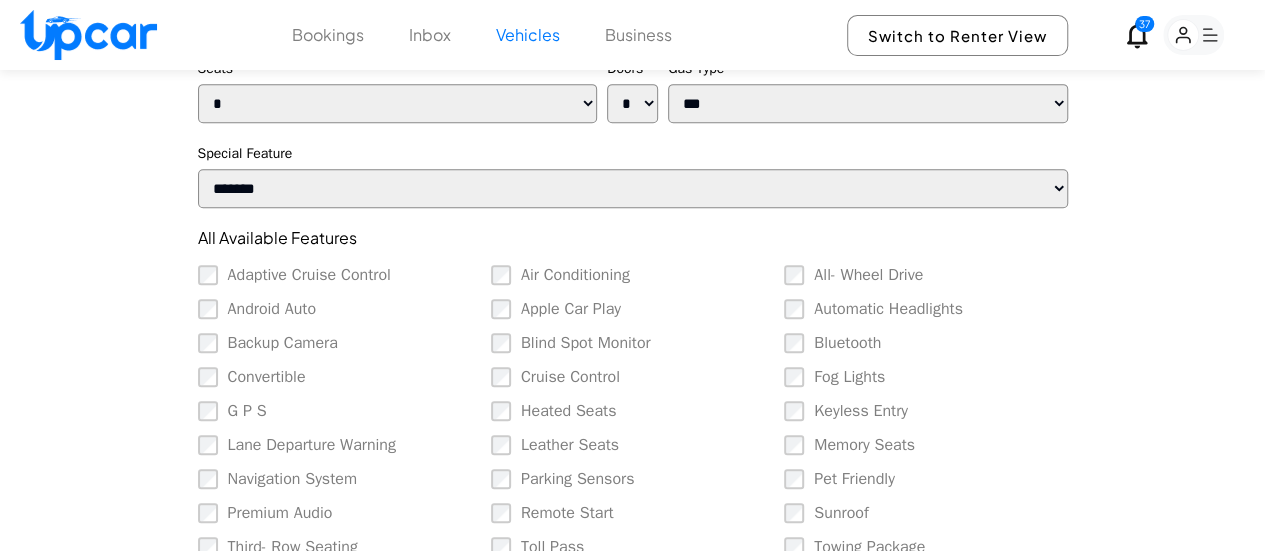 scroll, scrollTop: 642, scrollLeft: 0, axis: vertical 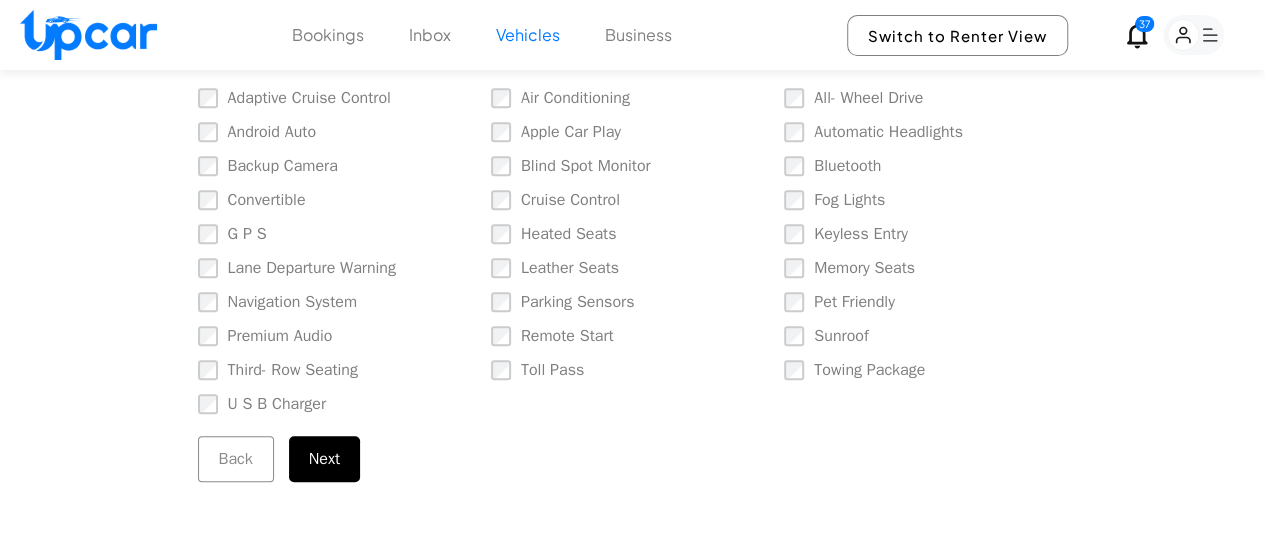 click on "Next" at bounding box center [324, 459] 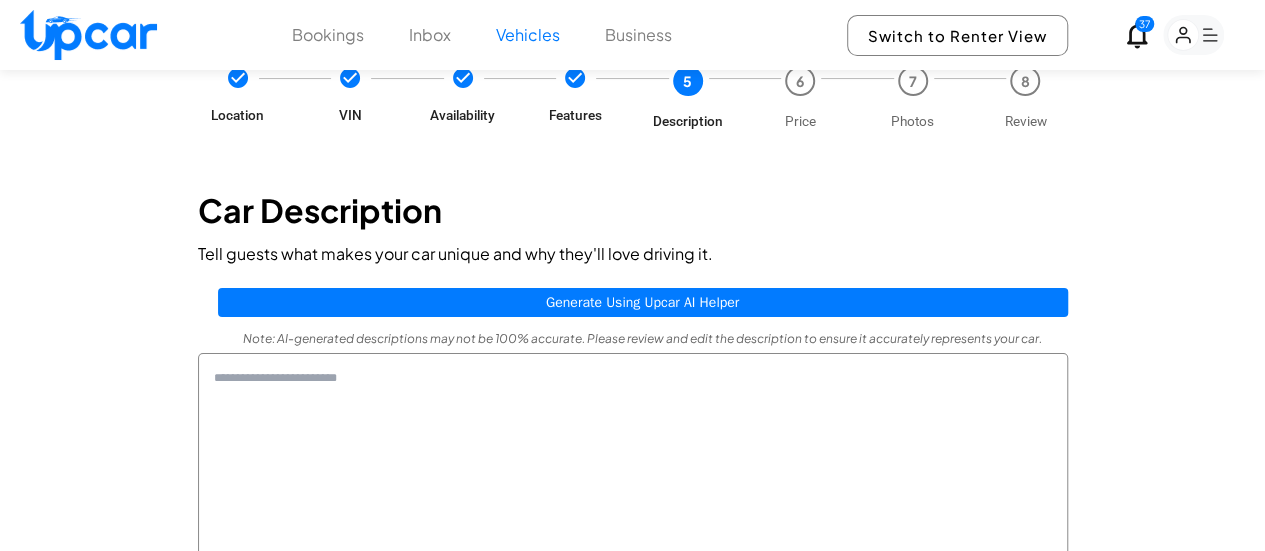scroll, scrollTop: 0, scrollLeft: 0, axis: both 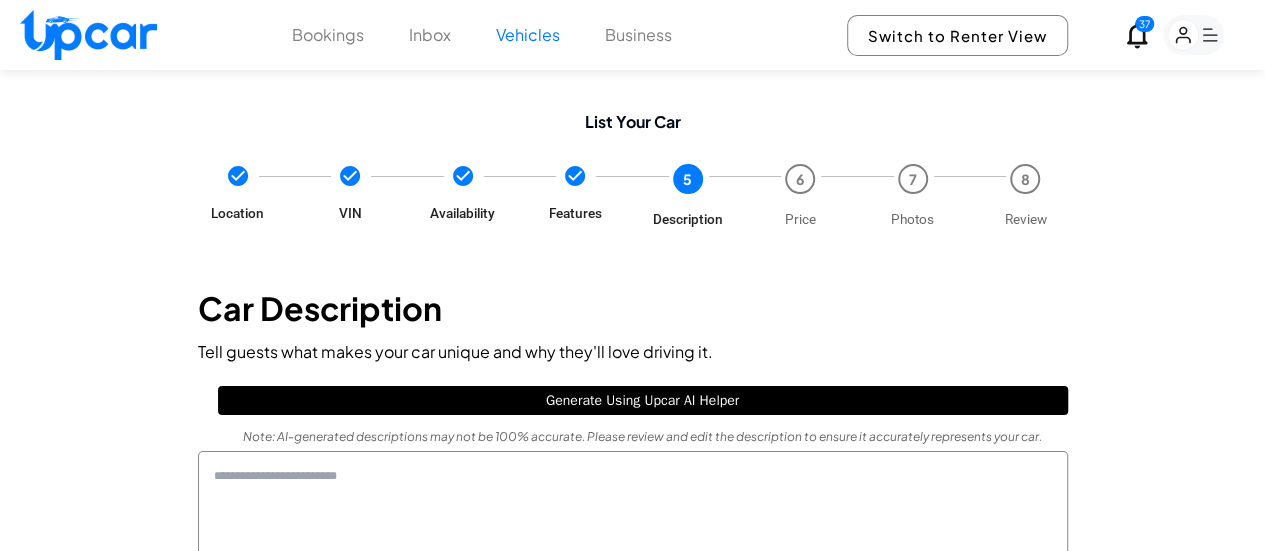 click on "Generate Using Upcar AI Helper" at bounding box center (643, 400) 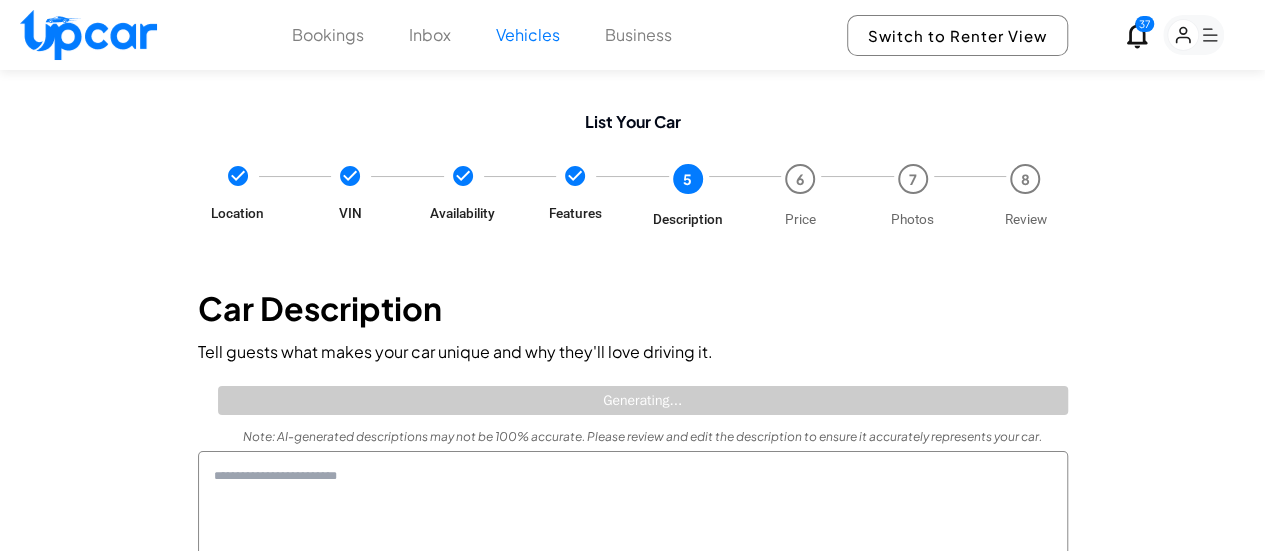 scroll, scrollTop: 100, scrollLeft: 0, axis: vertical 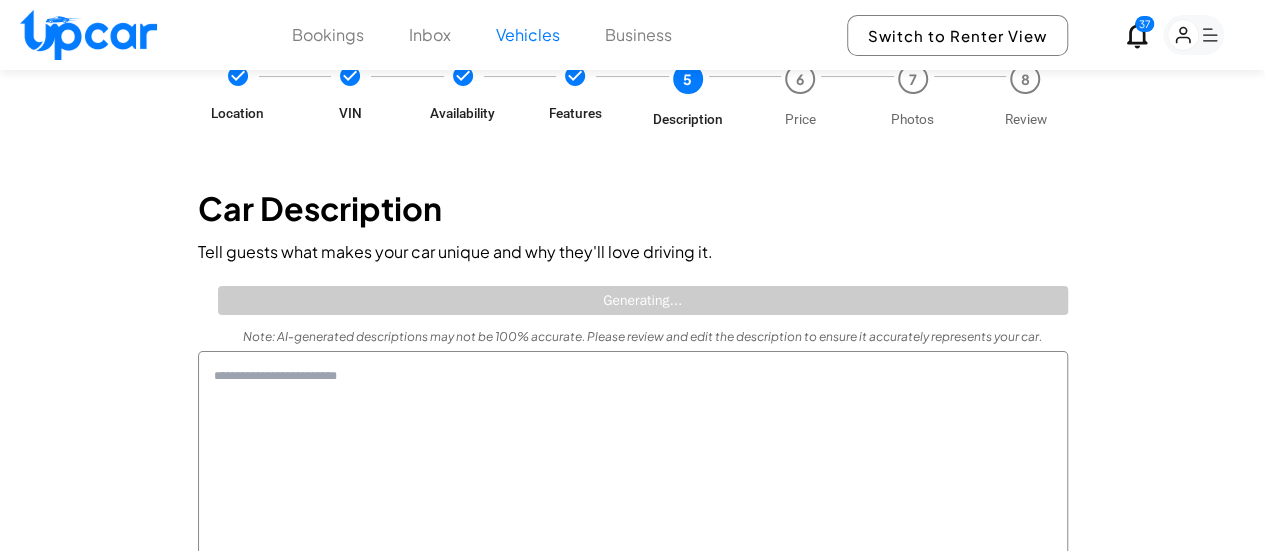 type on "**********" 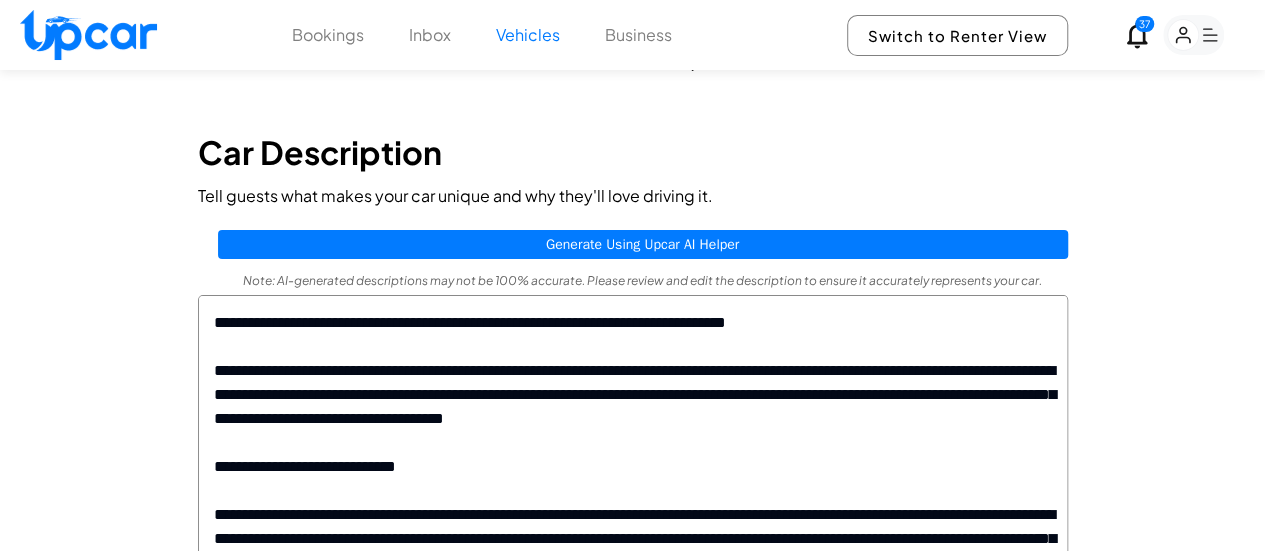 scroll, scrollTop: 200, scrollLeft: 0, axis: vertical 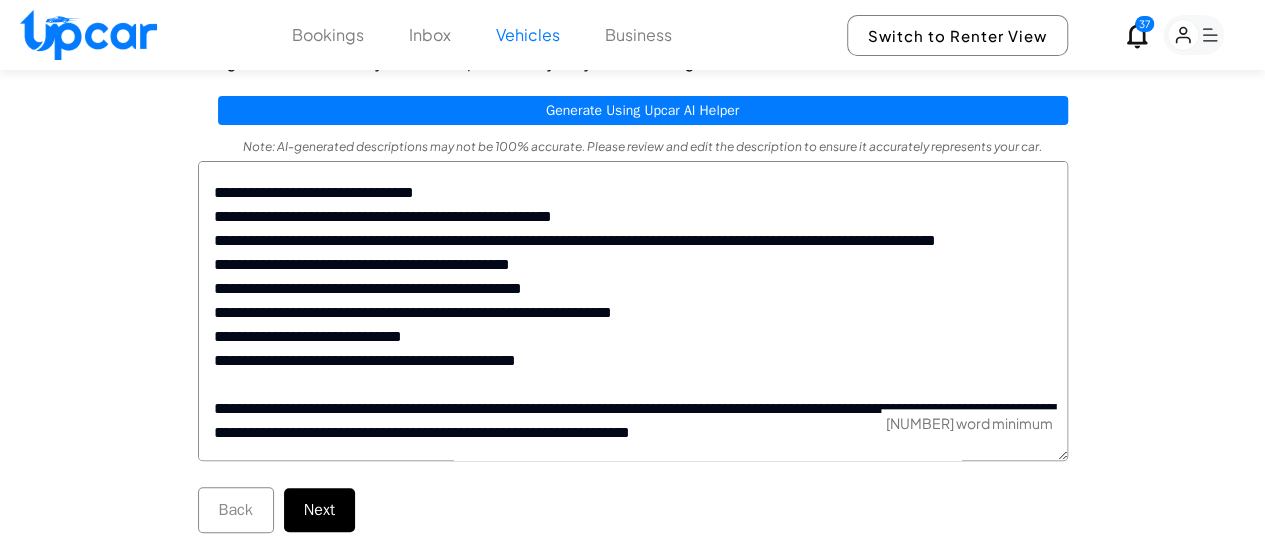 click on "Next" at bounding box center [319, 510] 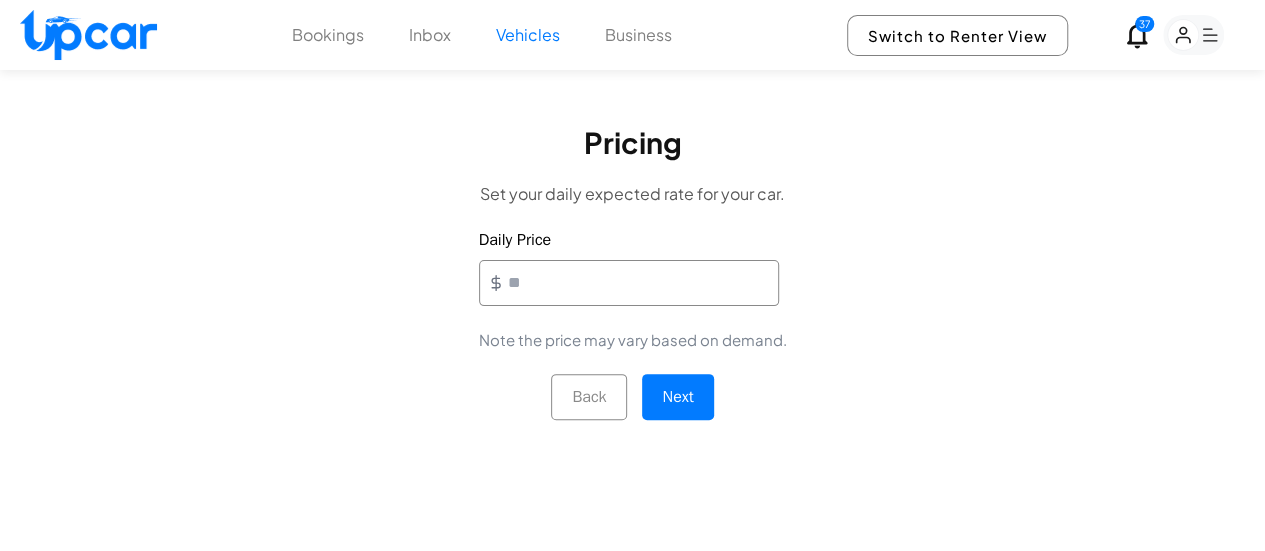 scroll, scrollTop: 69, scrollLeft: 0, axis: vertical 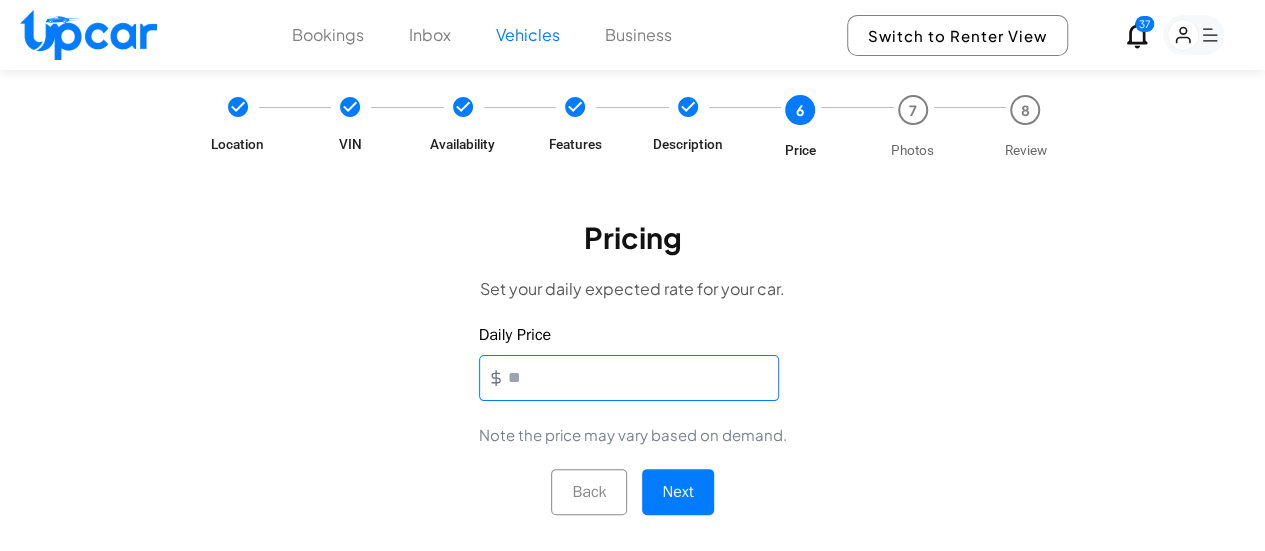 click on "Daily Price" at bounding box center (629, 378) 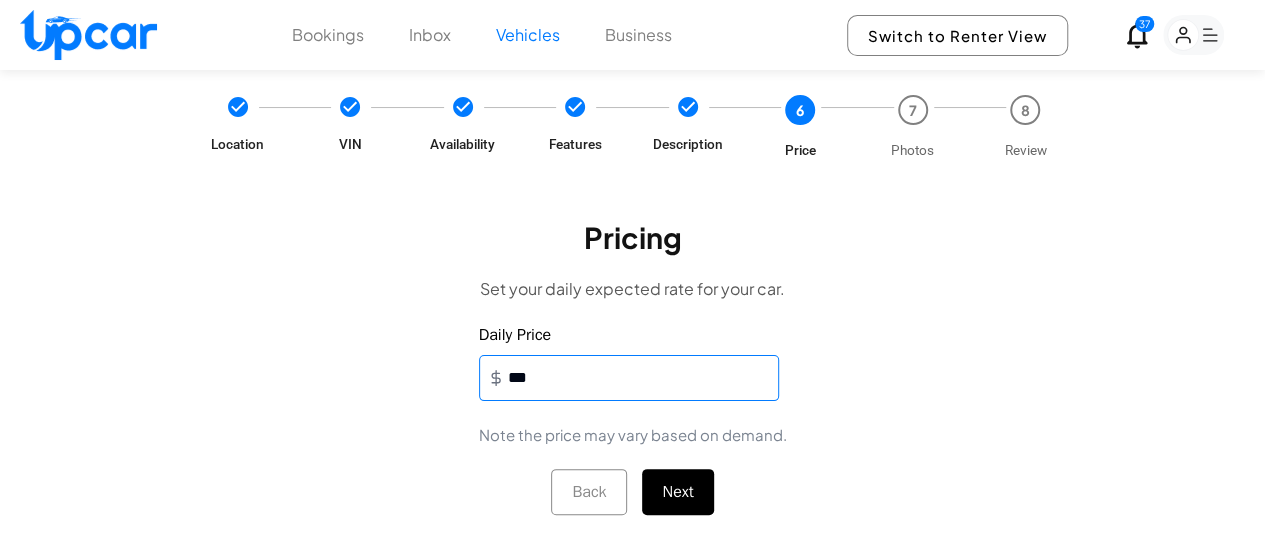 type on "***" 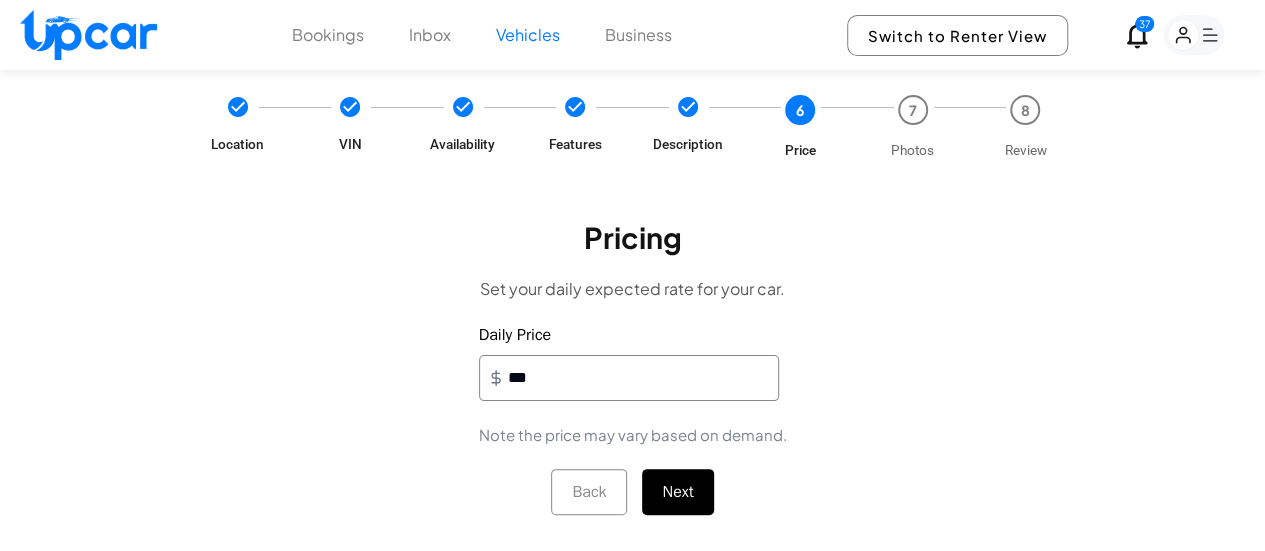 click on "Next" at bounding box center [677, 492] 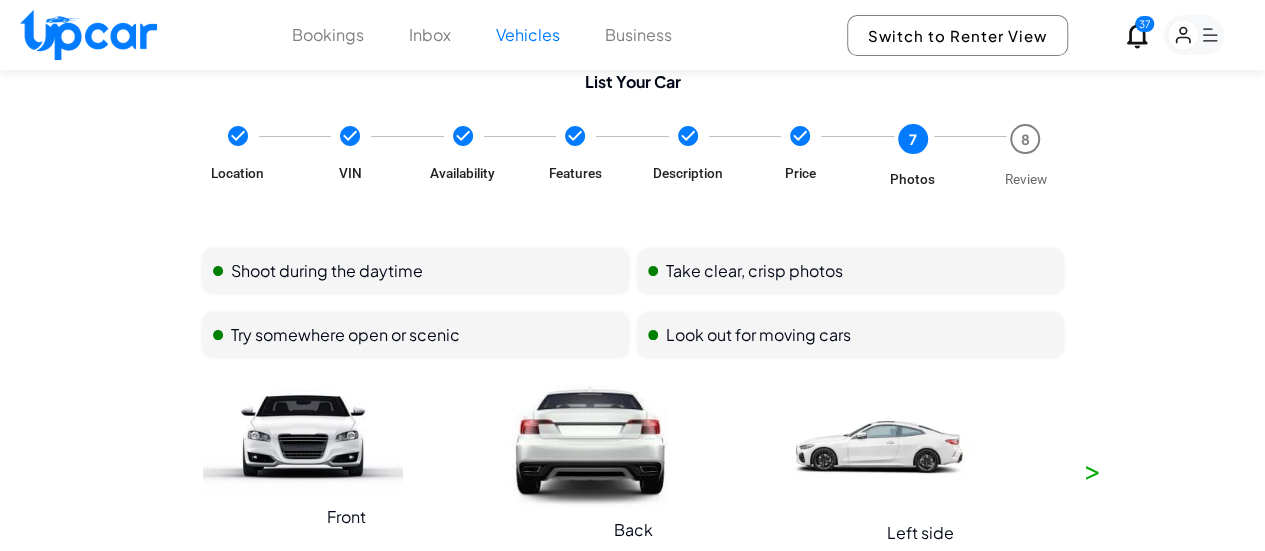 scroll, scrollTop: 100, scrollLeft: 0, axis: vertical 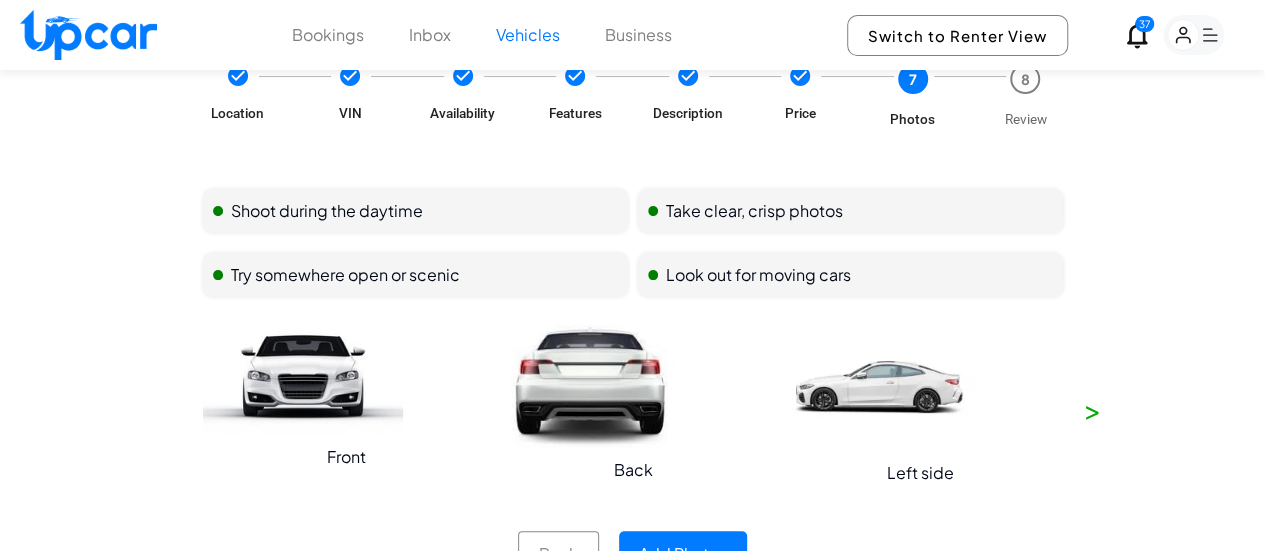 click on "Add Photos" at bounding box center (683, 554) 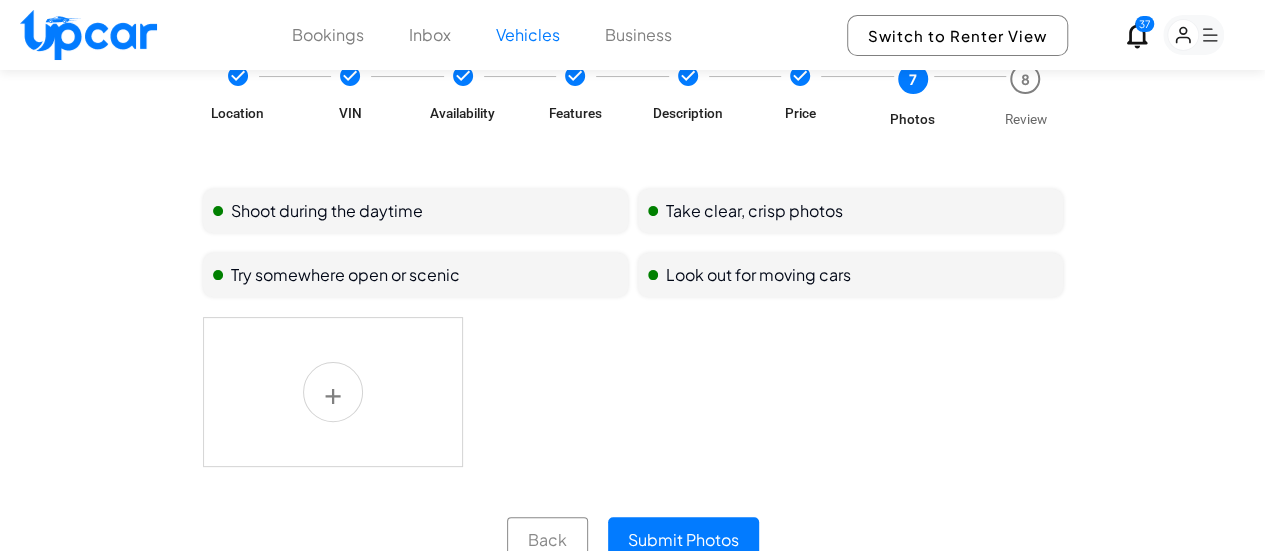 click at bounding box center (333, 392) 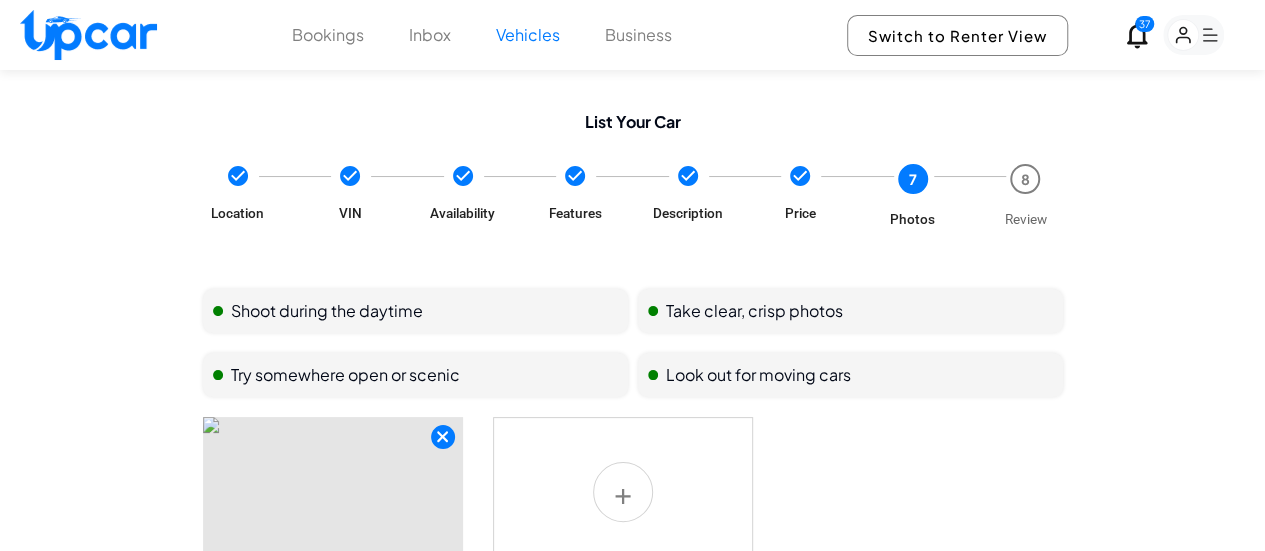 scroll, scrollTop: 131, scrollLeft: 0, axis: vertical 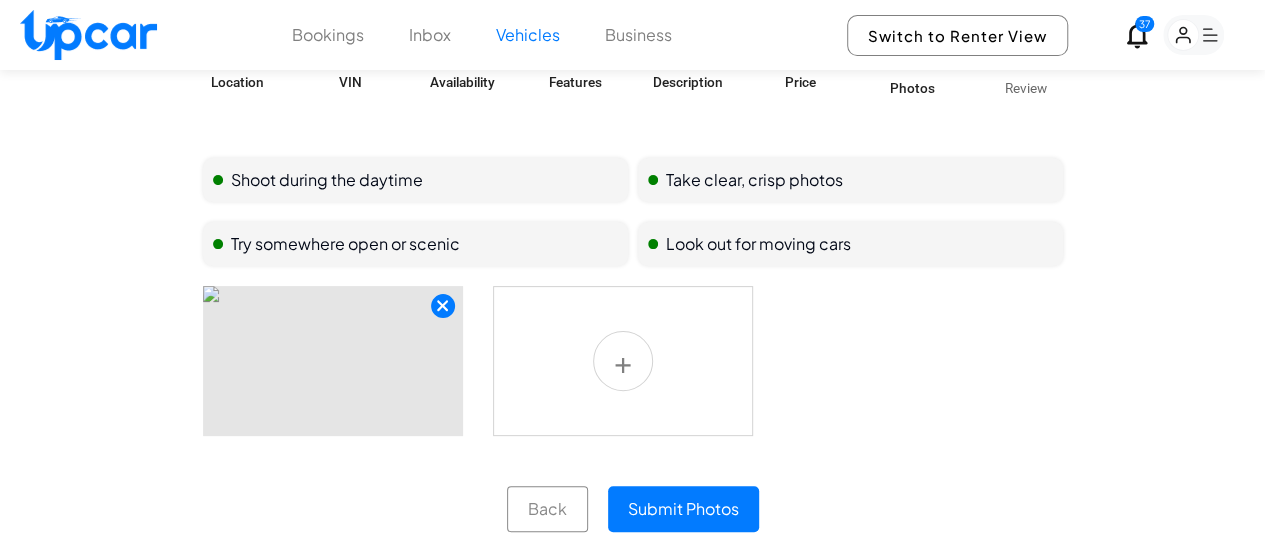 click on "Submit Photos" at bounding box center (683, 509) 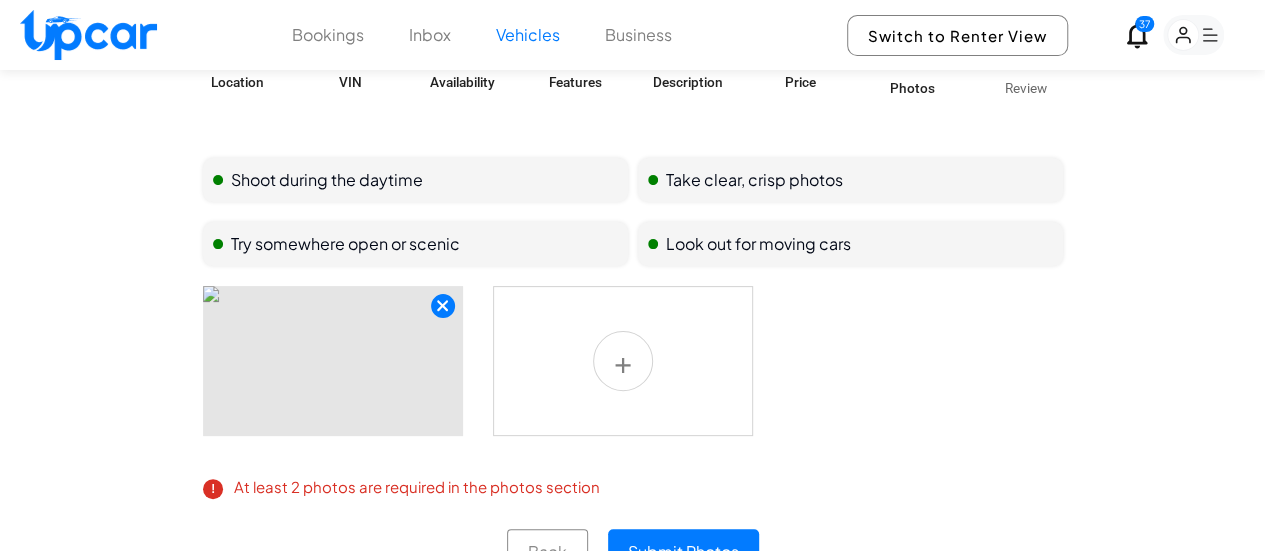 click at bounding box center [623, 361] 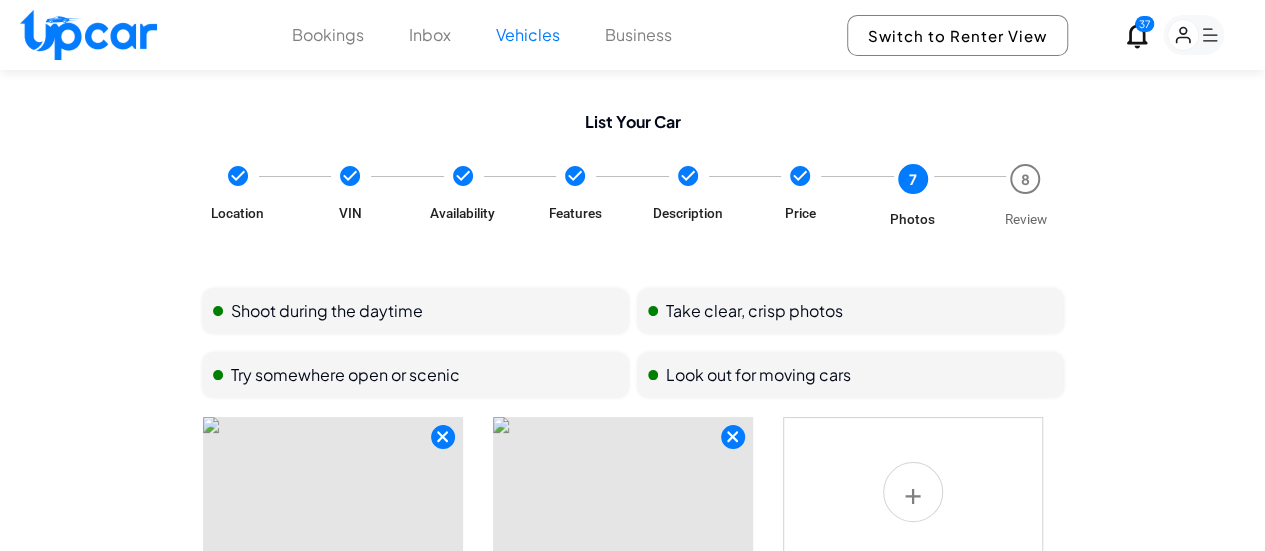 scroll, scrollTop: 174, scrollLeft: 0, axis: vertical 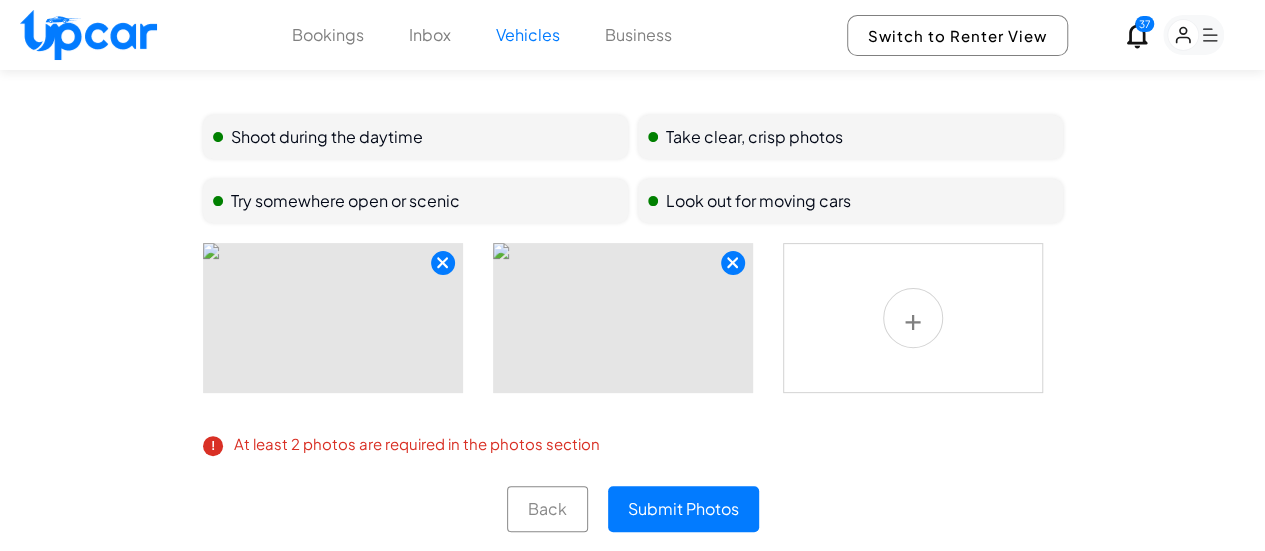 click on "Submit Photos" at bounding box center [683, 509] 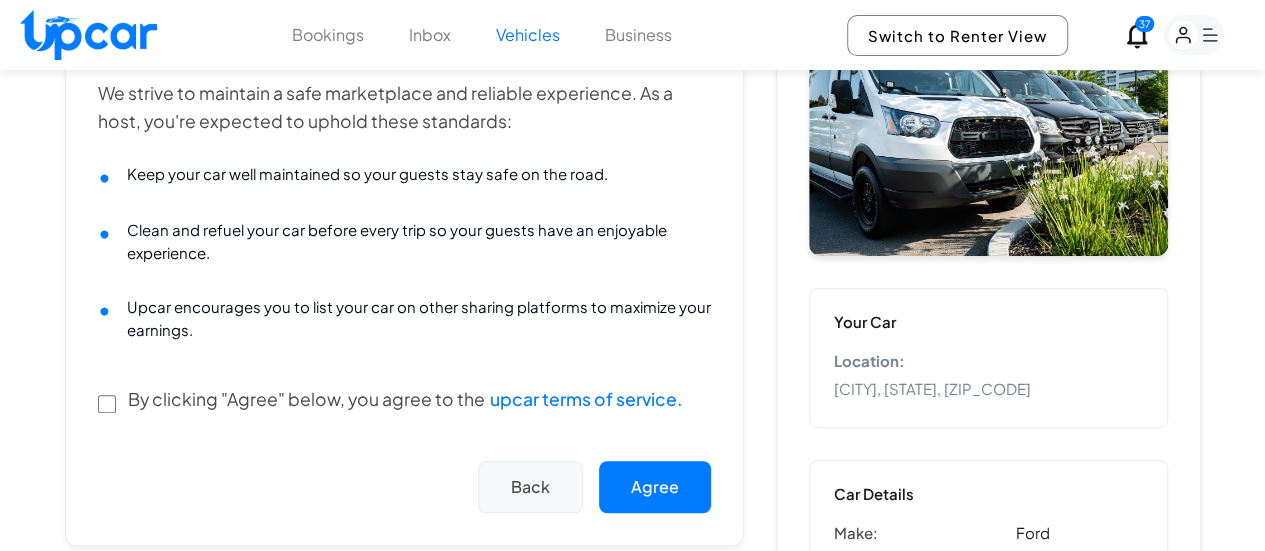 scroll, scrollTop: 374, scrollLeft: 0, axis: vertical 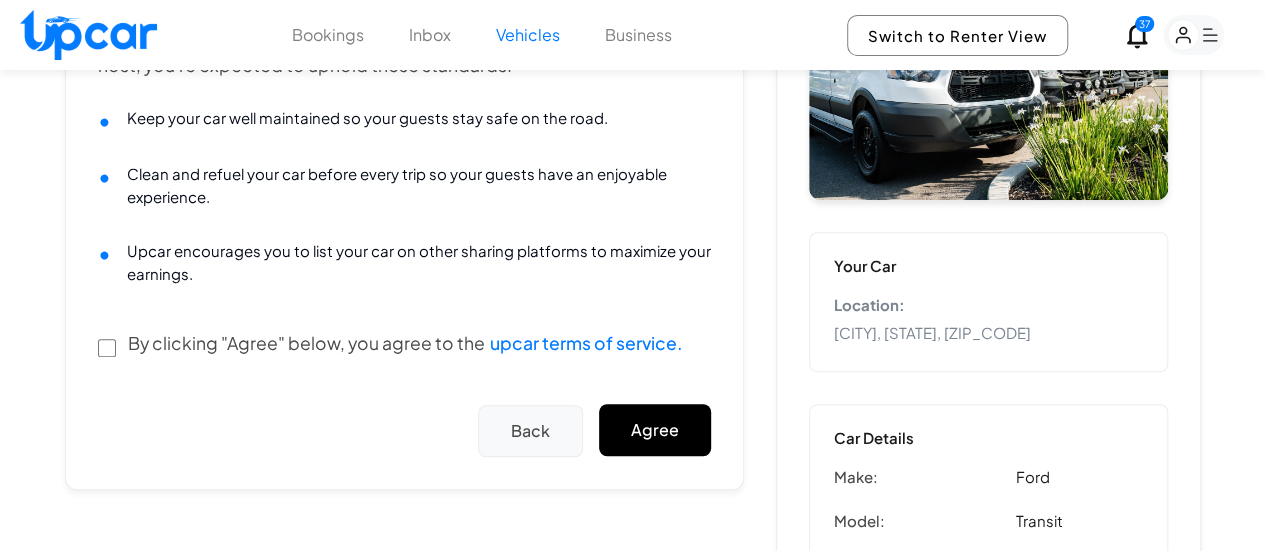 click on "Agree" at bounding box center (655, 430) 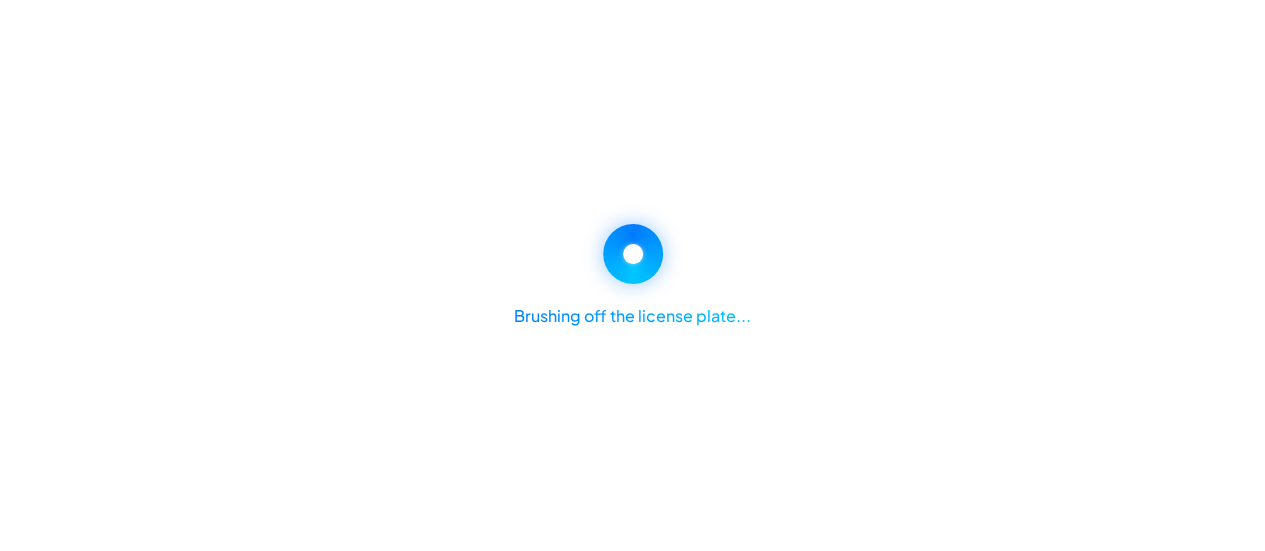 scroll, scrollTop: 0, scrollLeft: 0, axis: both 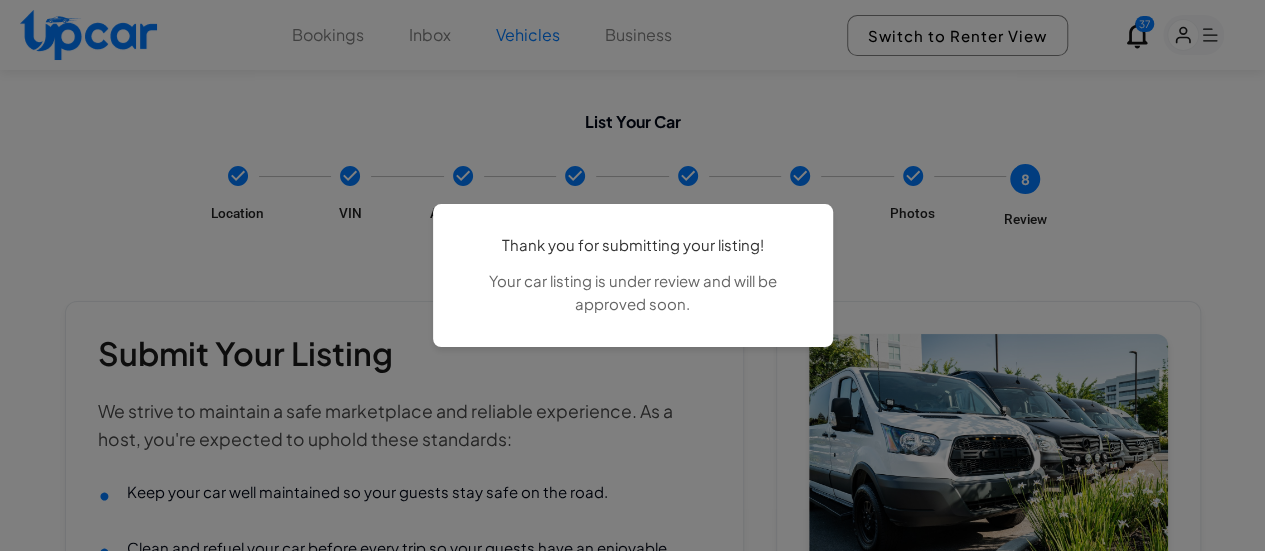 click on "Thank you for submitting your listing! Your car listing is under review and will be approved soon." at bounding box center (632, 275) 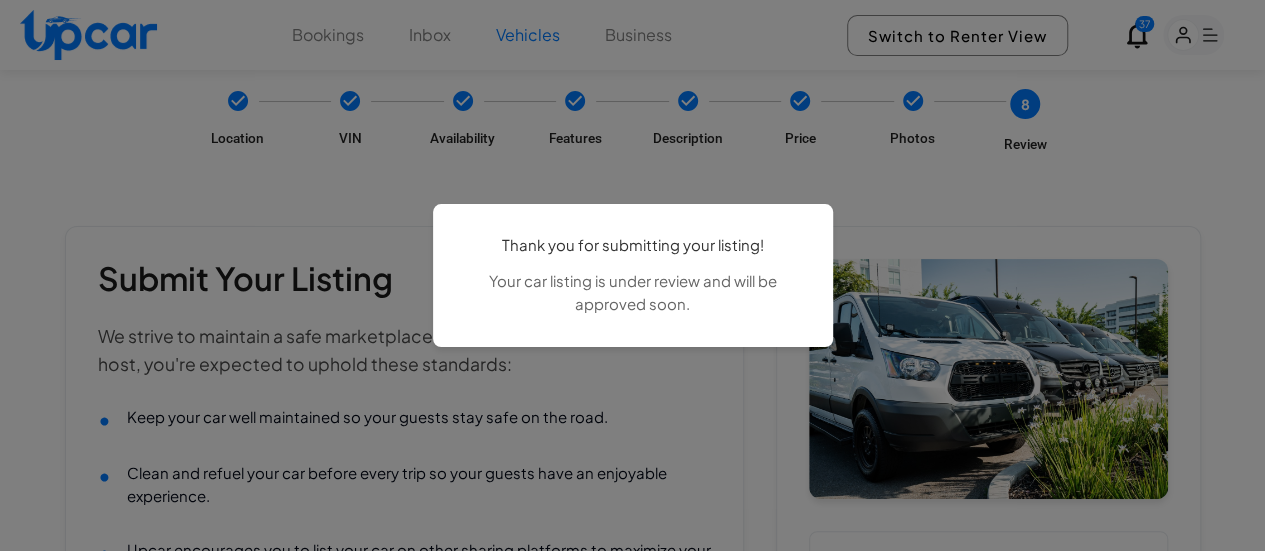 scroll, scrollTop: 0, scrollLeft: 0, axis: both 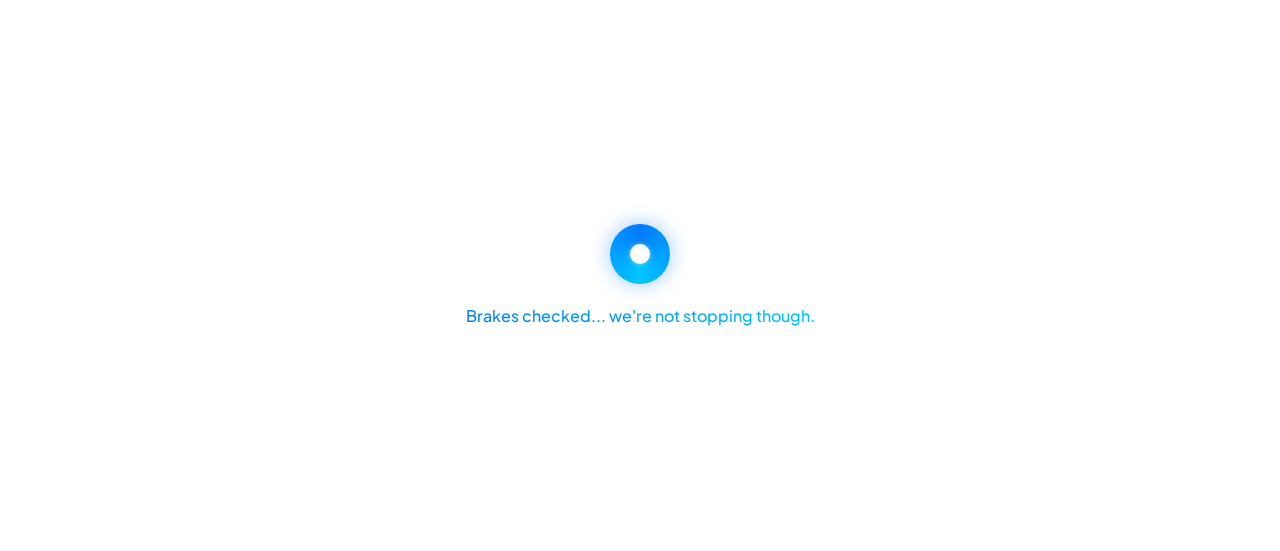 select on "*******" 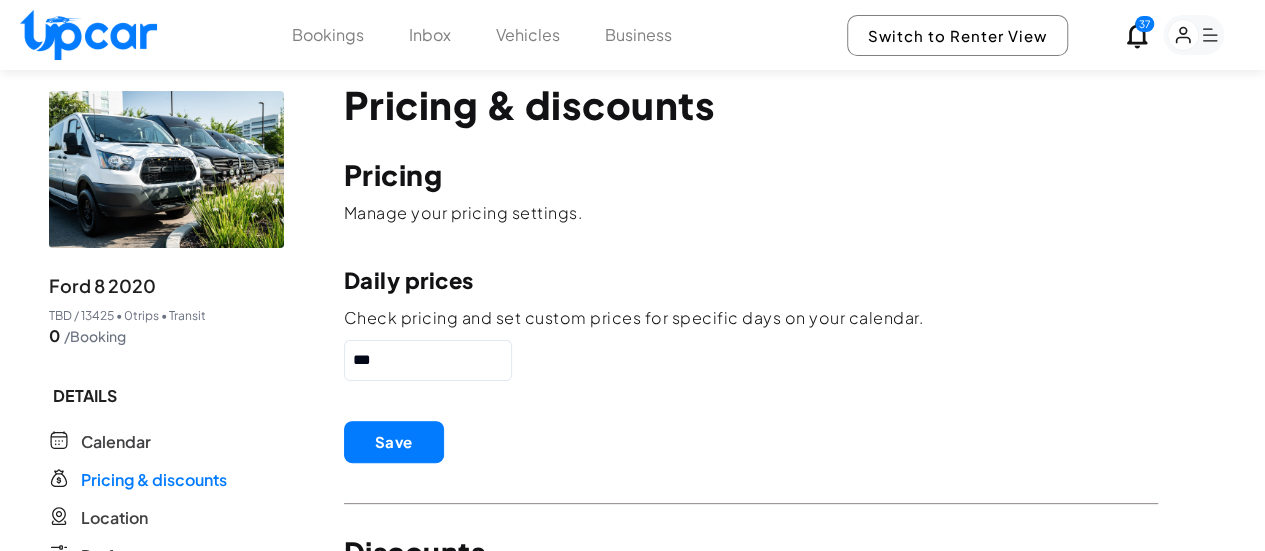 scroll, scrollTop: 0, scrollLeft: 0, axis: both 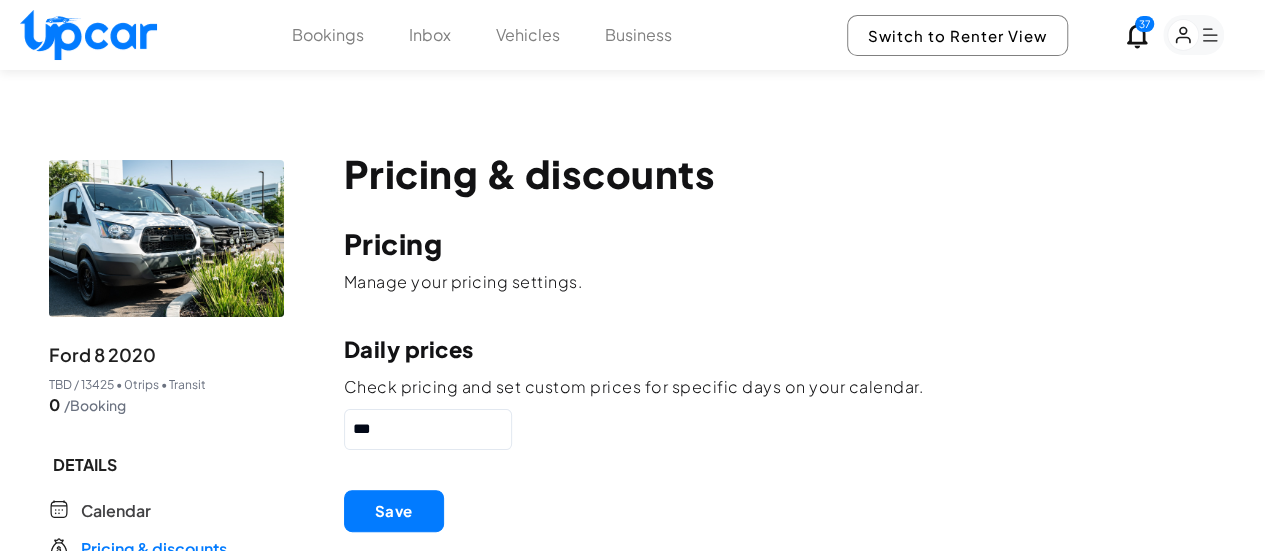 click at bounding box center (88, 35) 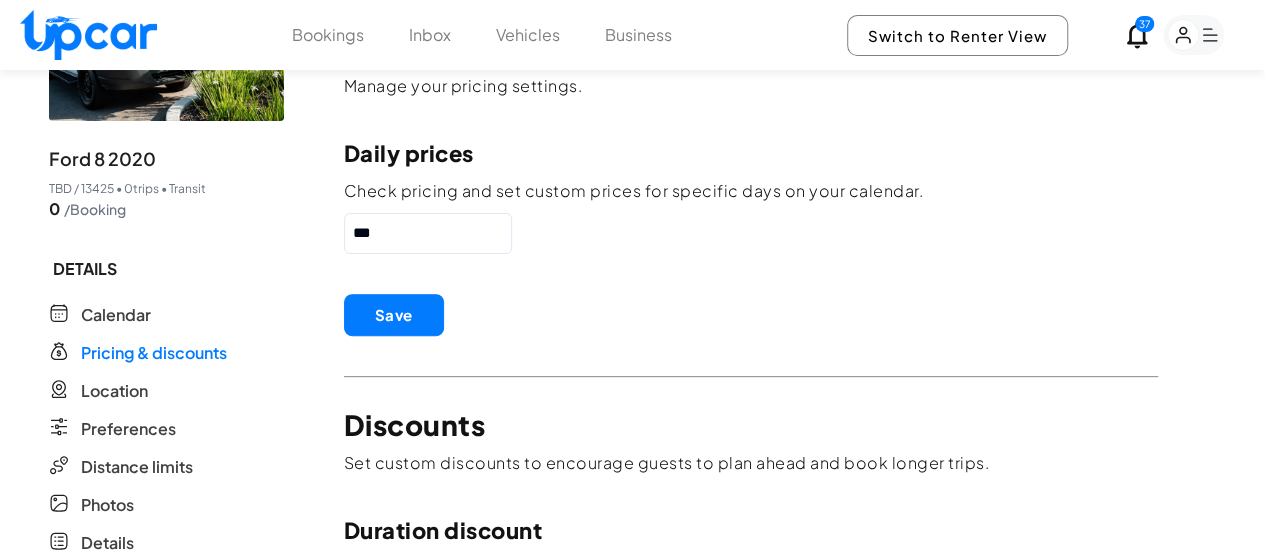 scroll, scrollTop: 200, scrollLeft: 0, axis: vertical 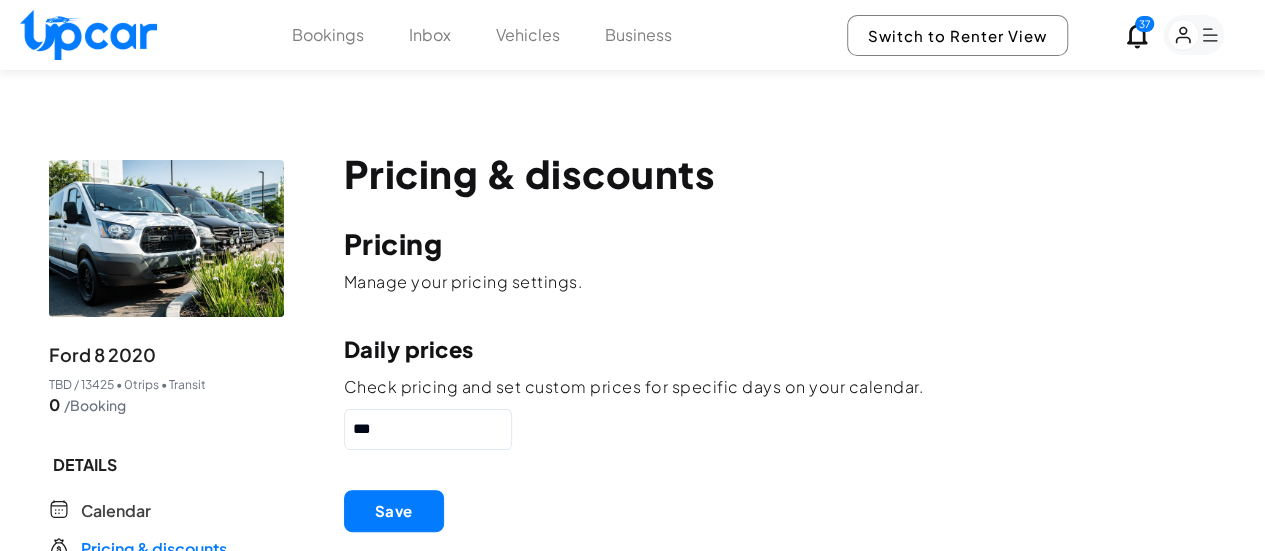 click on "Ford   8   2020" at bounding box center (102, 355) 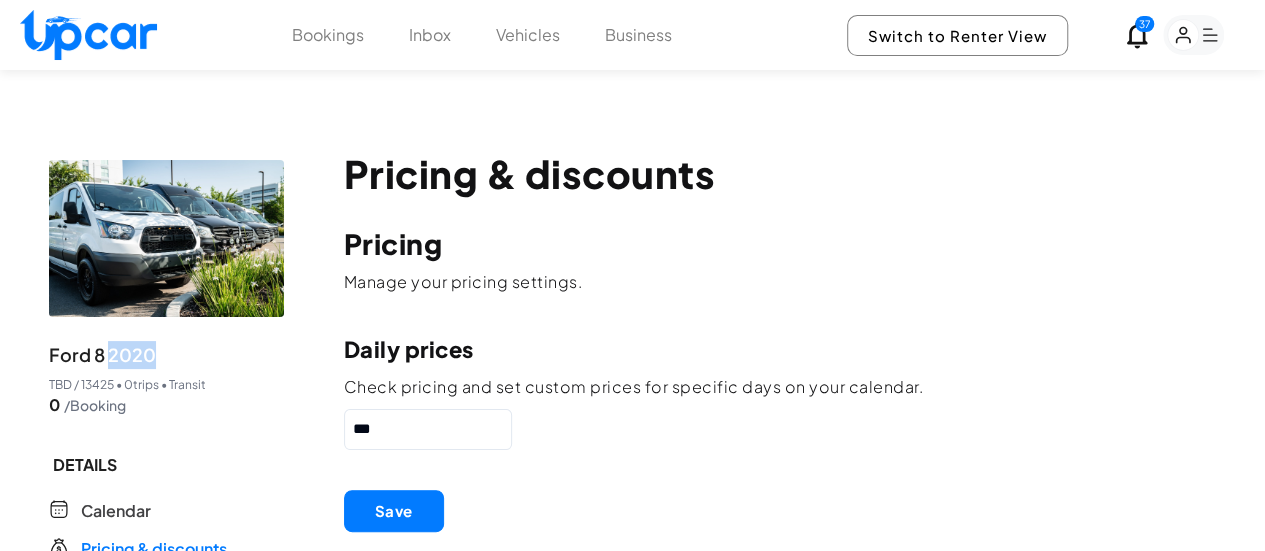 type on "****" 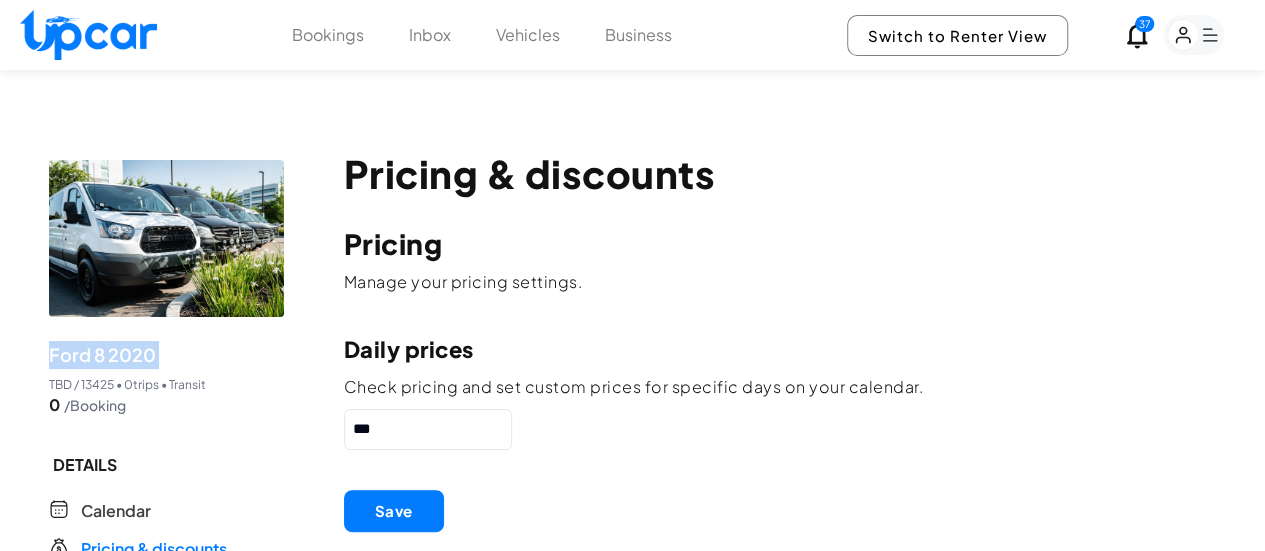 click on "Ford   8   2020" at bounding box center [102, 355] 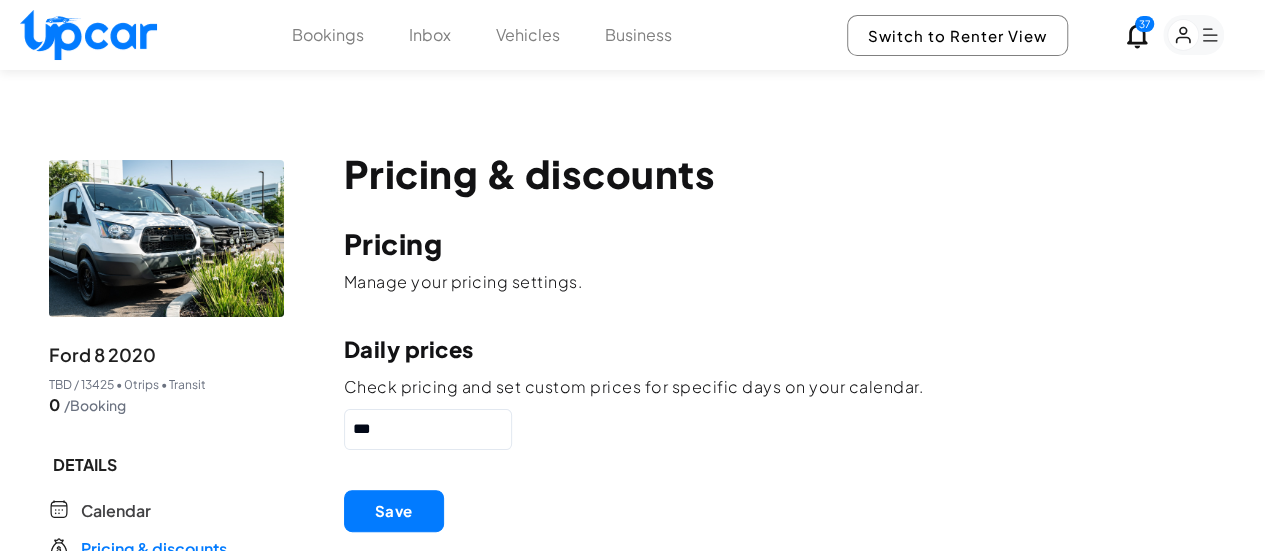 click on "Daily prices" at bounding box center [751, 349] 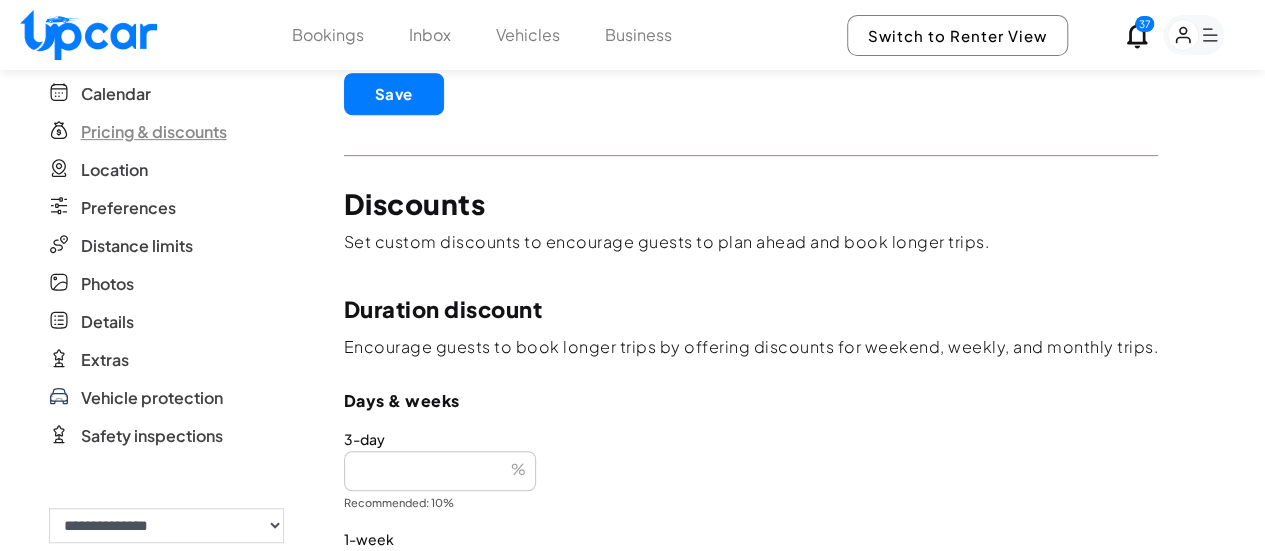 scroll, scrollTop: 200, scrollLeft: 0, axis: vertical 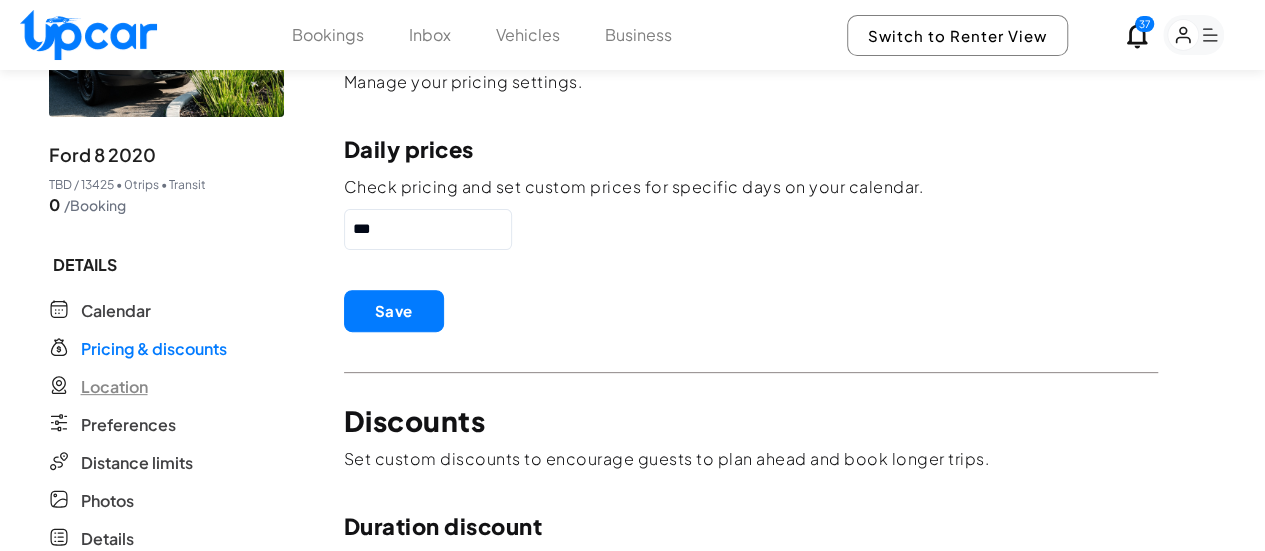 click on "Location" at bounding box center [114, 387] 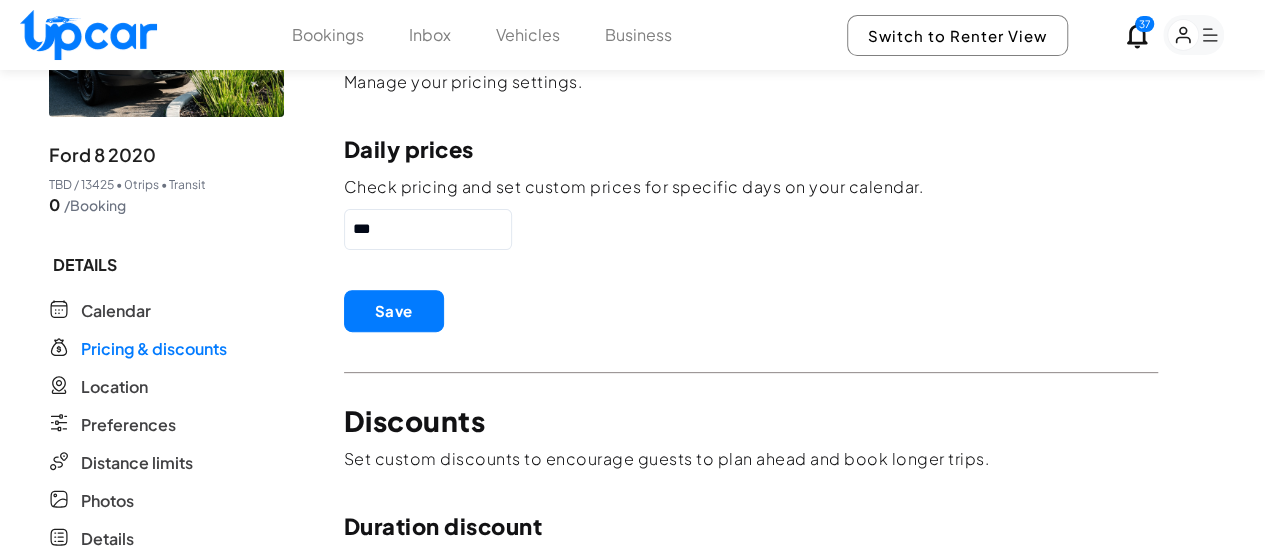 scroll, scrollTop: 0, scrollLeft: 0, axis: both 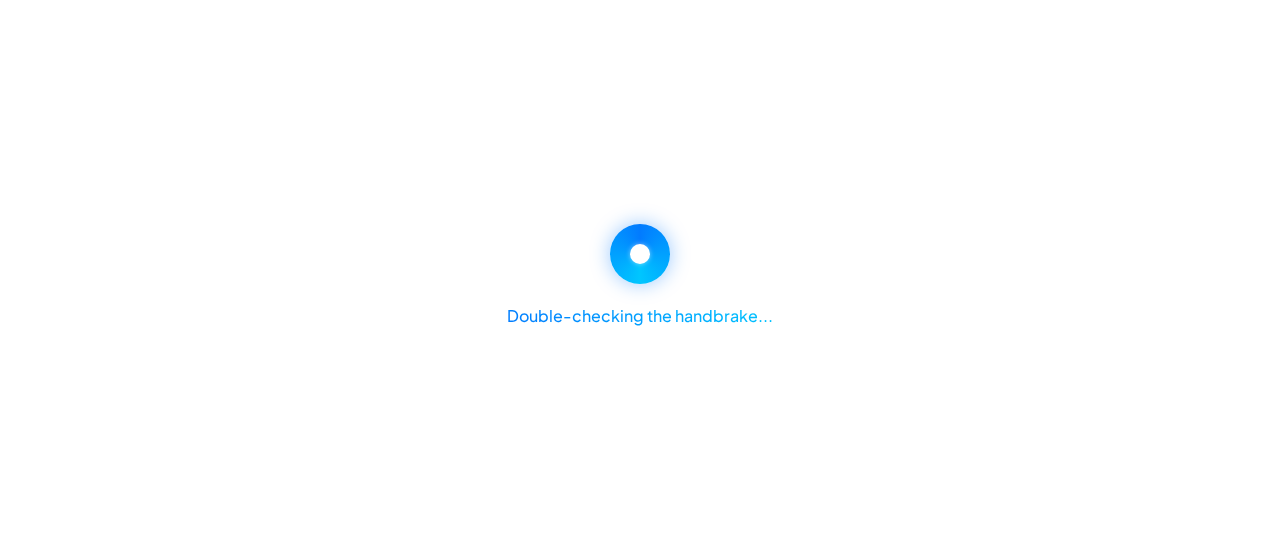 select on "*******" 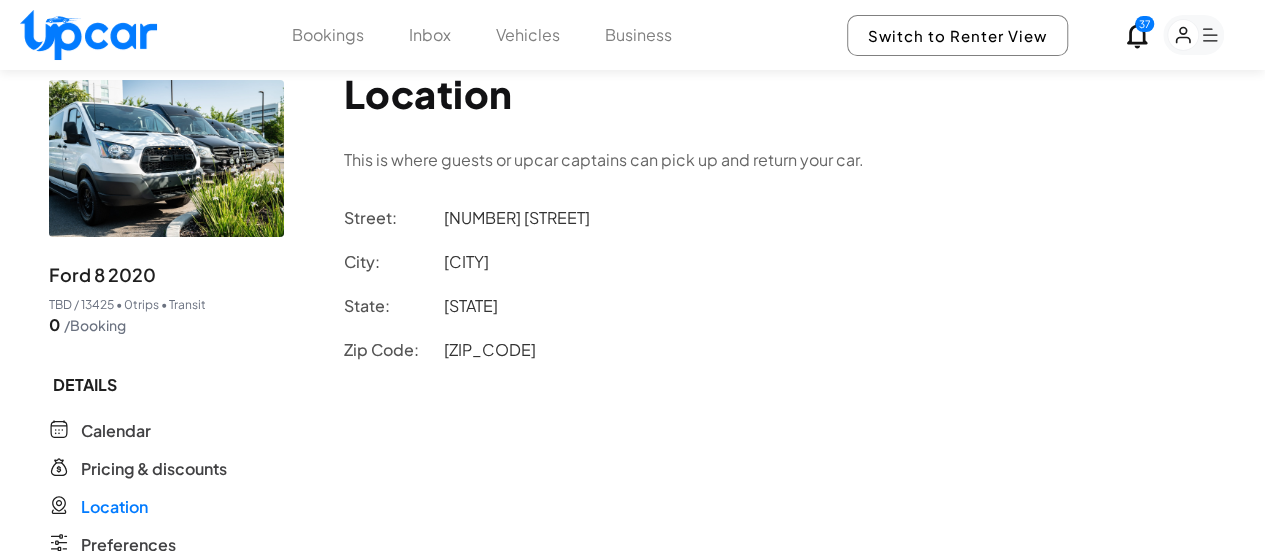 scroll, scrollTop: 200, scrollLeft: 0, axis: vertical 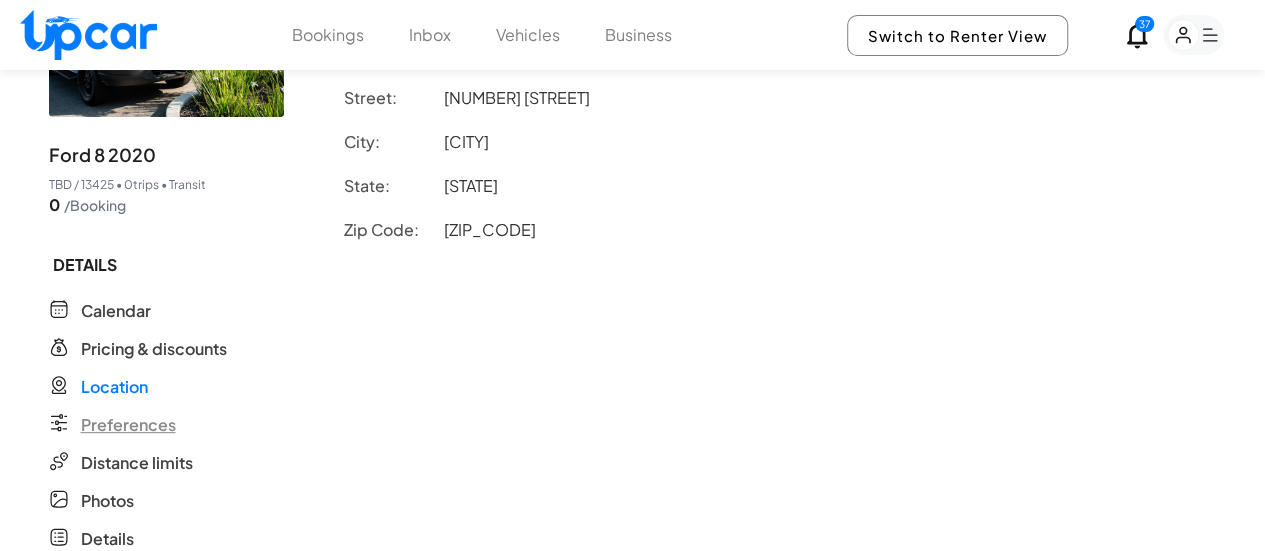 click on "Preferences" at bounding box center (128, 425) 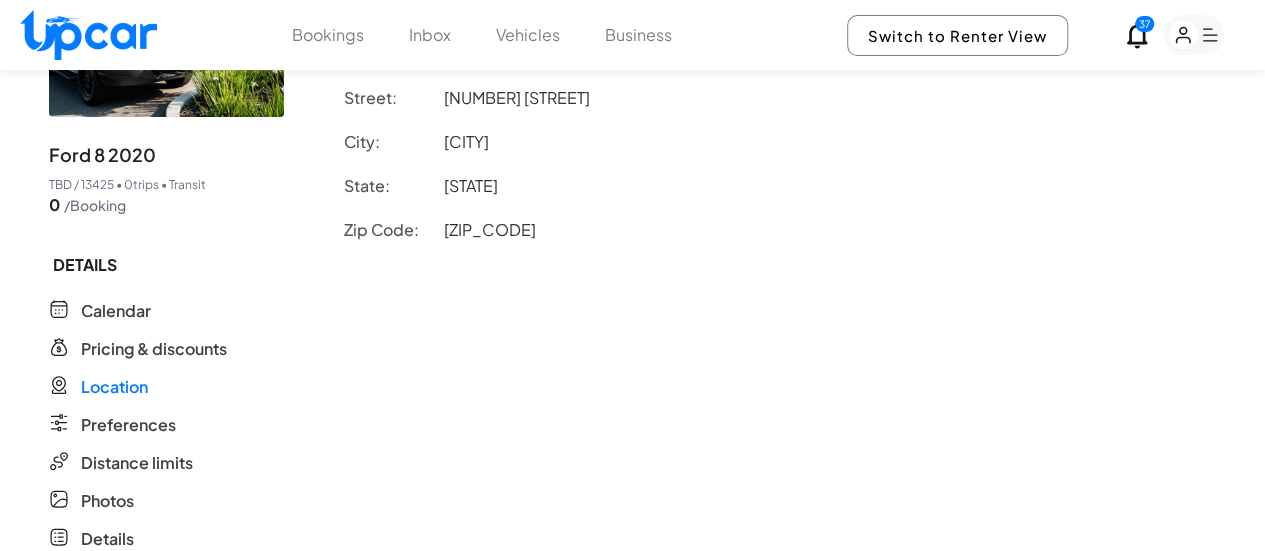 scroll, scrollTop: 0, scrollLeft: 0, axis: both 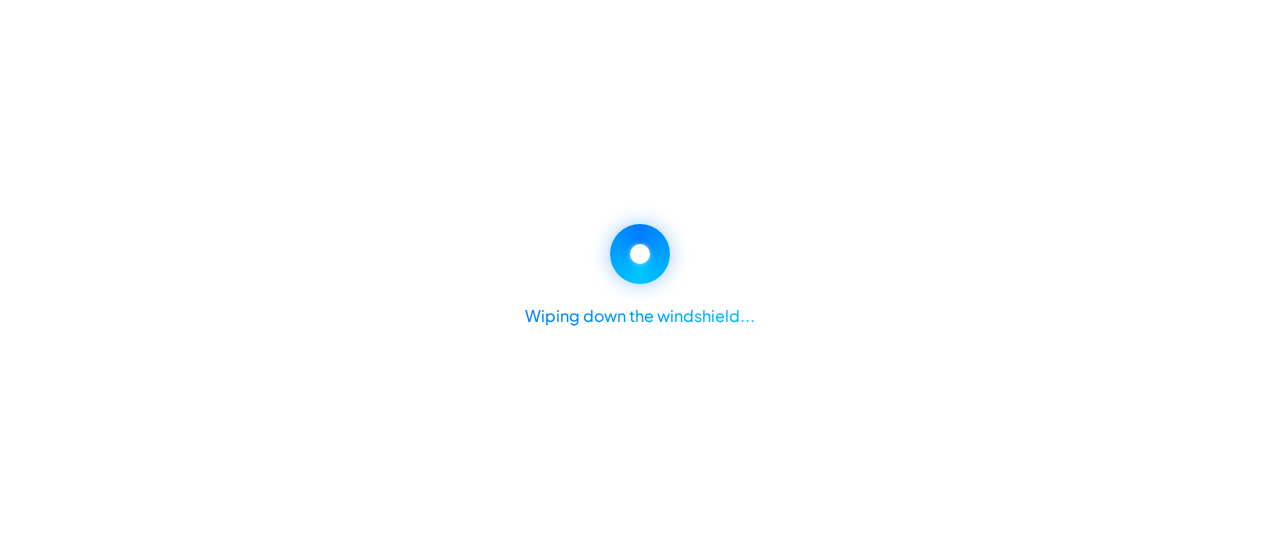 select on "*******" 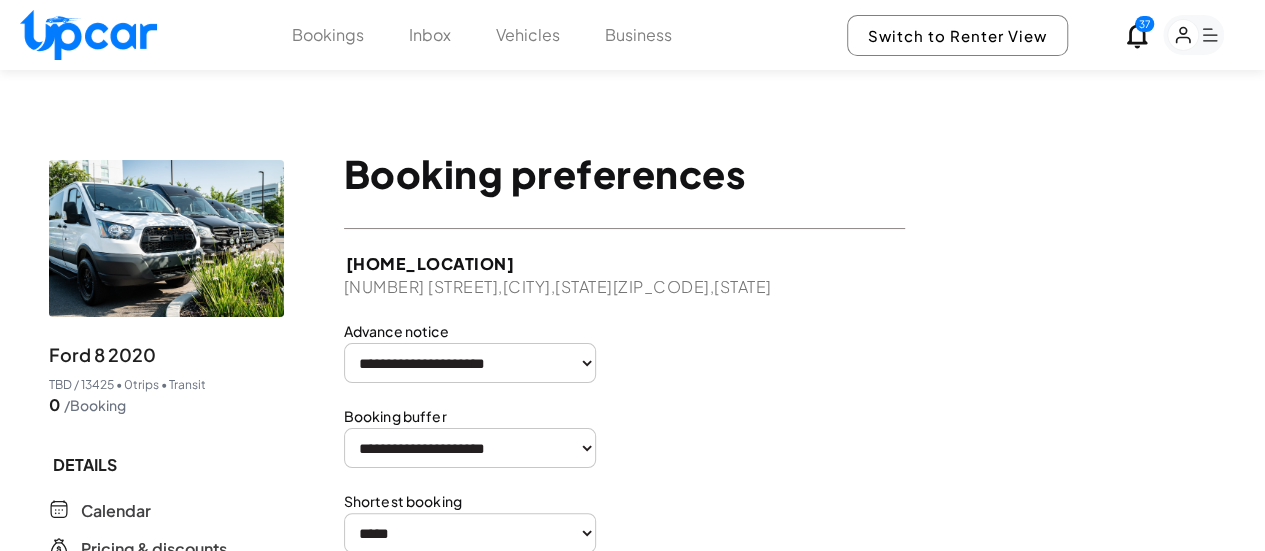 click on "**********" at bounding box center [470, 363] 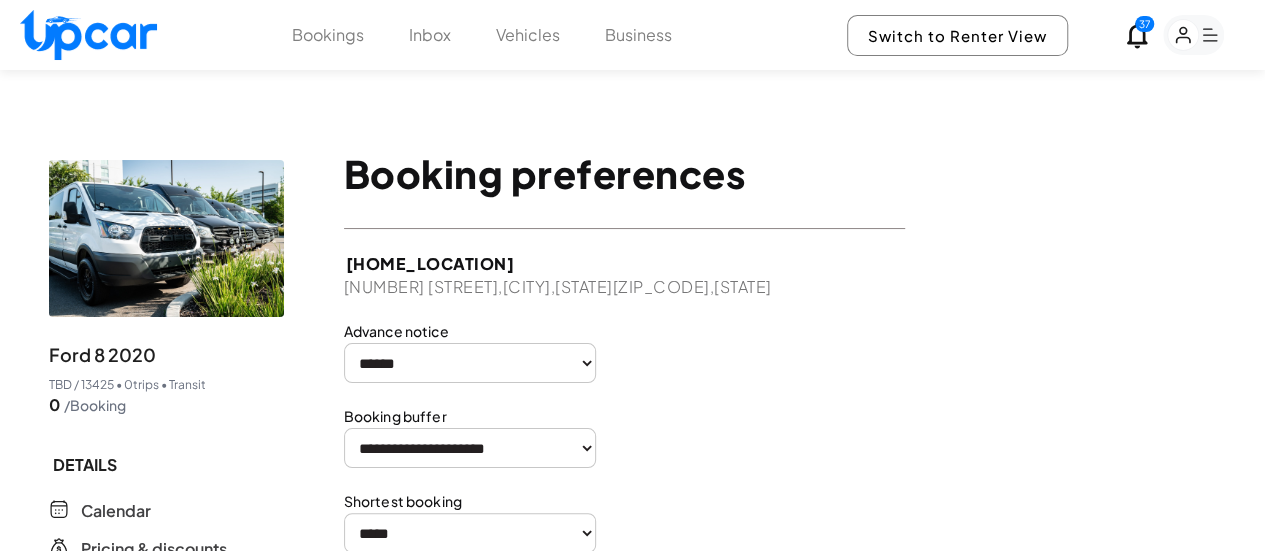 click on "**********" at bounding box center [470, 363] 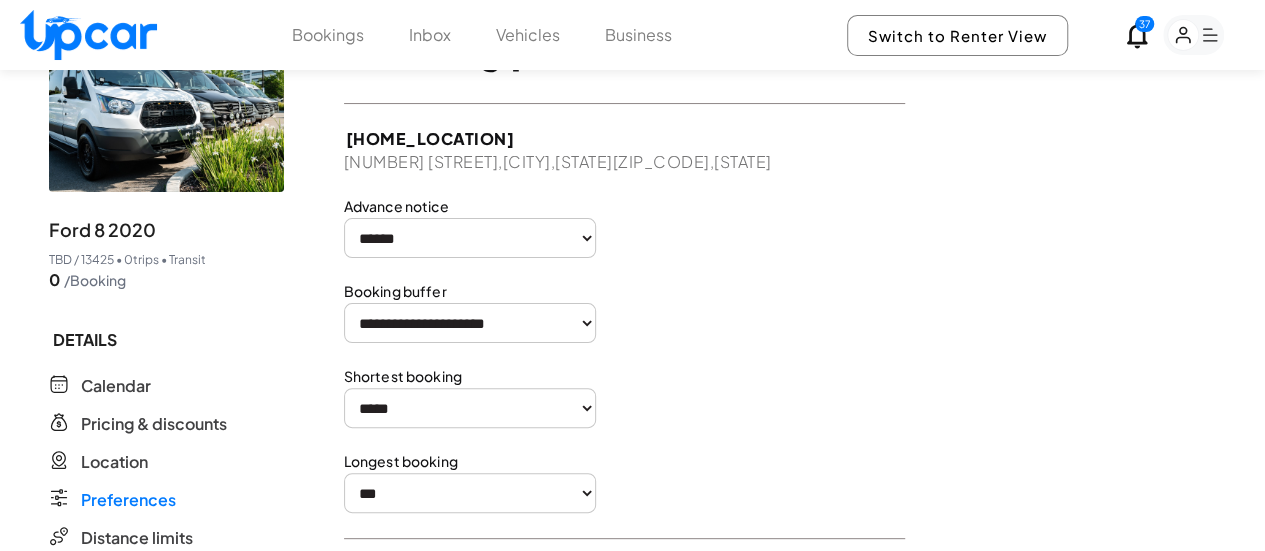 scroll, scrollTop: 100, scrollLeft: 0, axis: vertical 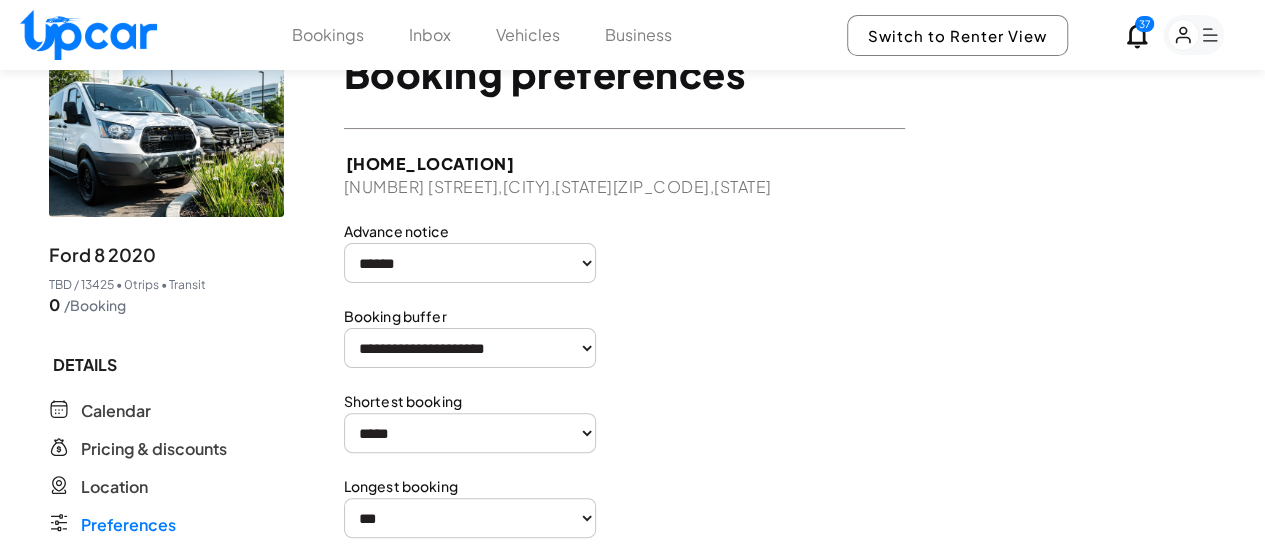 click on "**********" at bounding box center [470, 348] 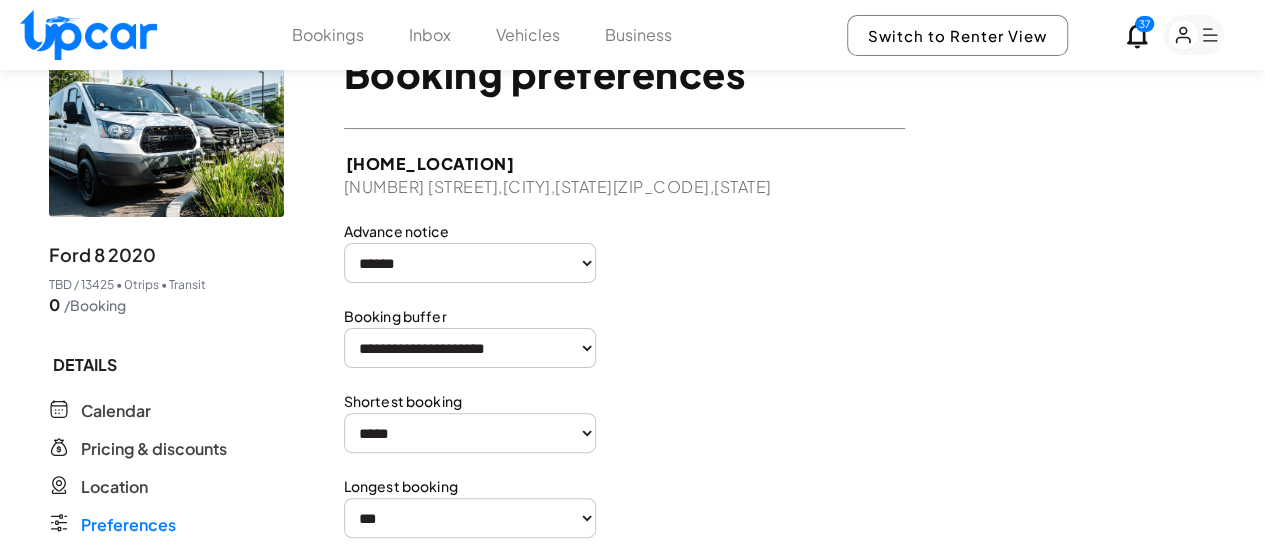 click on "**********" at bounding box center (470, 348) 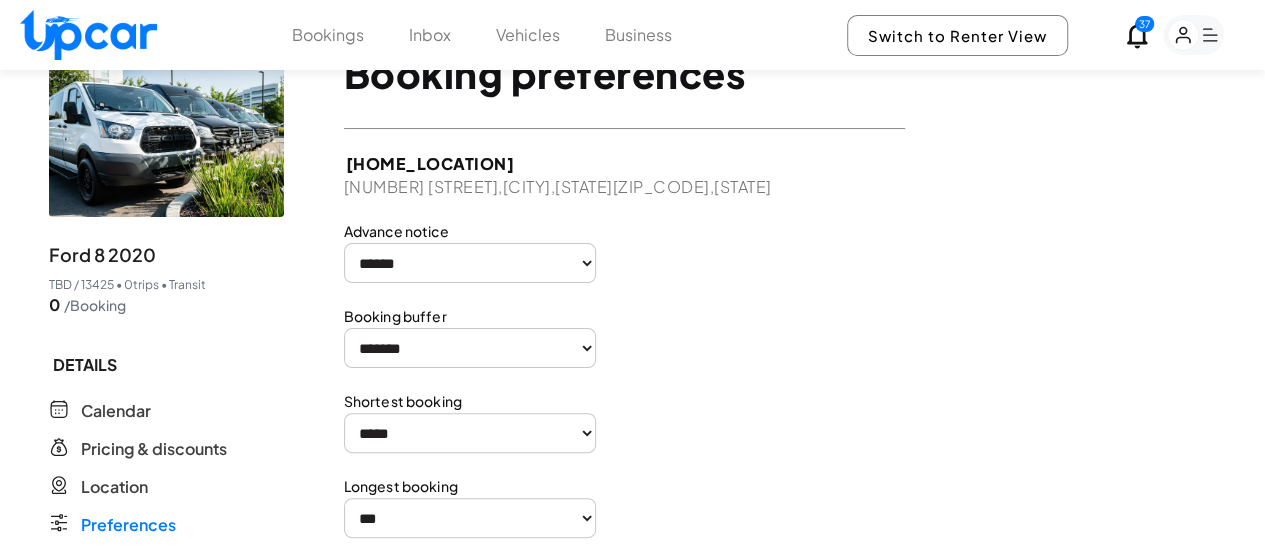click on "**********" at bounding box center (470, 348) 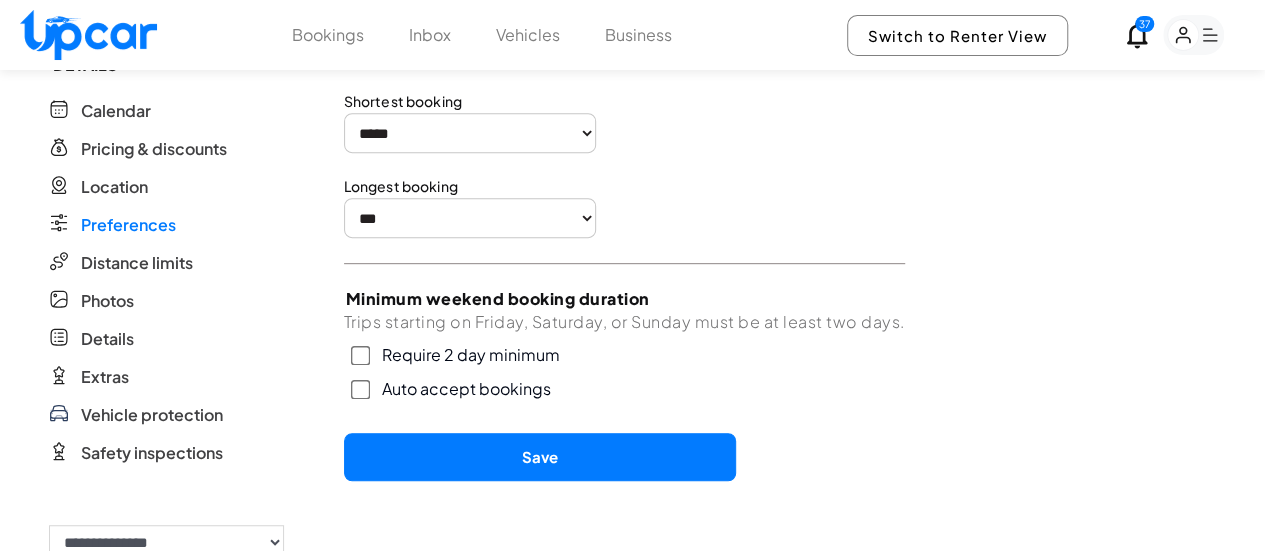 click on "Save" at bounding box center (540, 457) 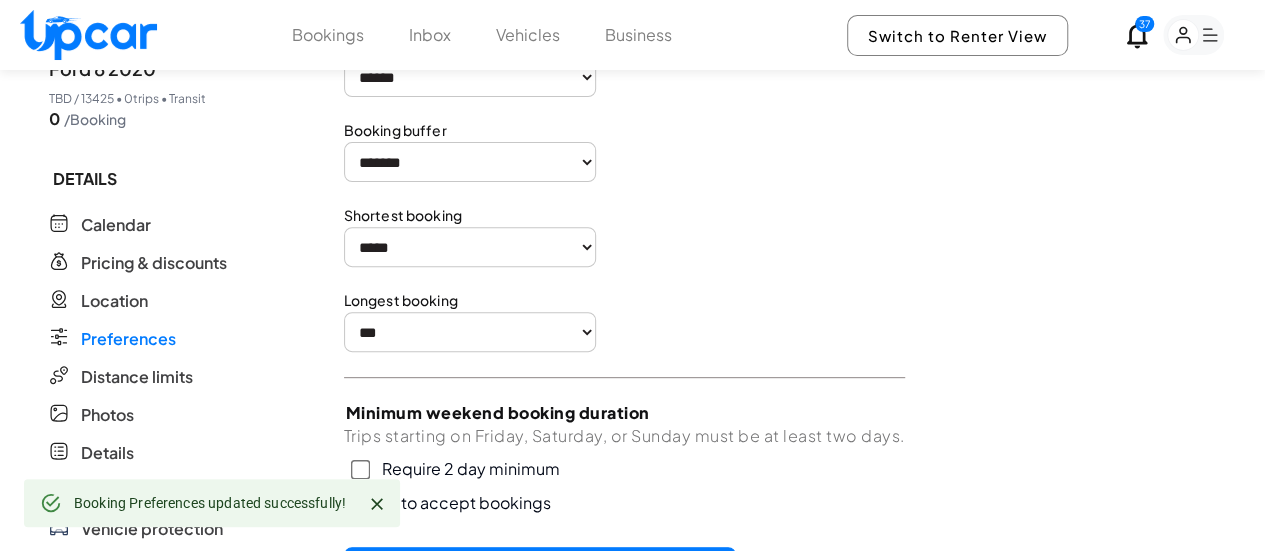 scroll, scrollTop: 300, scrollLeft: 0, axis: vertical 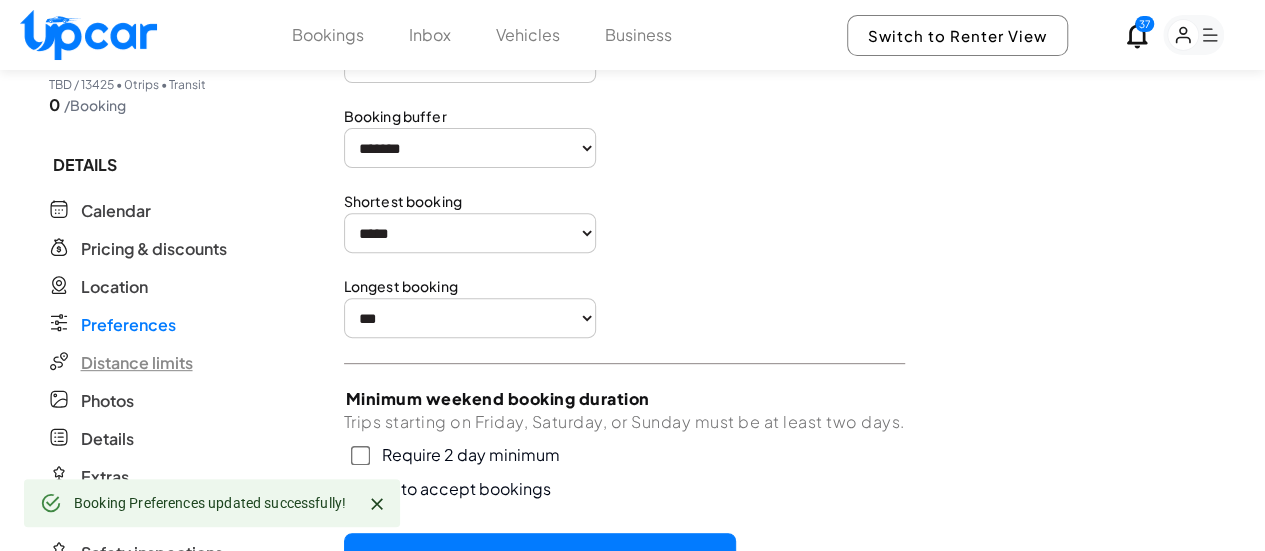 click on "Distance limits" at bounding box center (137, 363) 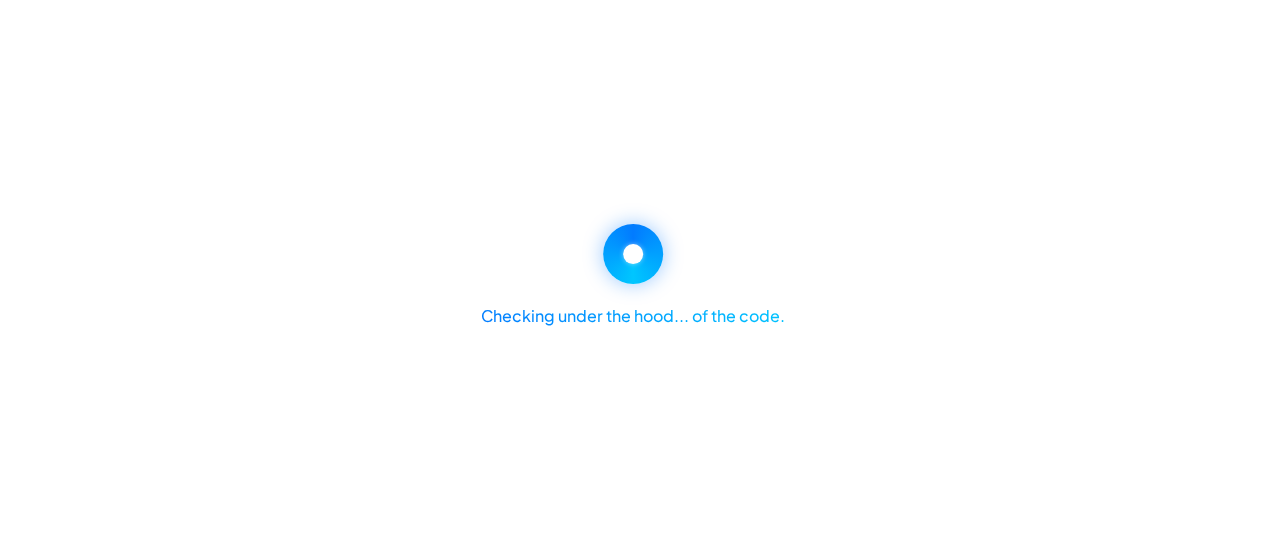 select on "*******" 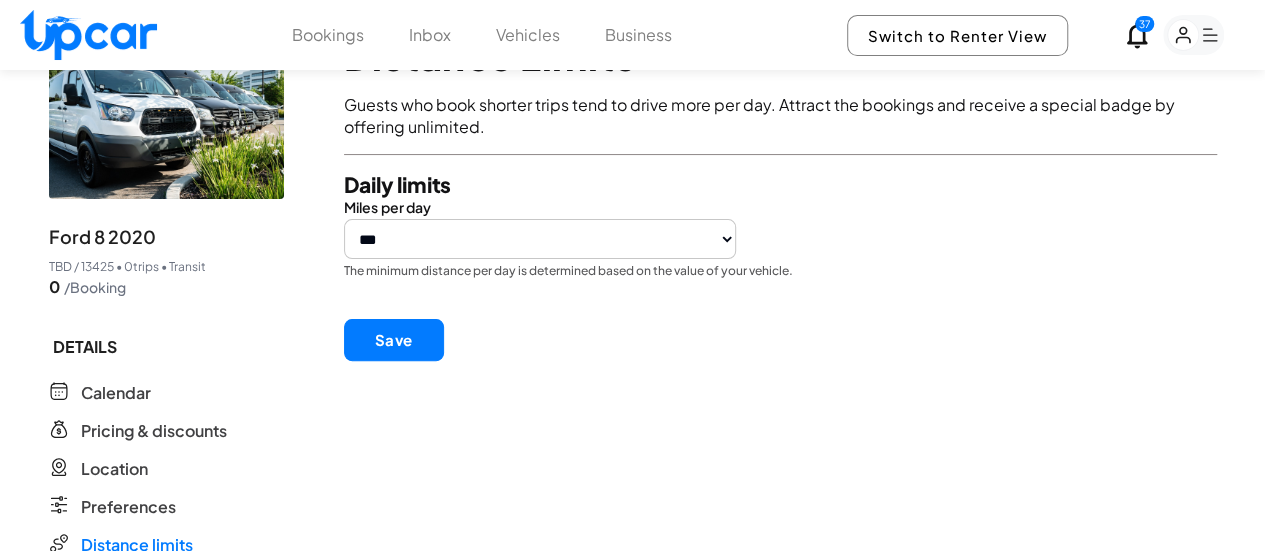 scroll, scrollTop: 300, scrollLeft: 0, axis: vertical 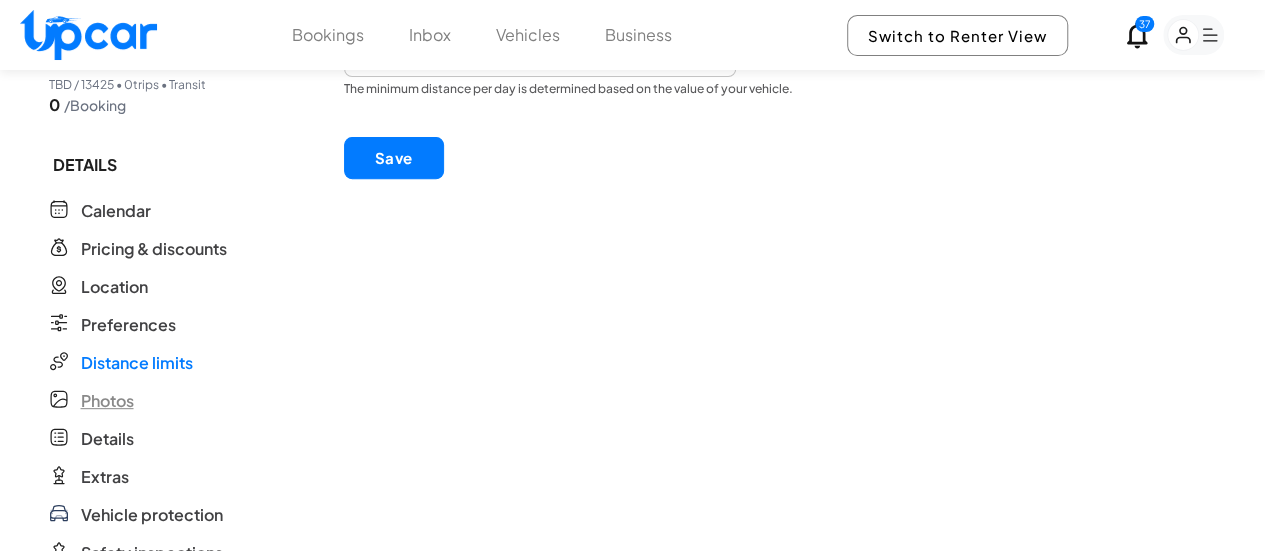 click on "Photos" at bounding box center [107, 401] 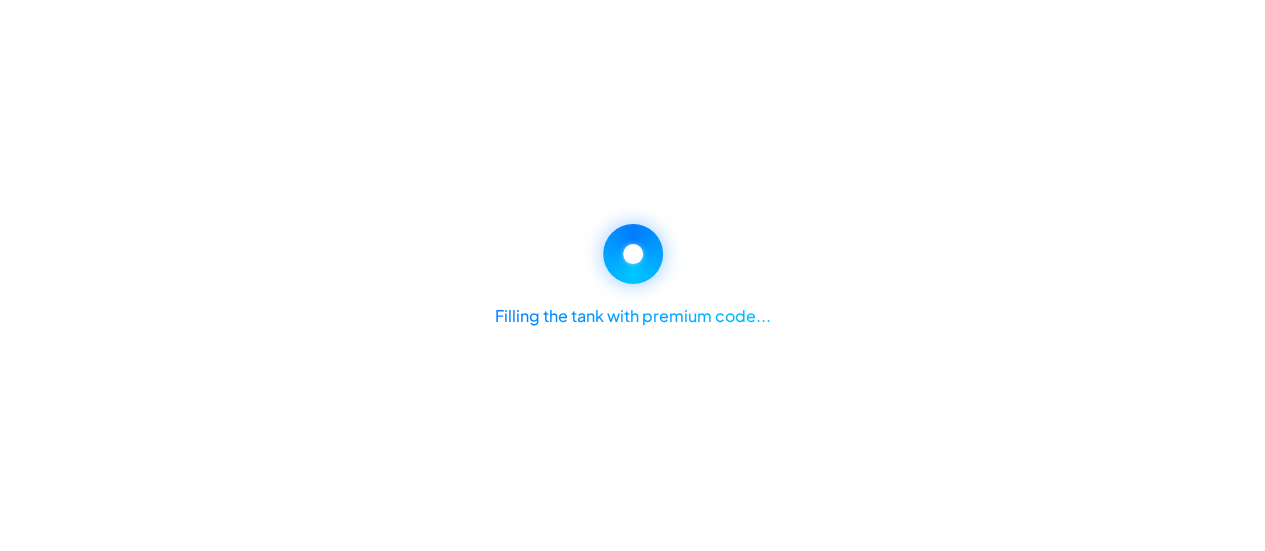 scroll, scrollTop: 0, scrollLeft: 0, axis: both 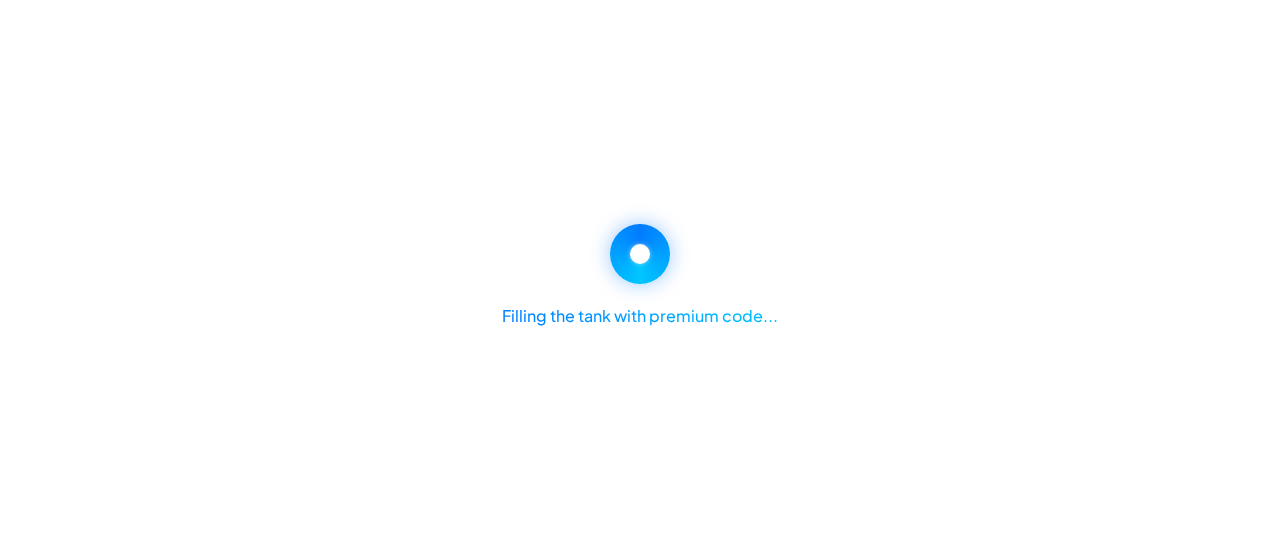 select on "*******" 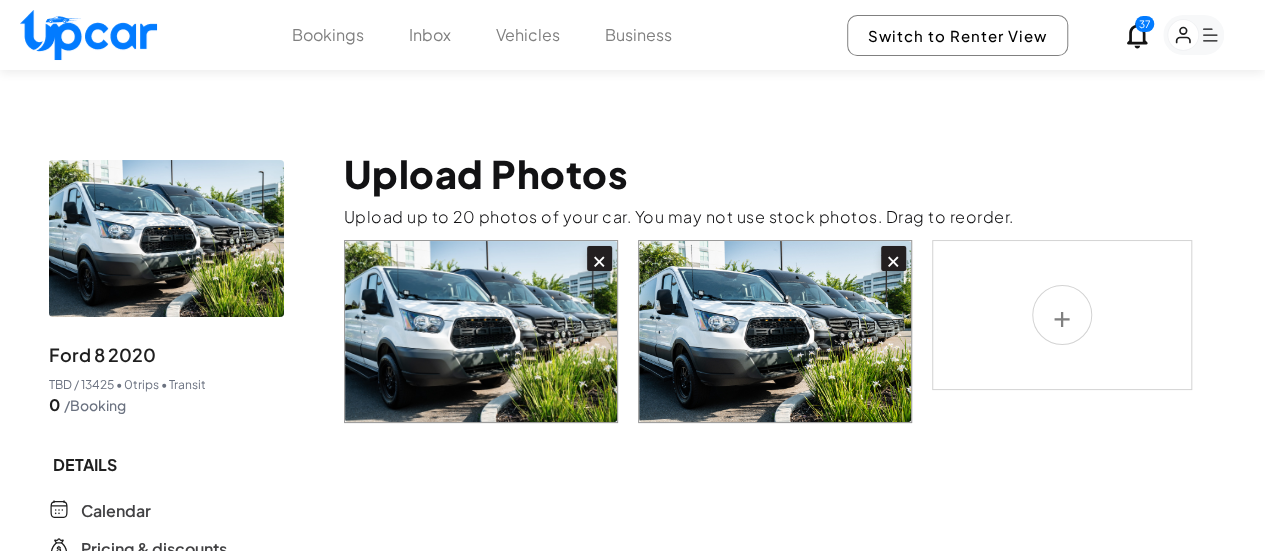 scroll, scrollTop: 300, scrollLeft: 0, axis: vertical 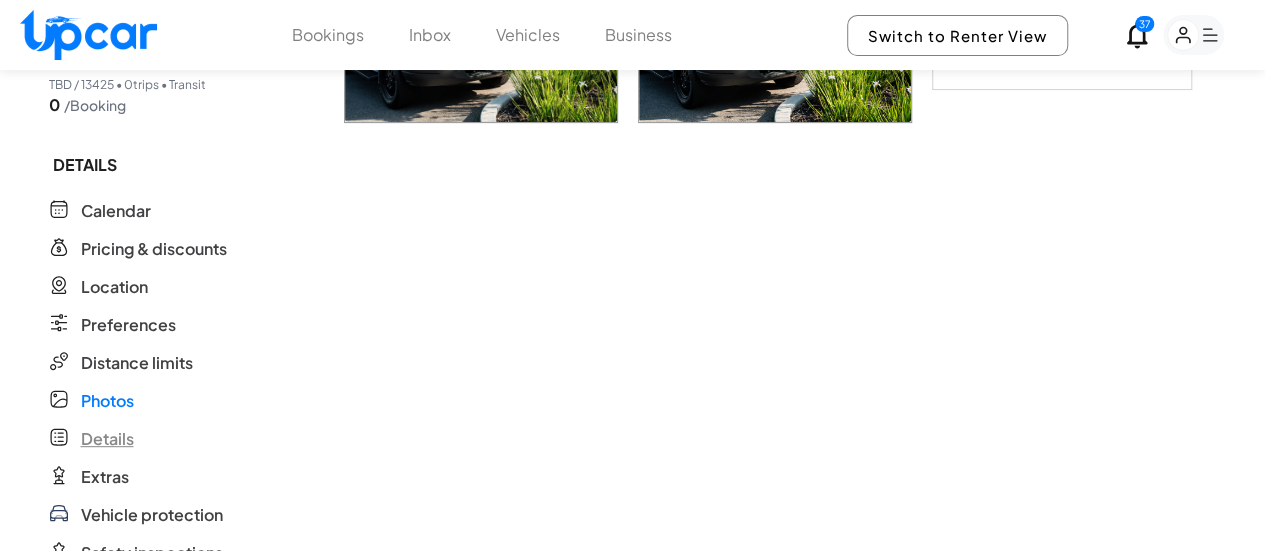 click on "Details" at bounding box center [107, 439] 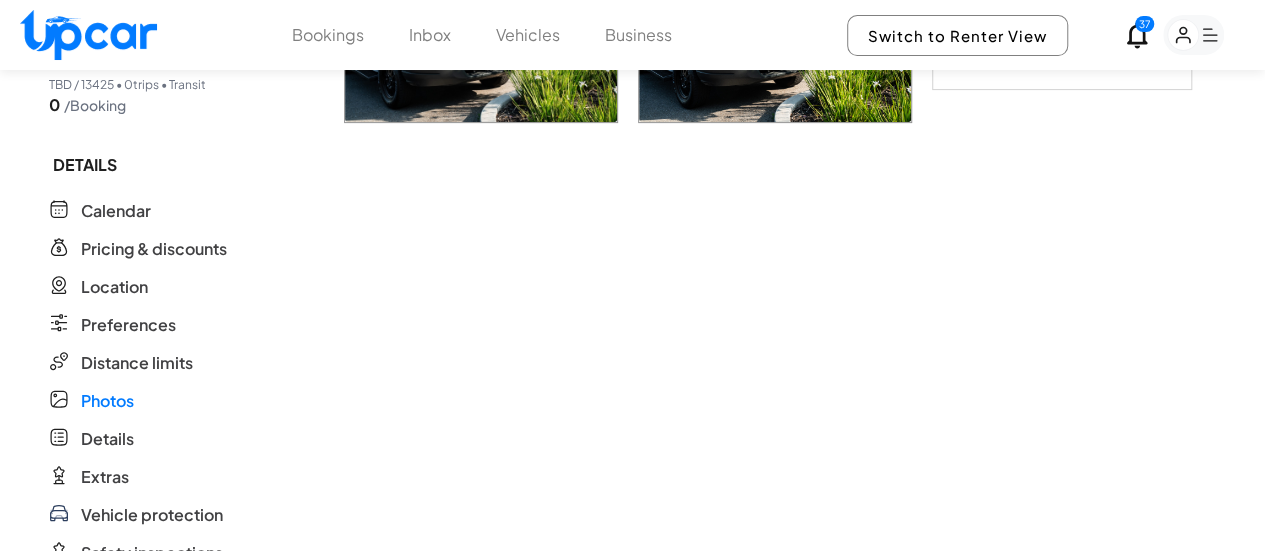 scroll, scrollTop: 0, scrollLeft: 0, axis: both 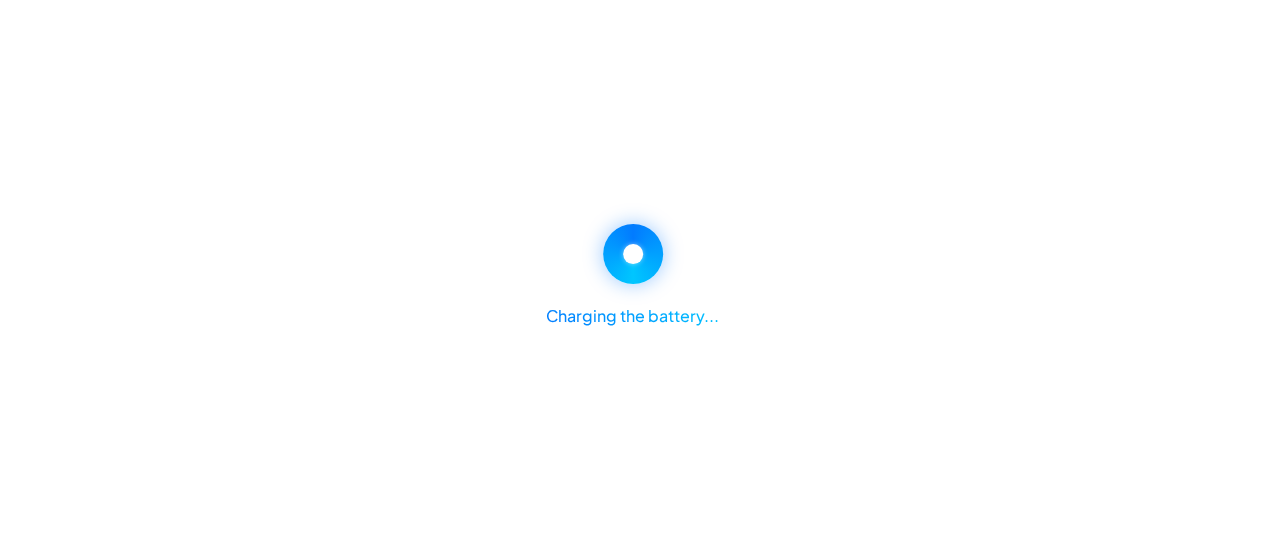 select on "*******" 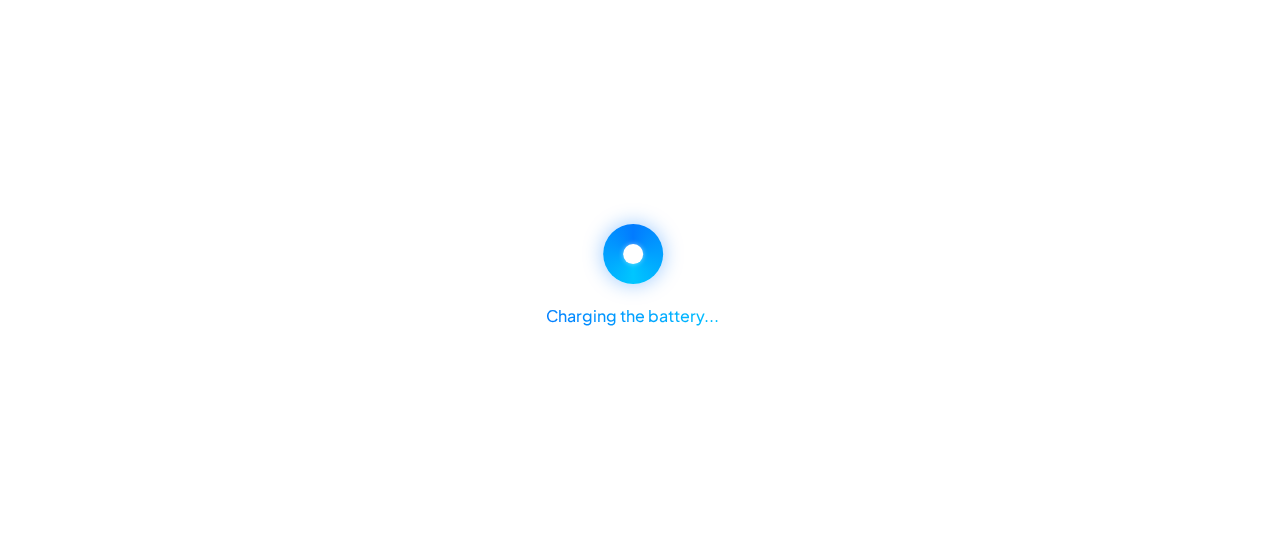 select on "*" 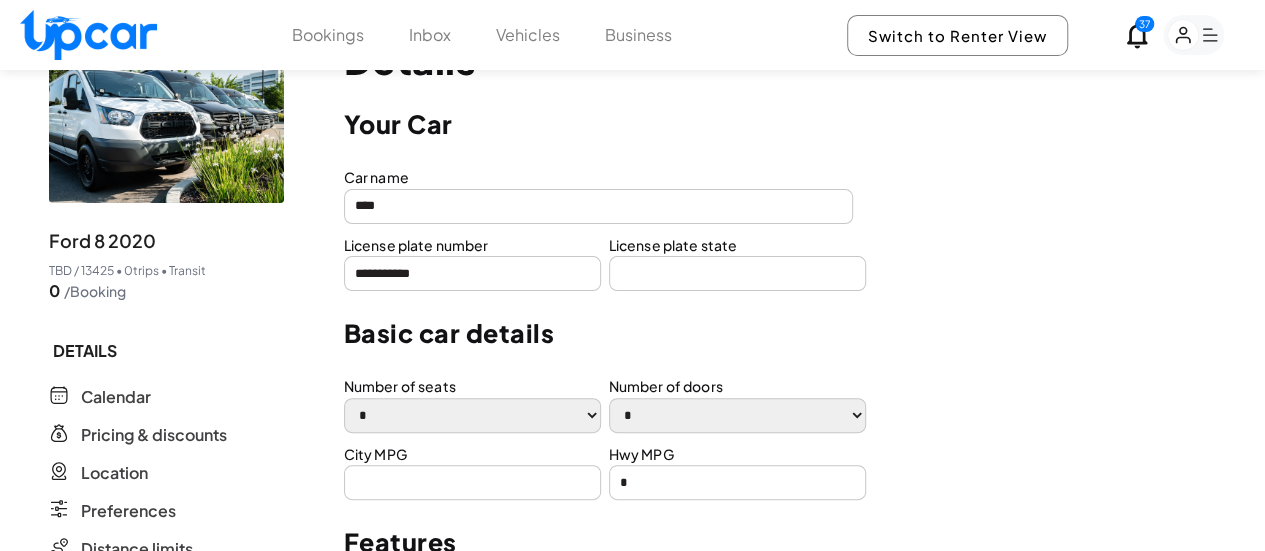 scroll, scrollTop: 0, scrollLeft: 0, axis: both 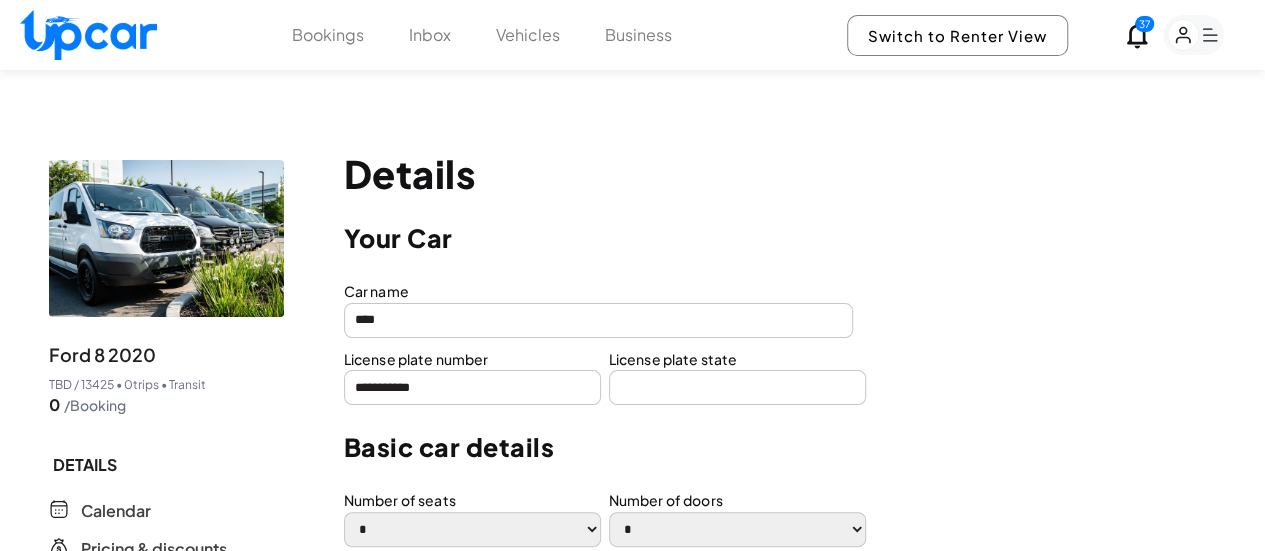 click on "****" at bounding box center (599, 320) 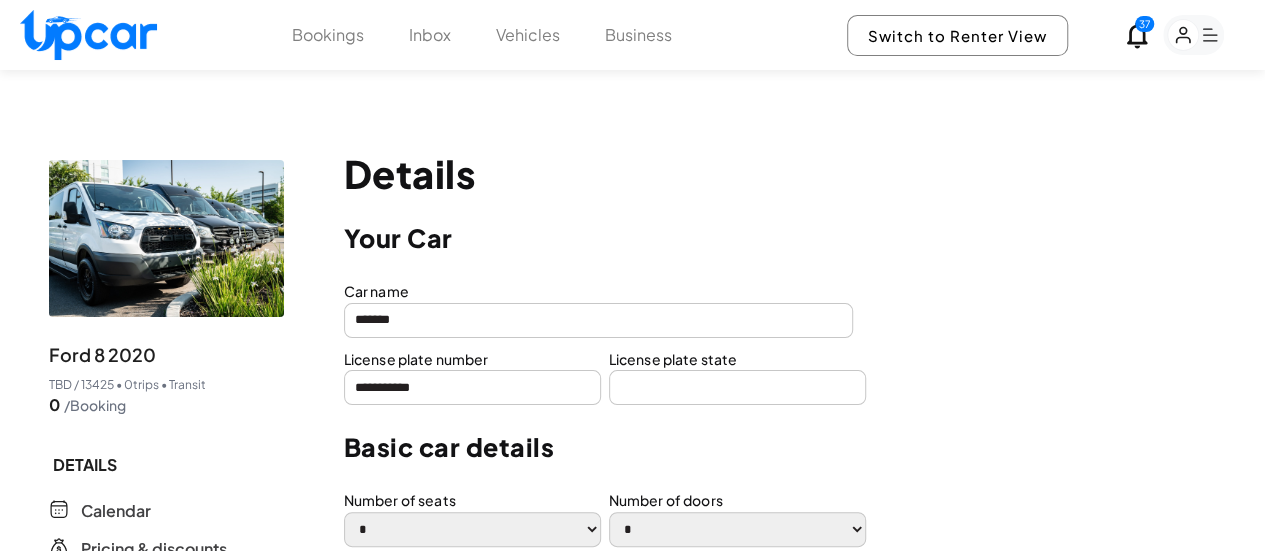 type on "*******" 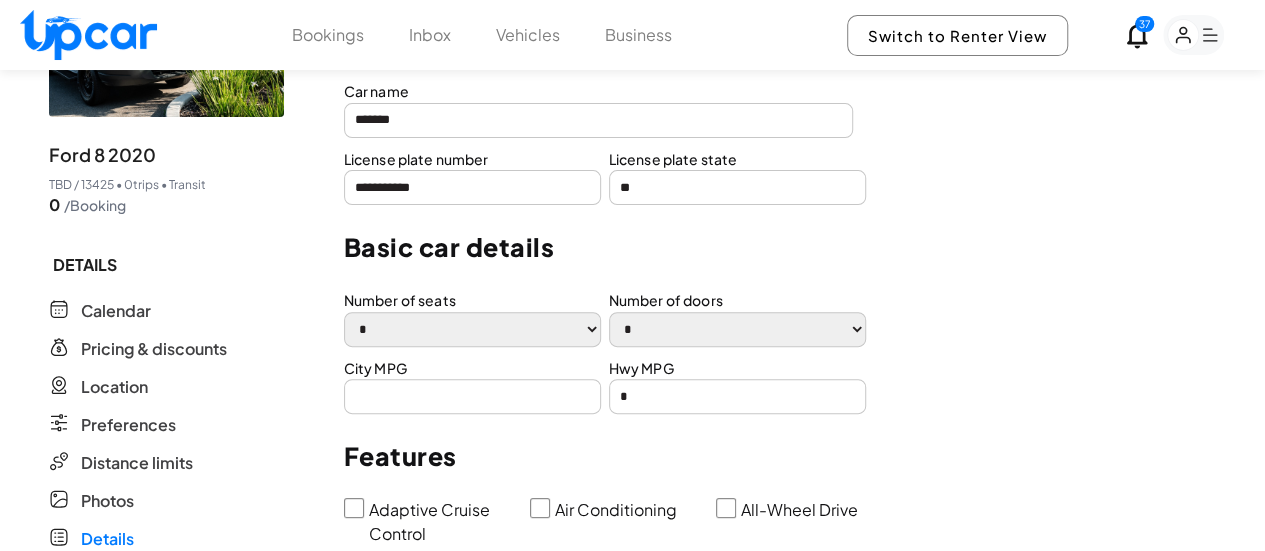 scroll, scrollTop: 300, scrollLeft: 0, axis: vertical 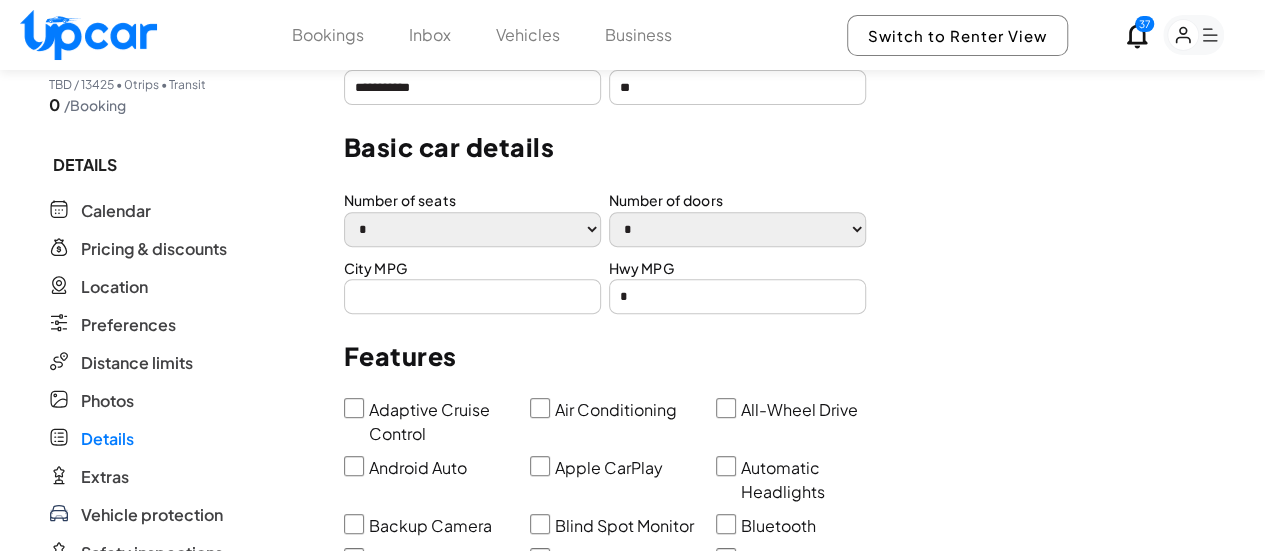 type on "**" 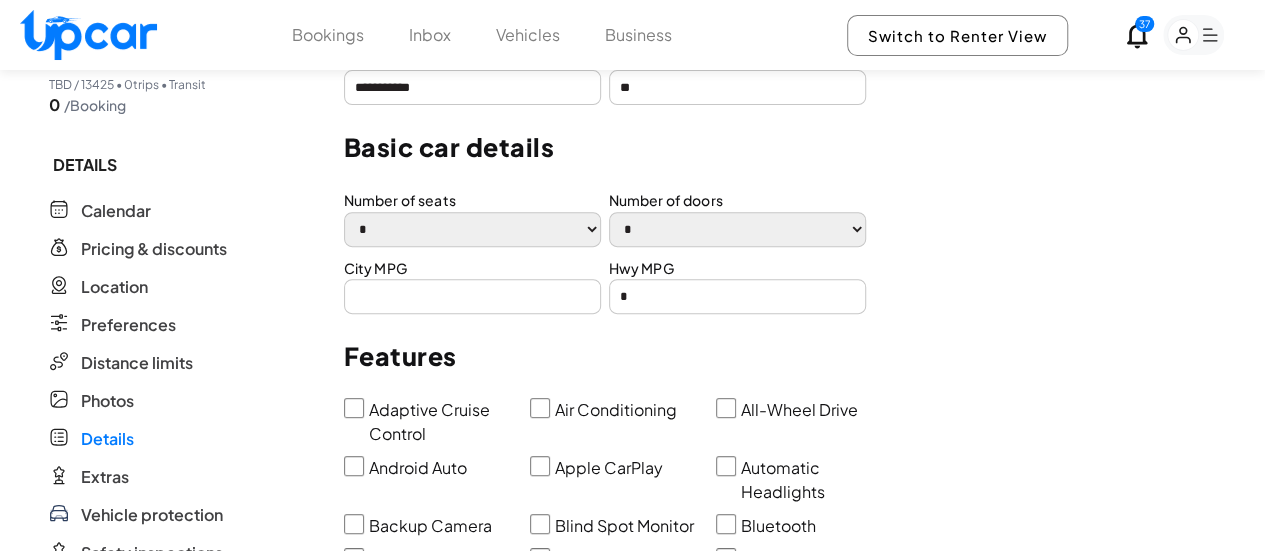 click on "**********" at bounding box center (472, 229) 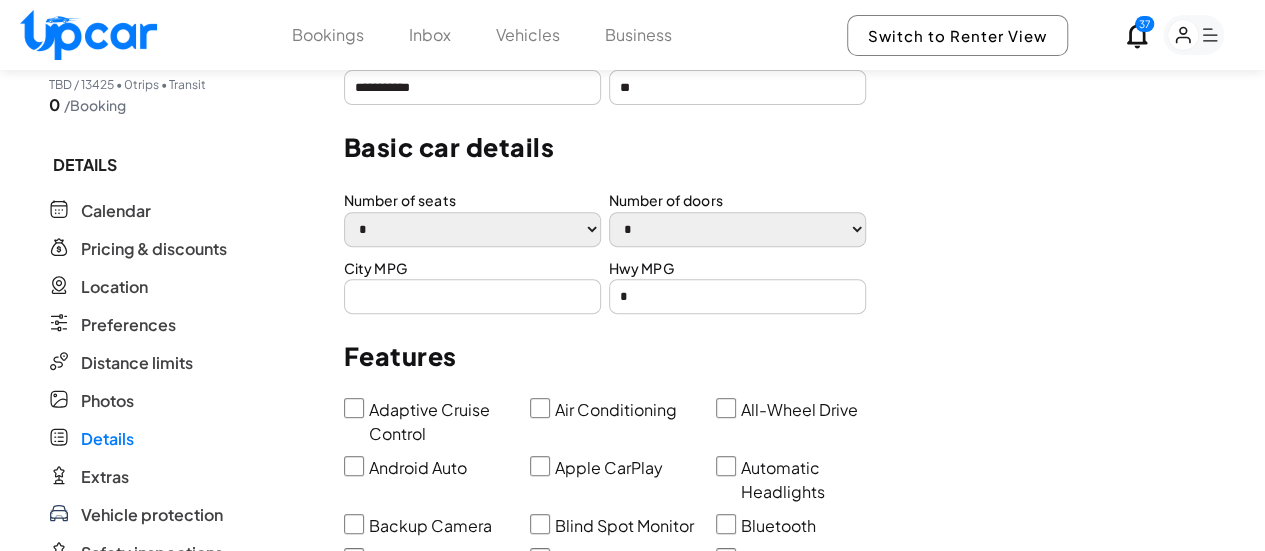 select on "*" 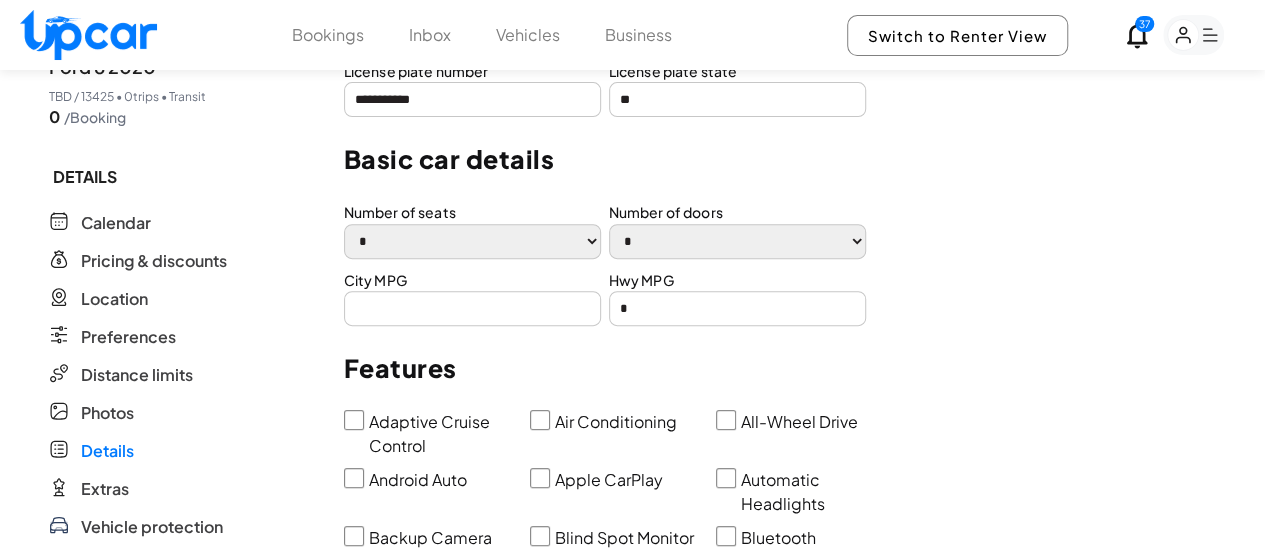 scroll, scrollTop: 300, scrollLeft: 0, axis: vertical 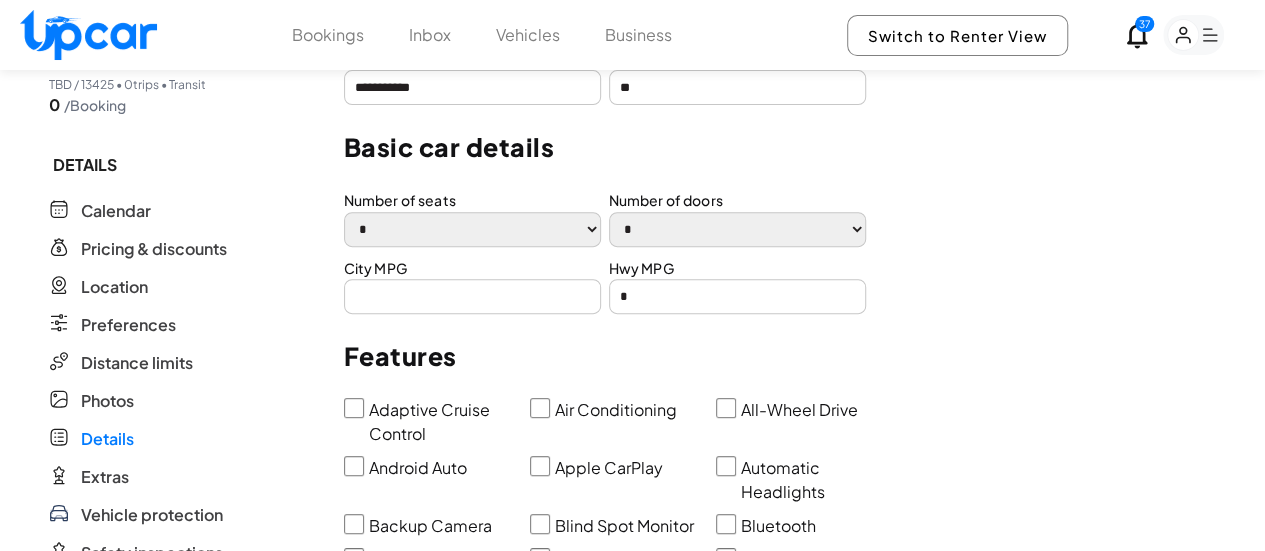 click on "*" at bounding box center [737, 296] 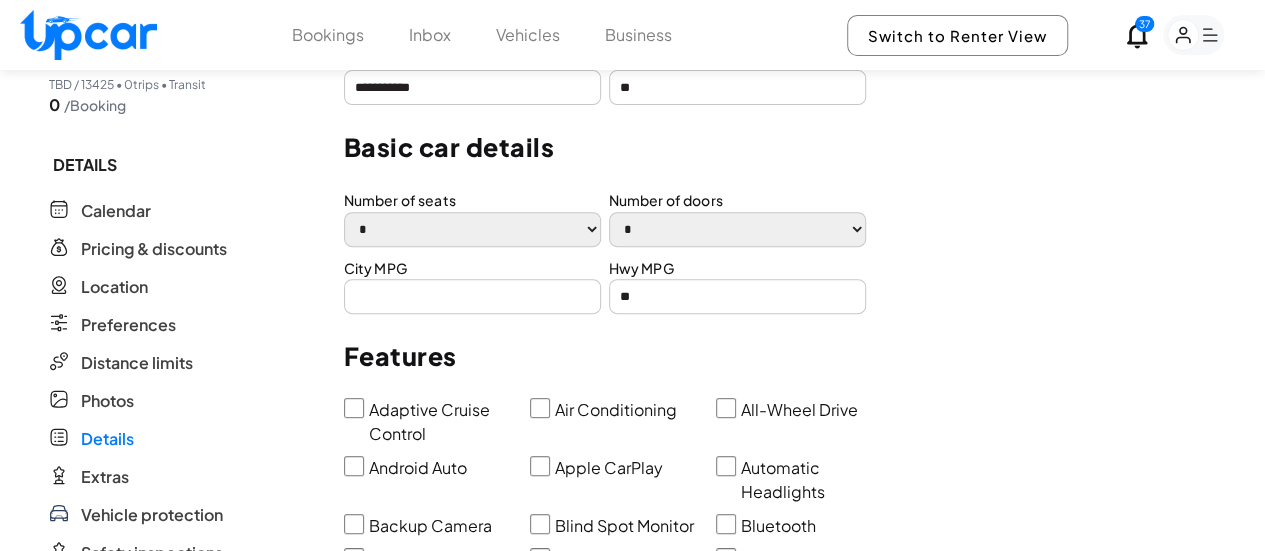 type on "**" 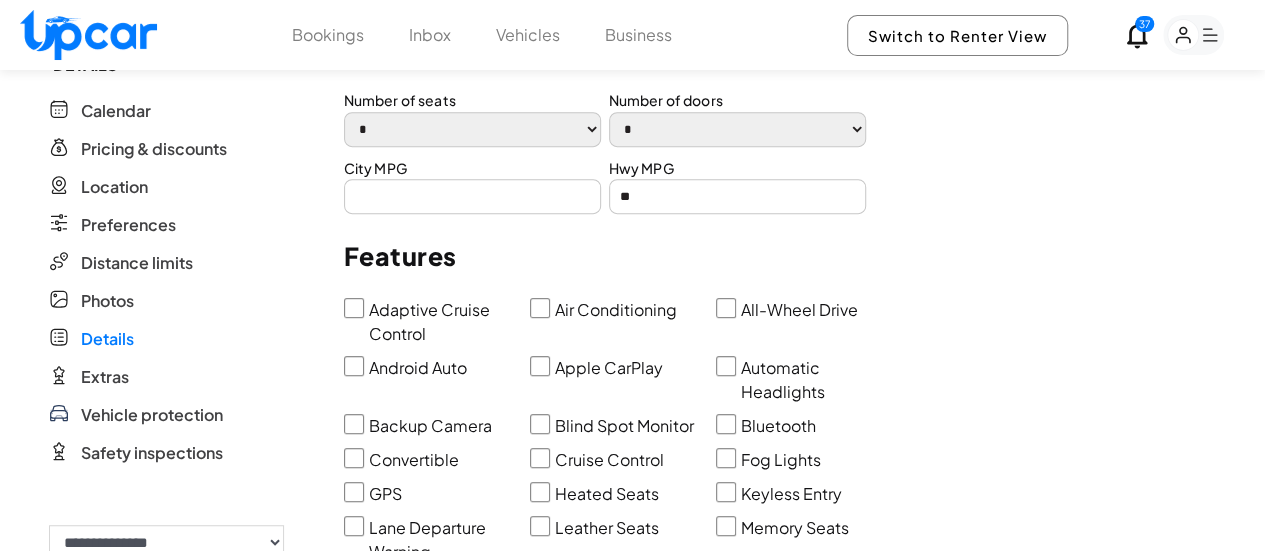scroll, scrollTop: 500, scrollLeft: 0, axis: vertical 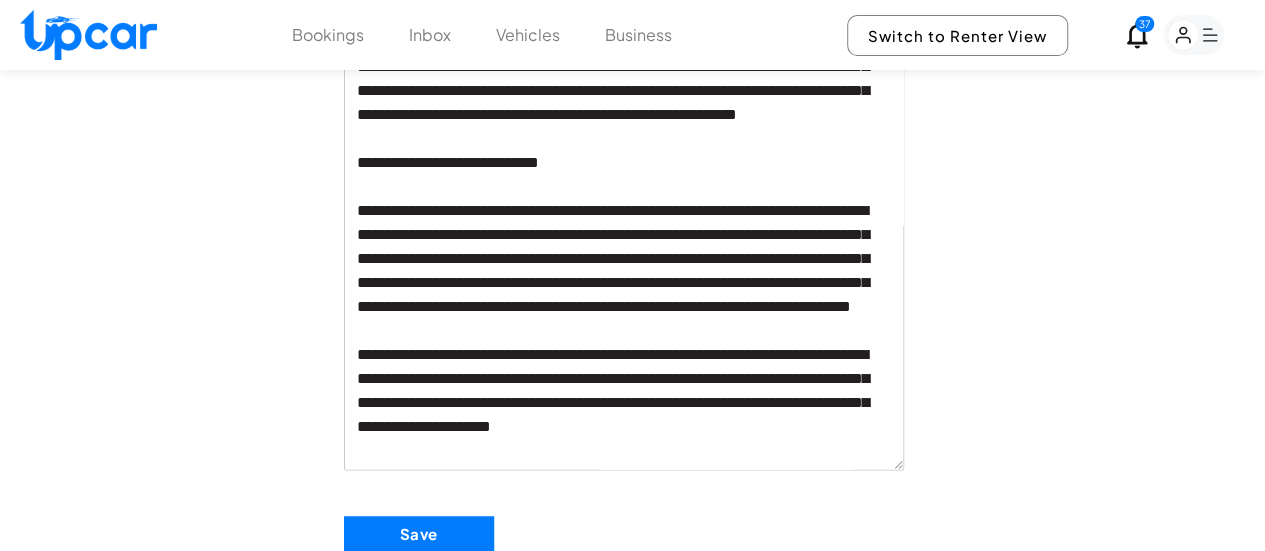 click on "Save" at bounding box center (419, 534) 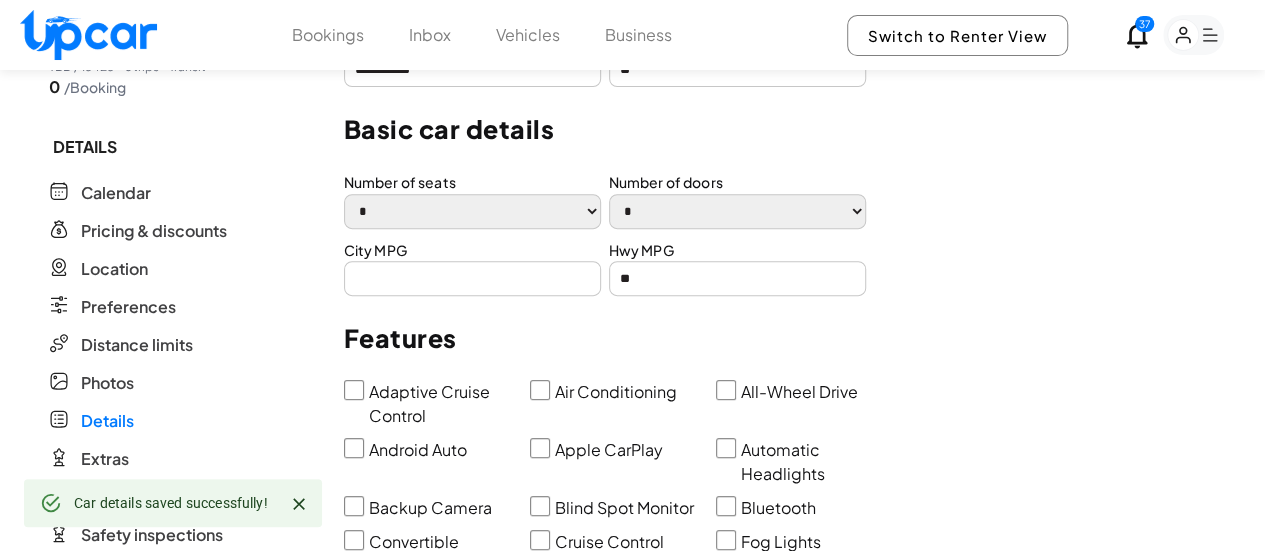 scroll, scrollTop: 500, scrollLeft: 0, axis: vertical 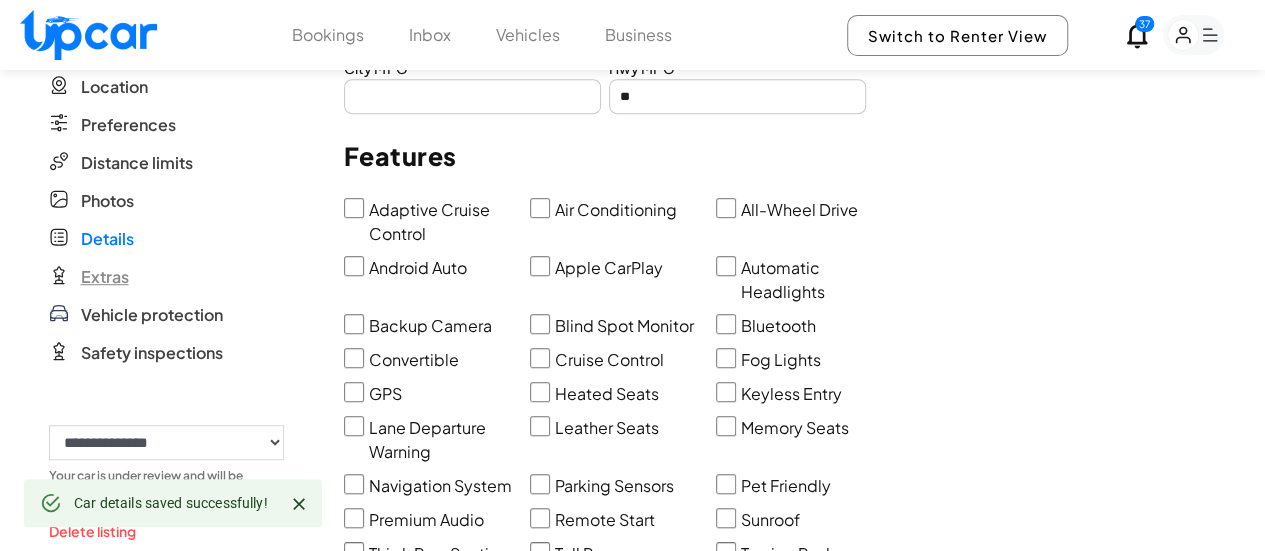 click on "Extras" at bounding box center (105, 277) 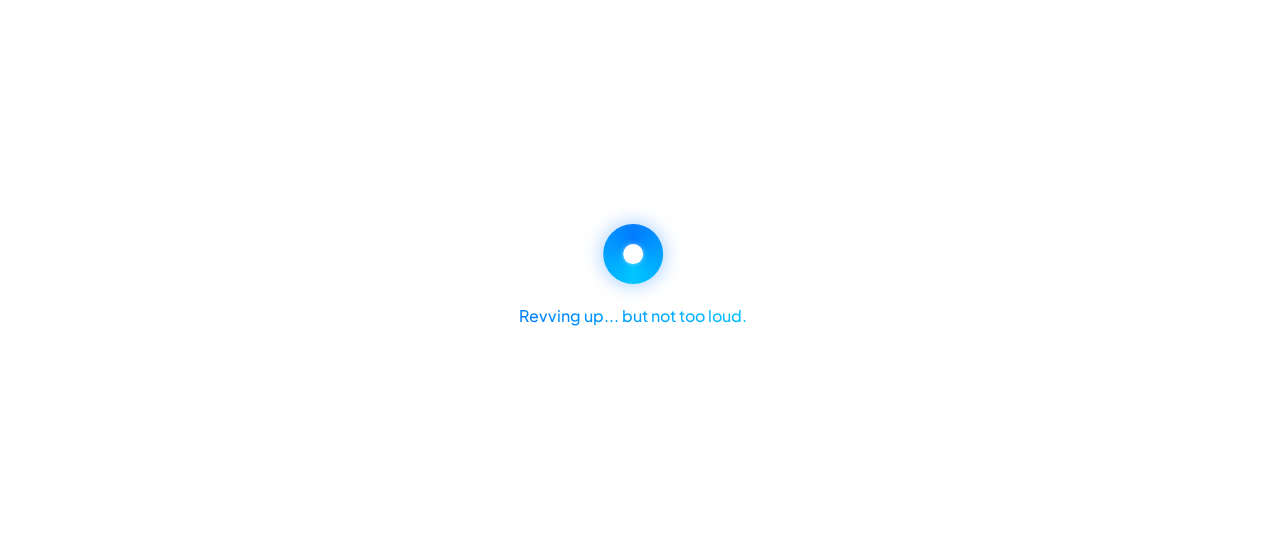 scroll, scrollTop: 0, scrollLeft: 0, axis: both 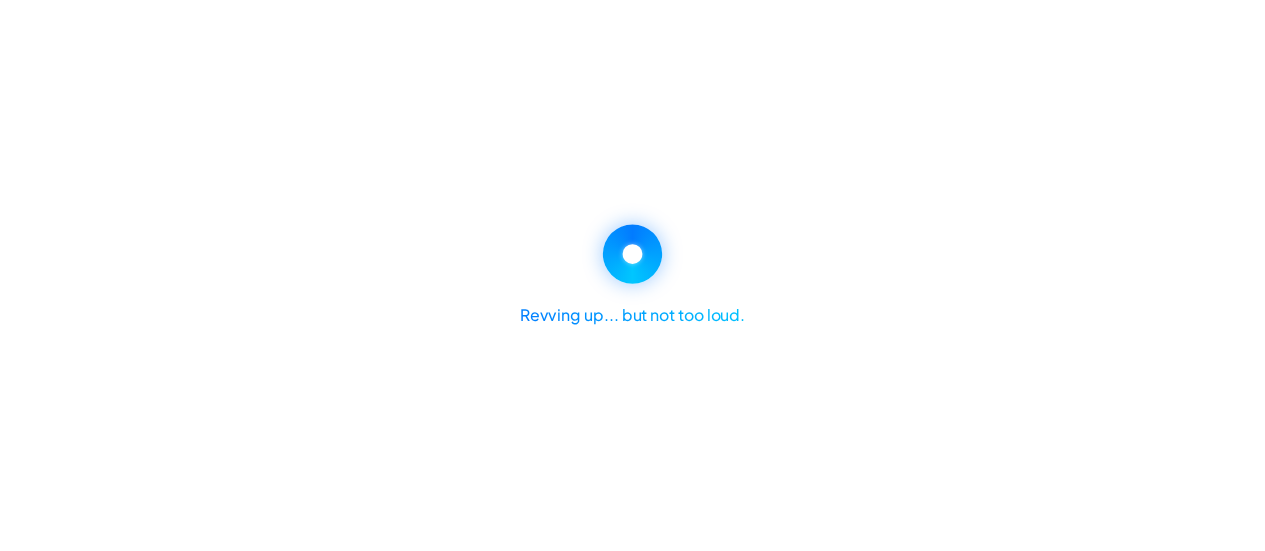 select on "*******" 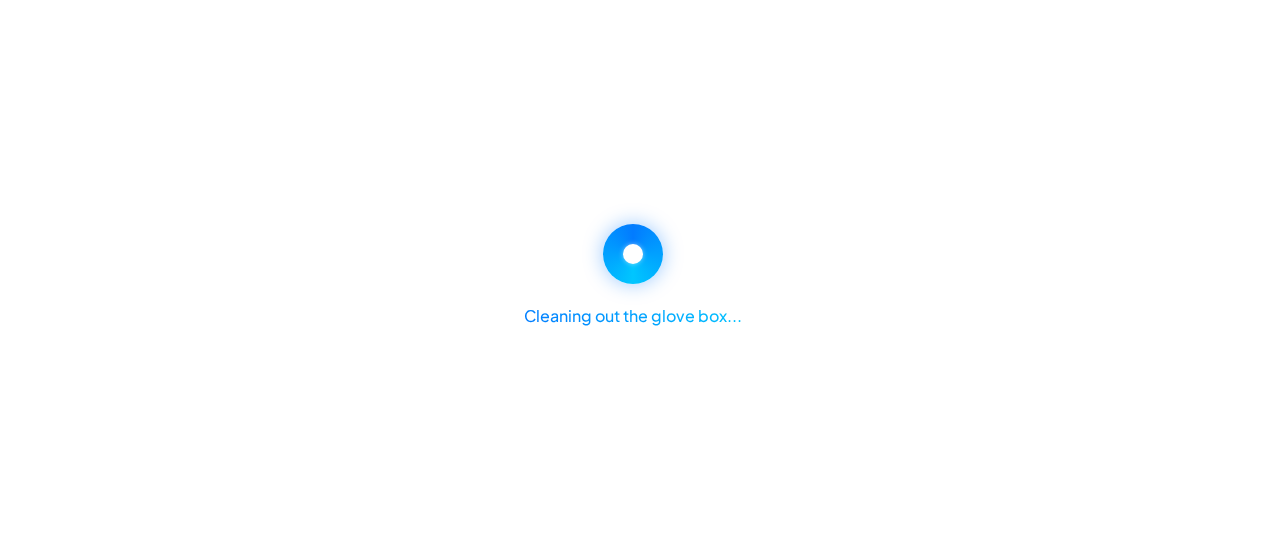 scroll, scrollTop: 0, scrollLeft: 0, axis: both 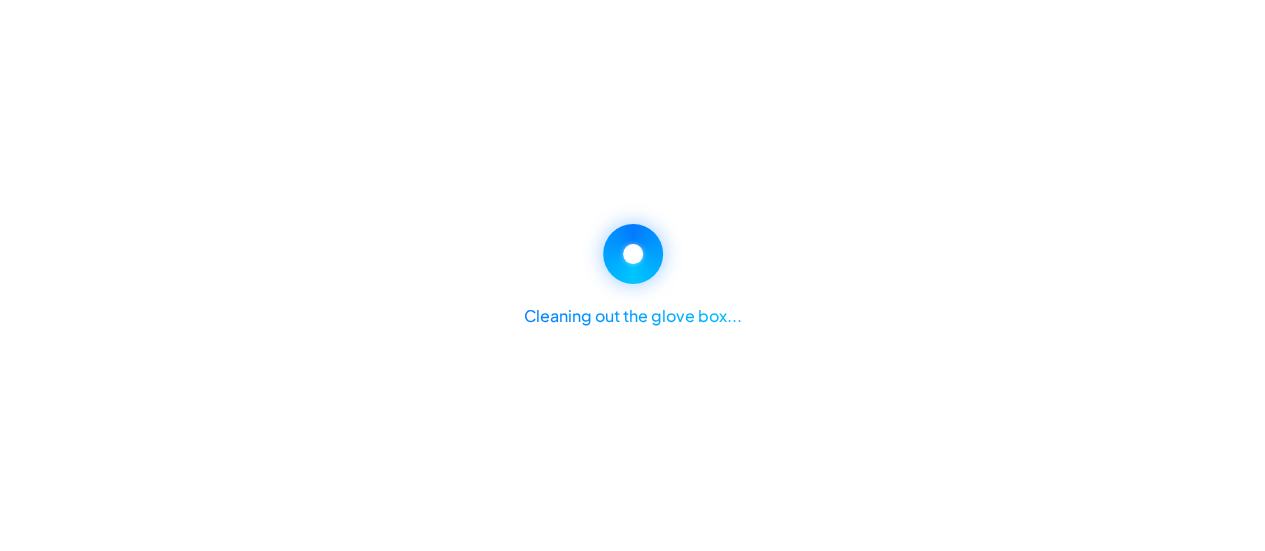 select on "********" 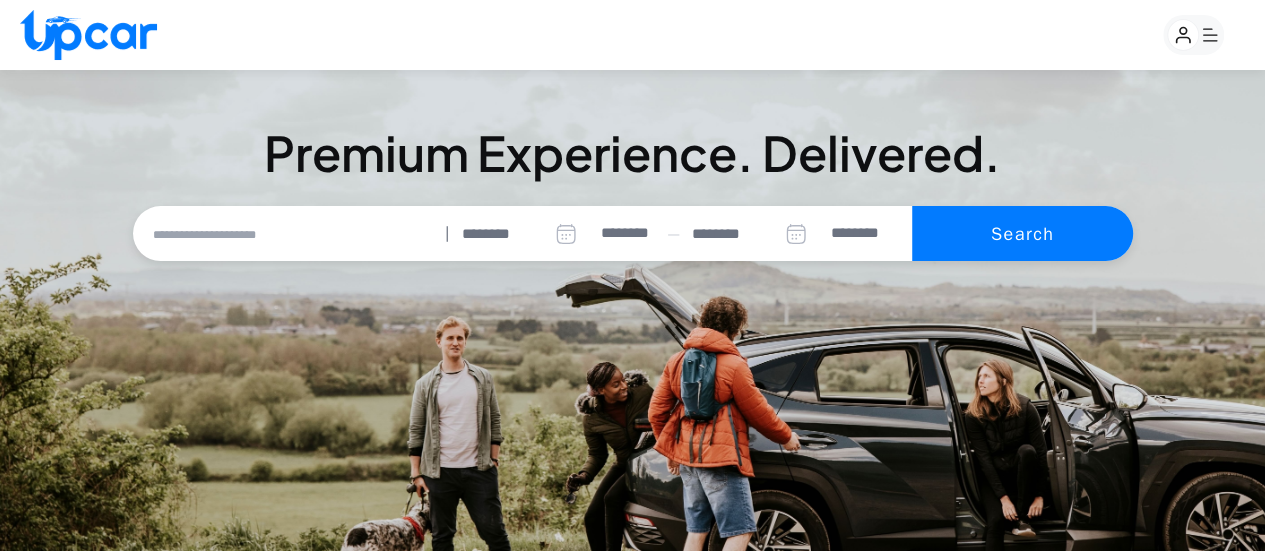 scroll, scrollTop: 0, scrollLeft: 0, axis: both 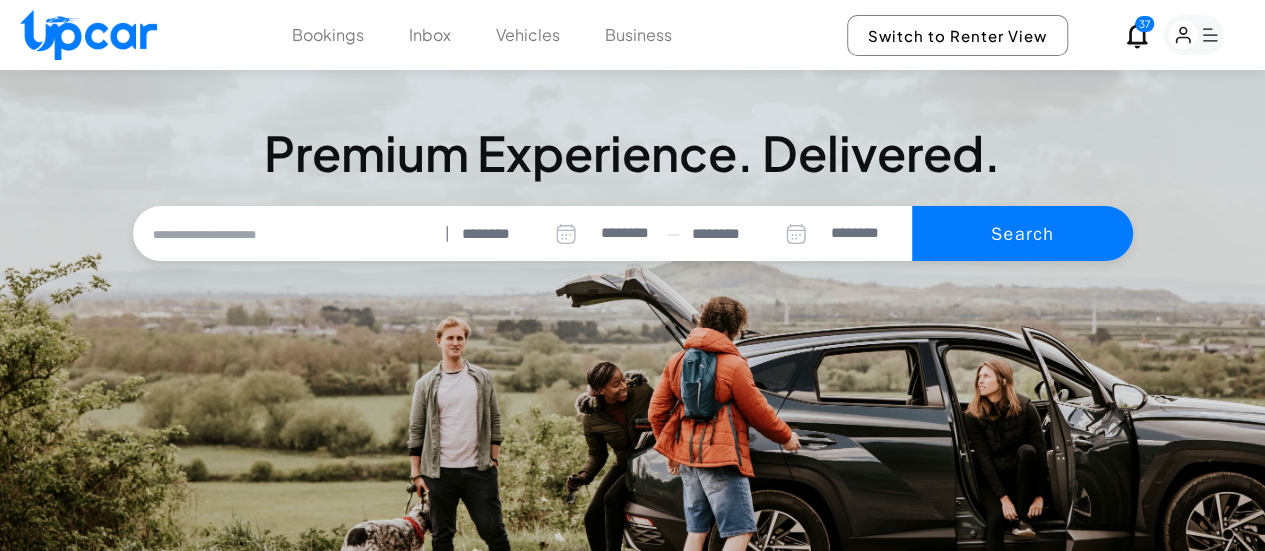 click on "Vehicles" at bounding box center [528, 35] 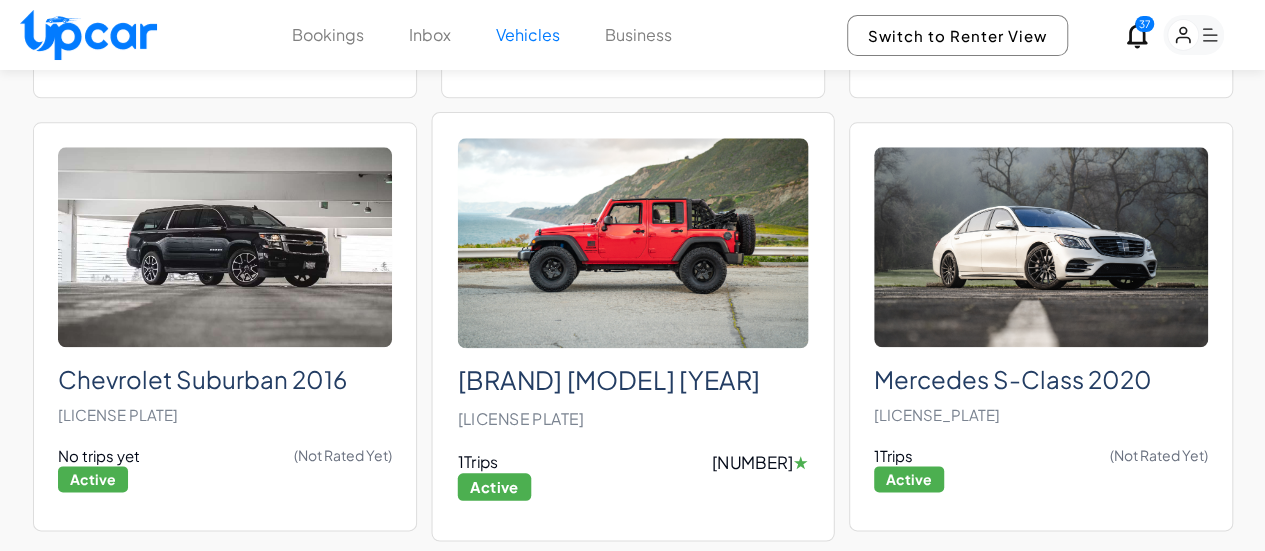 scroll, scrollTop: 1089, scrollLeft: 0, axis: vertical 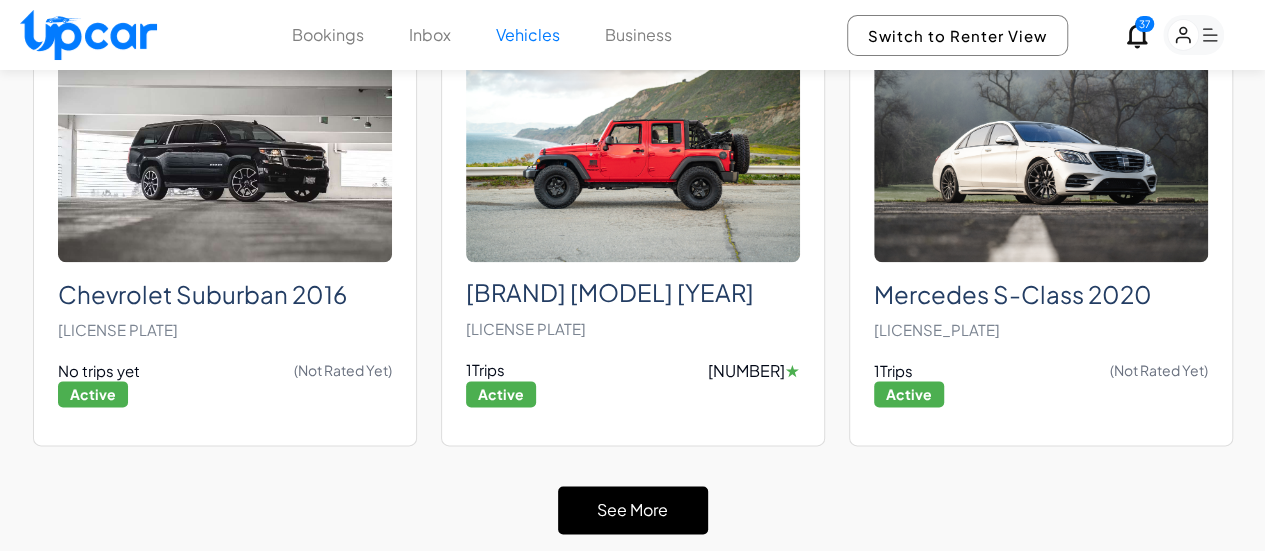 click on "See More" at bounding box center (633, 510) 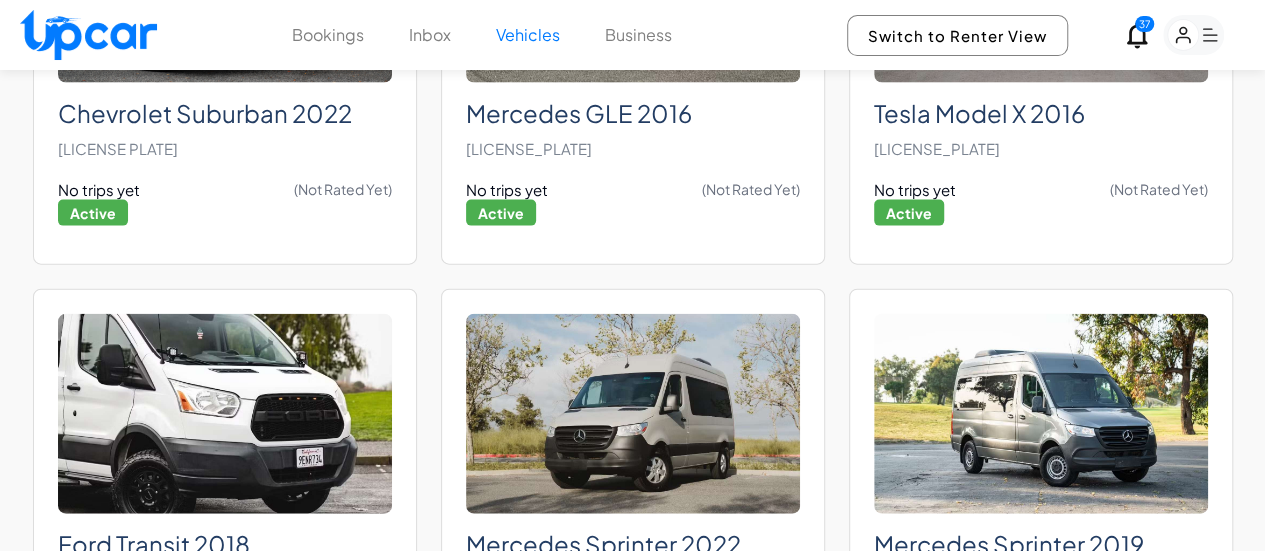 scroll, scrollTop: 2289, scrollLeft: 0, axis: vertical 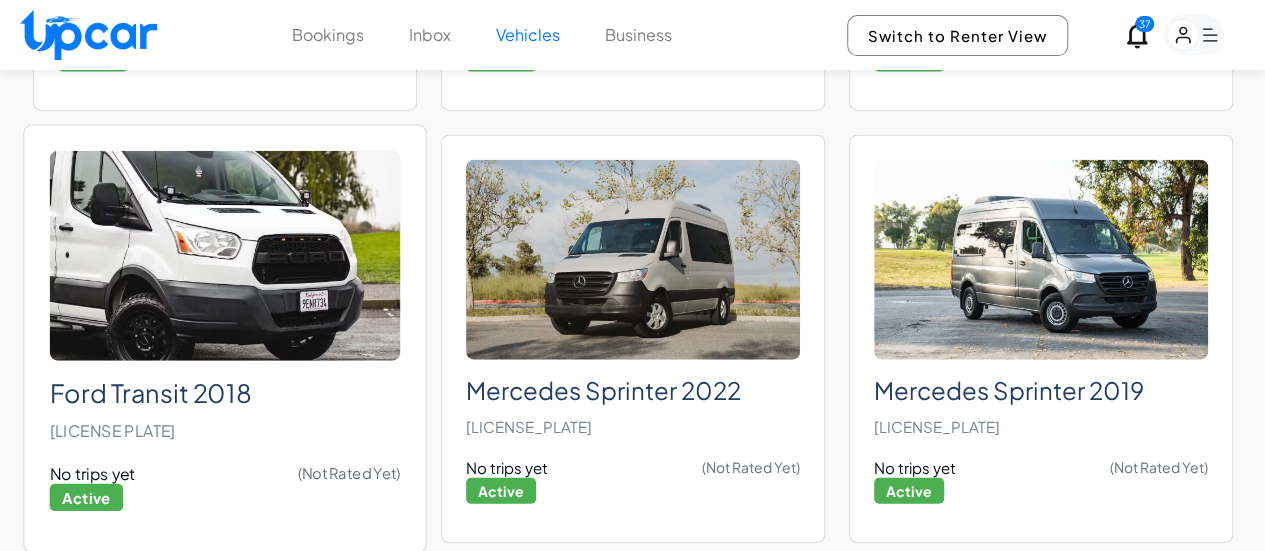 click at bounding box center [224, 257] 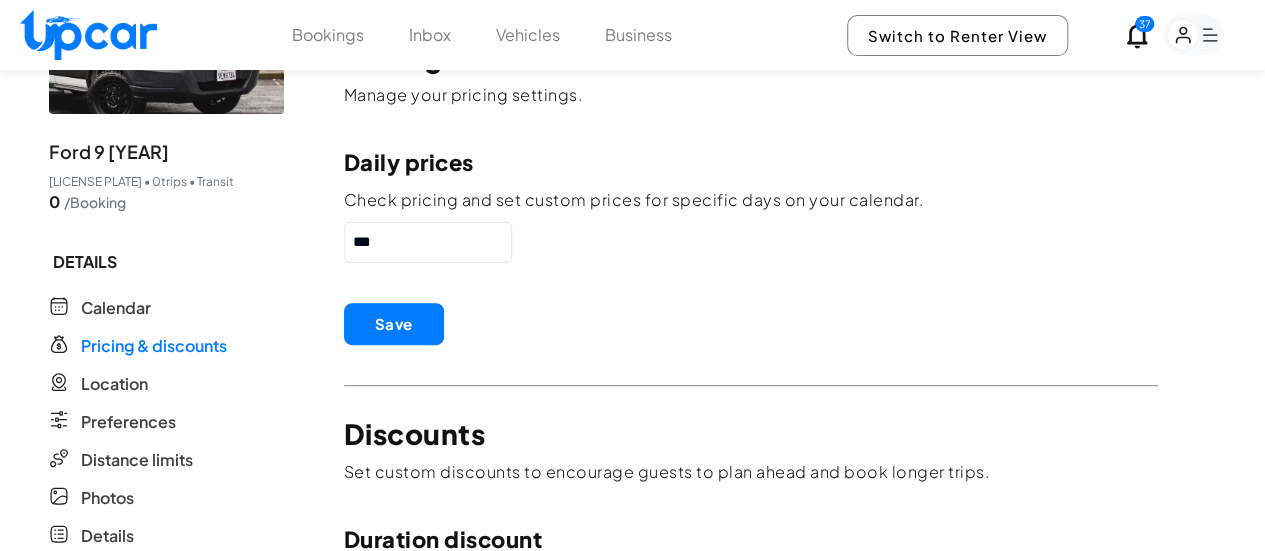 scroll, scrollTop: 300, scrollLeft: 0, axis: vertical 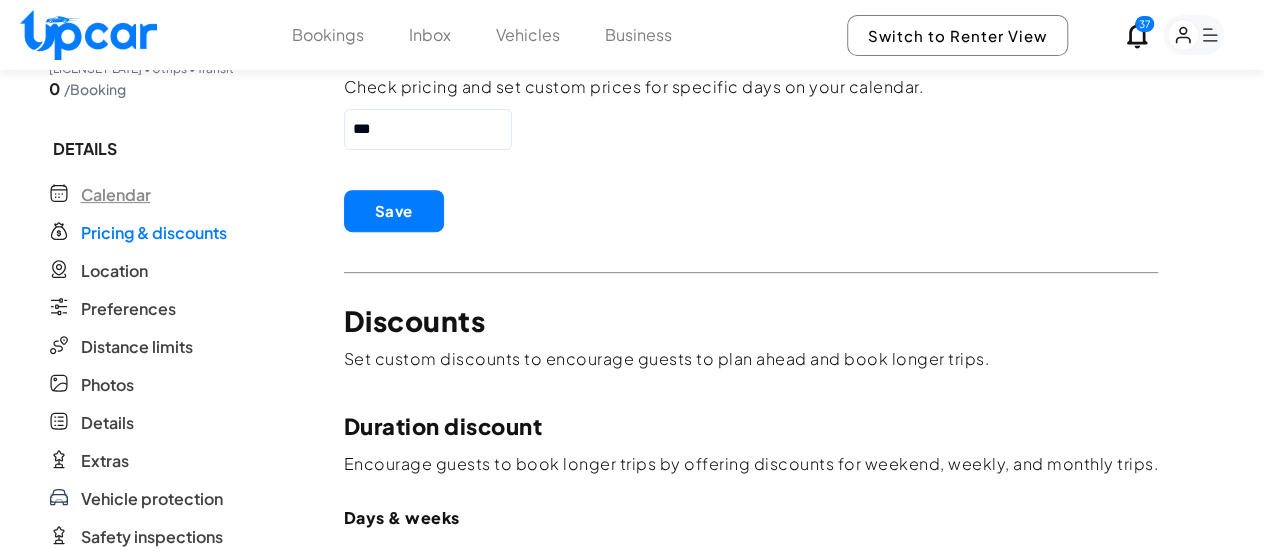 click on "Calendar" at bounding box center (116, 195) 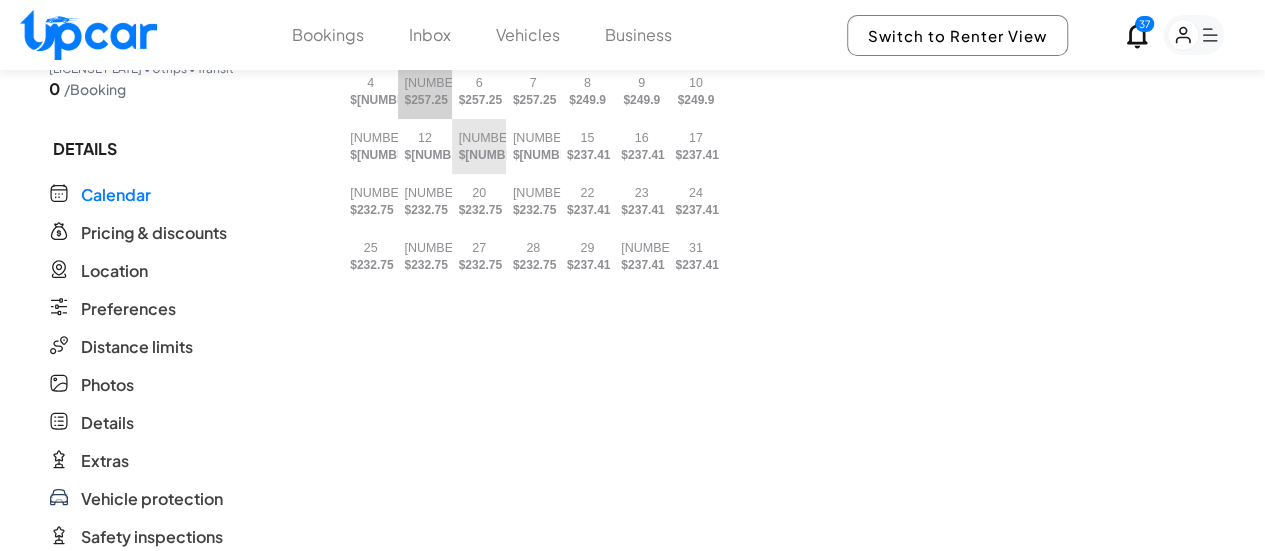 scroll, scrollTop: 100, scrollLeft: 0, axis: vertical 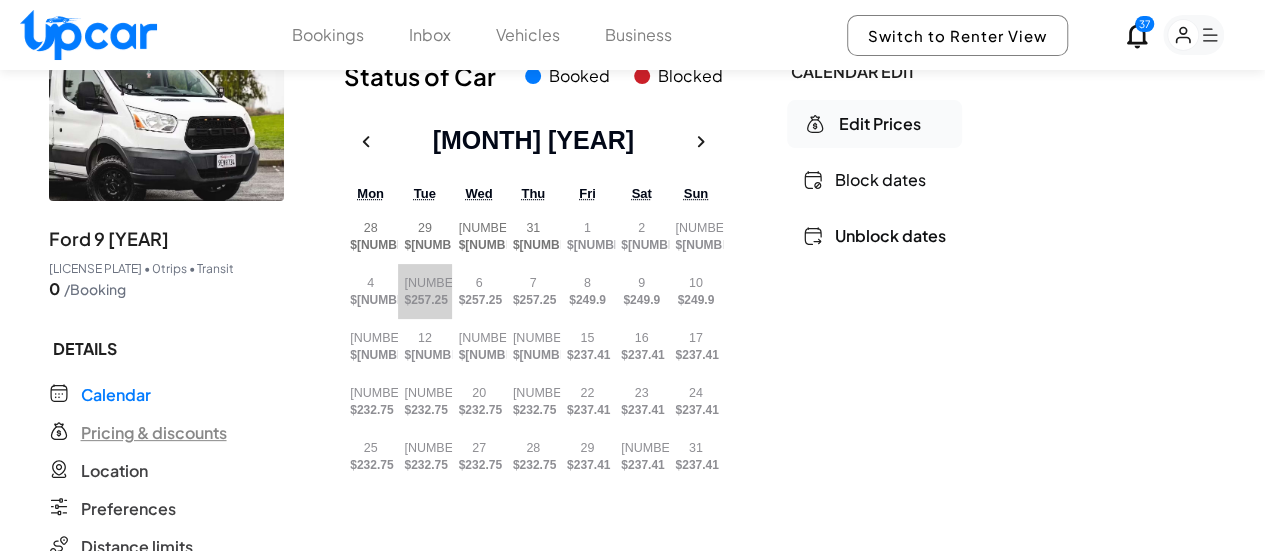 click on "Pricing & discounts" at bounding box center [154, 433] 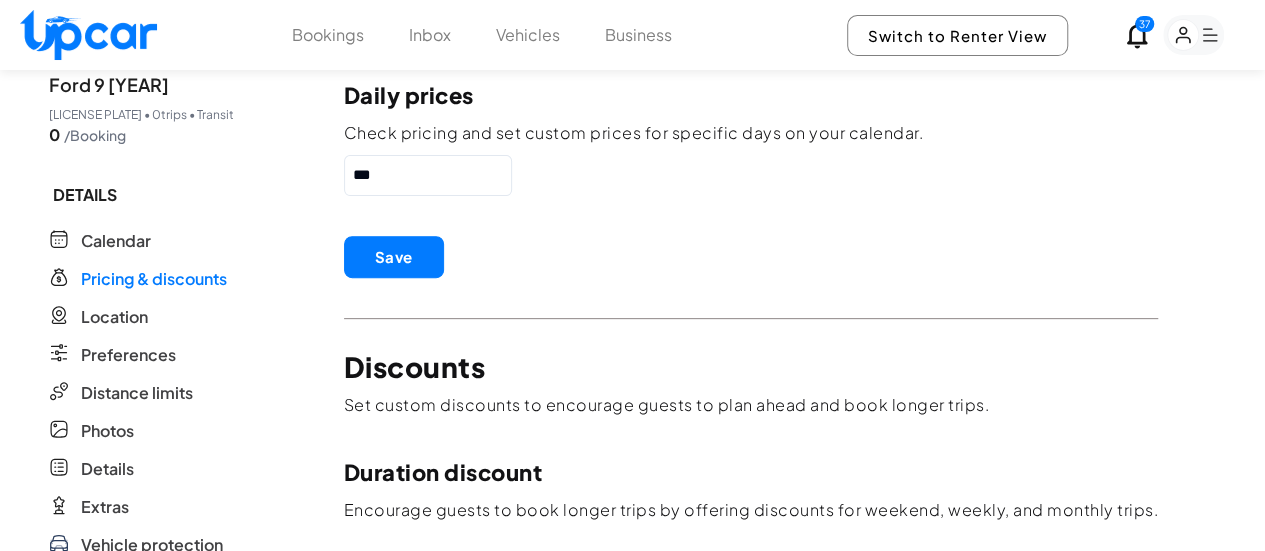 scroll, scrollTop: 200, scrollLeft: 0, axis: vertical 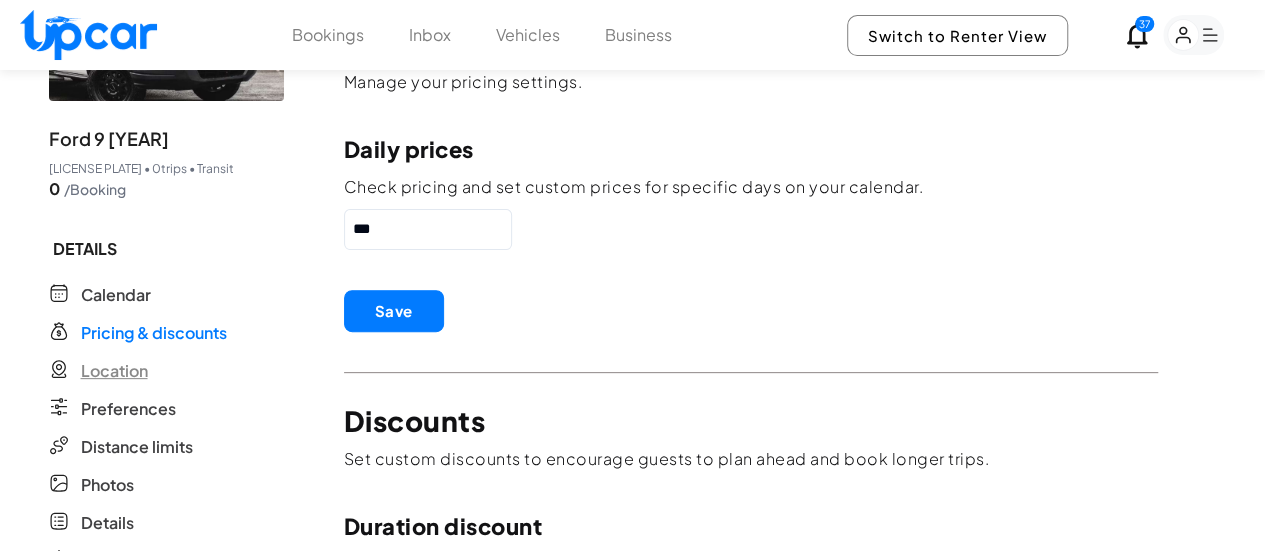 click on "Location" at bounding box center [114, 371] 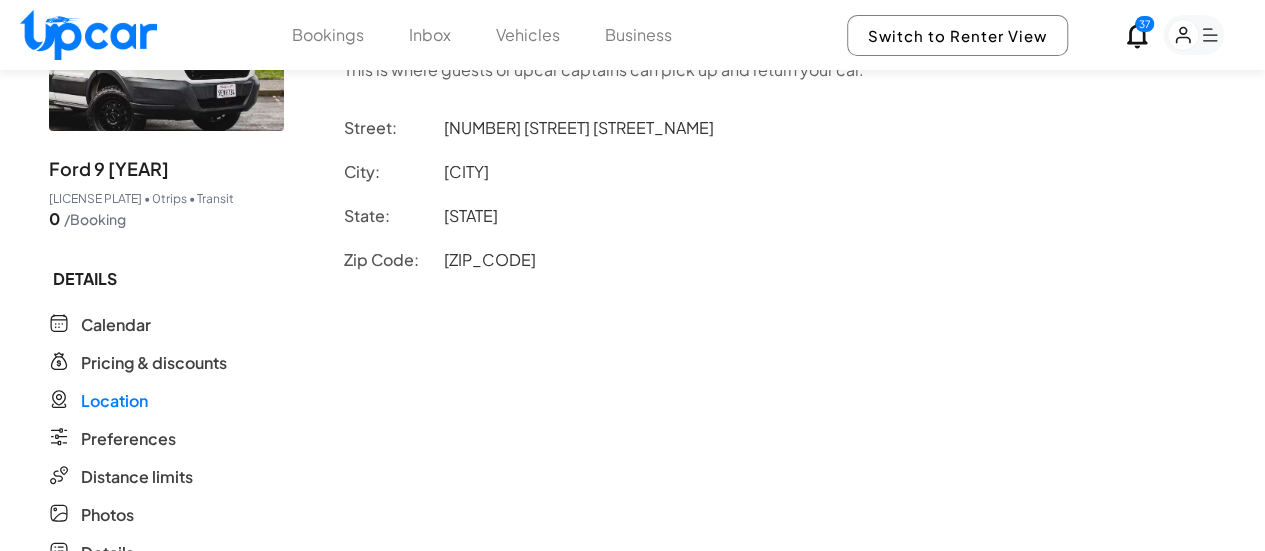 scroll, scrollTop: 200, scrollLeft: 0, axis: vertical 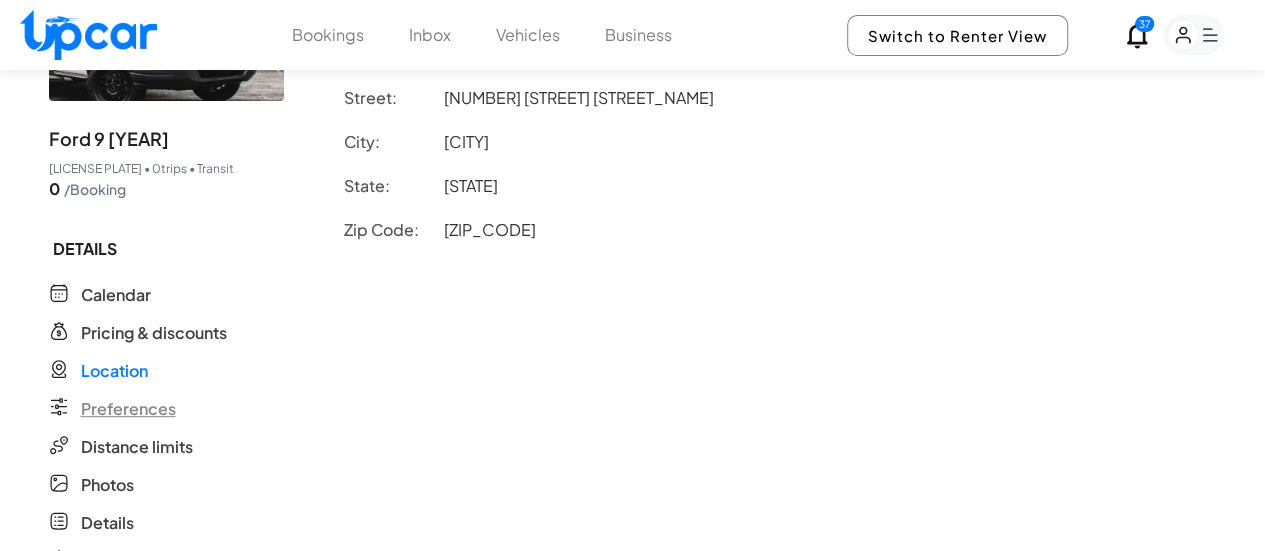 click on "Preferences" at bounding box center [128, 409] 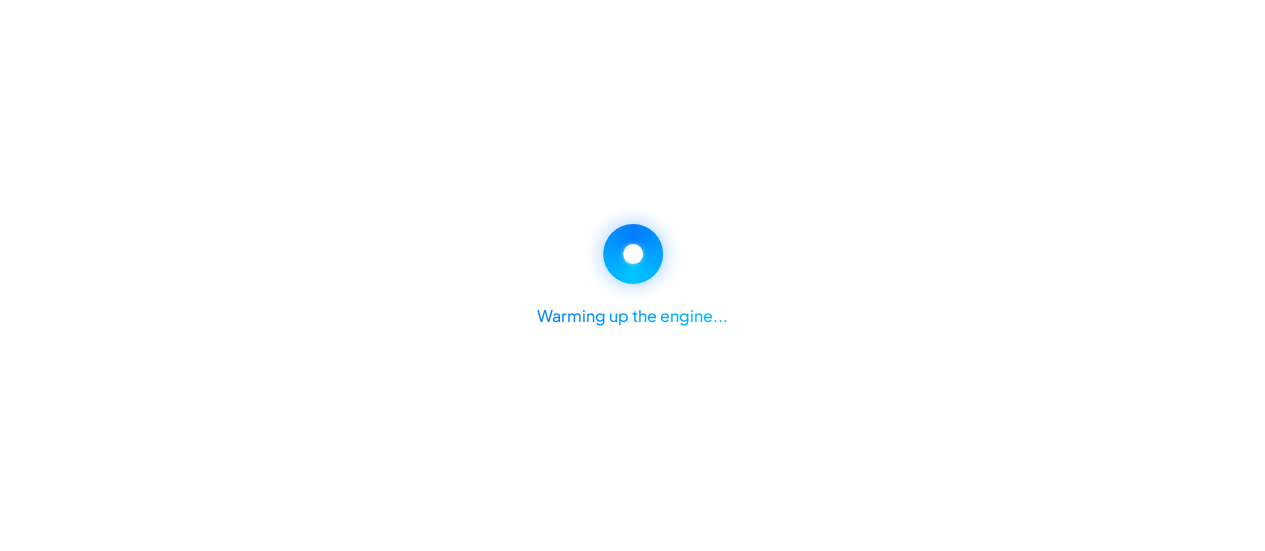 select on "*" 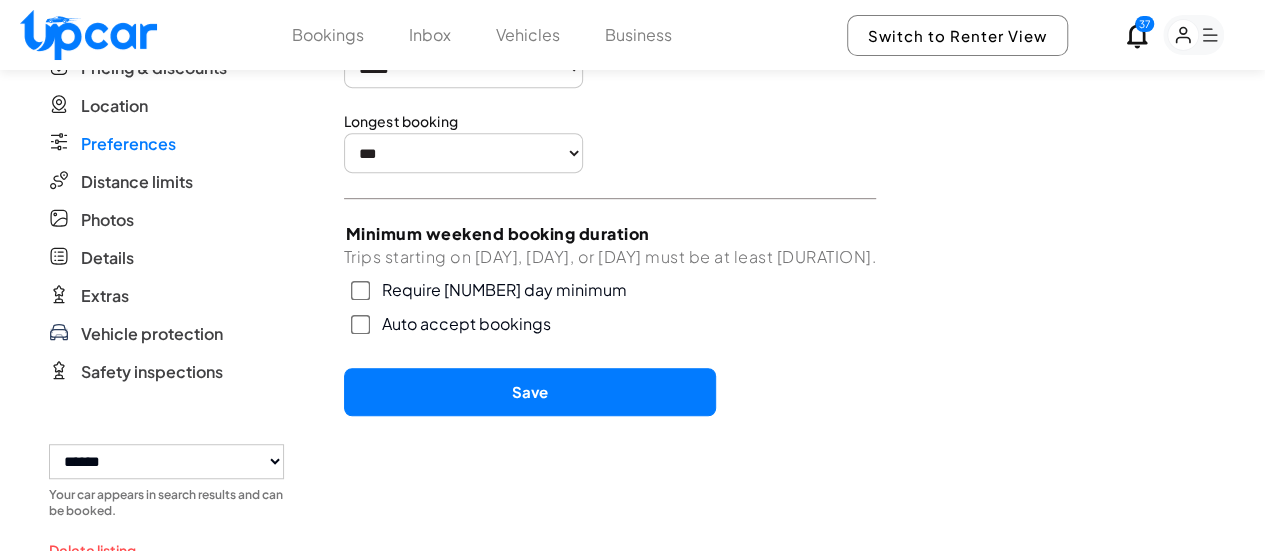 scroll, scrollTop: 475, scrollLeft: 0, axis: vertical 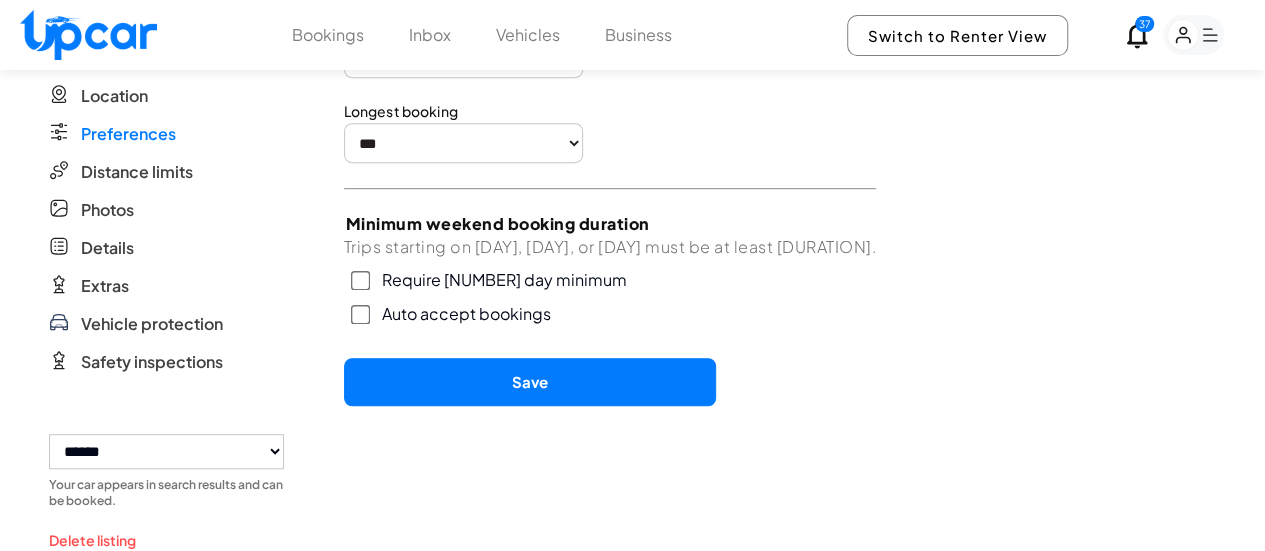 click on "Save" at bounding box center [530, 382] 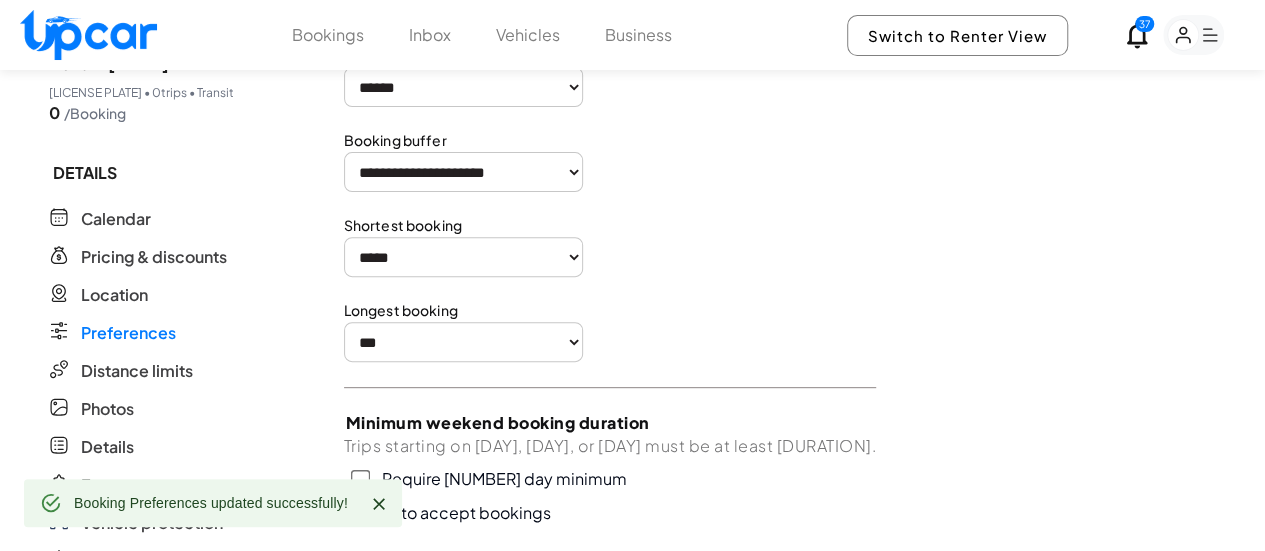 scroll, scrollTop: 275, scrollLeft: 0, axis: vertical 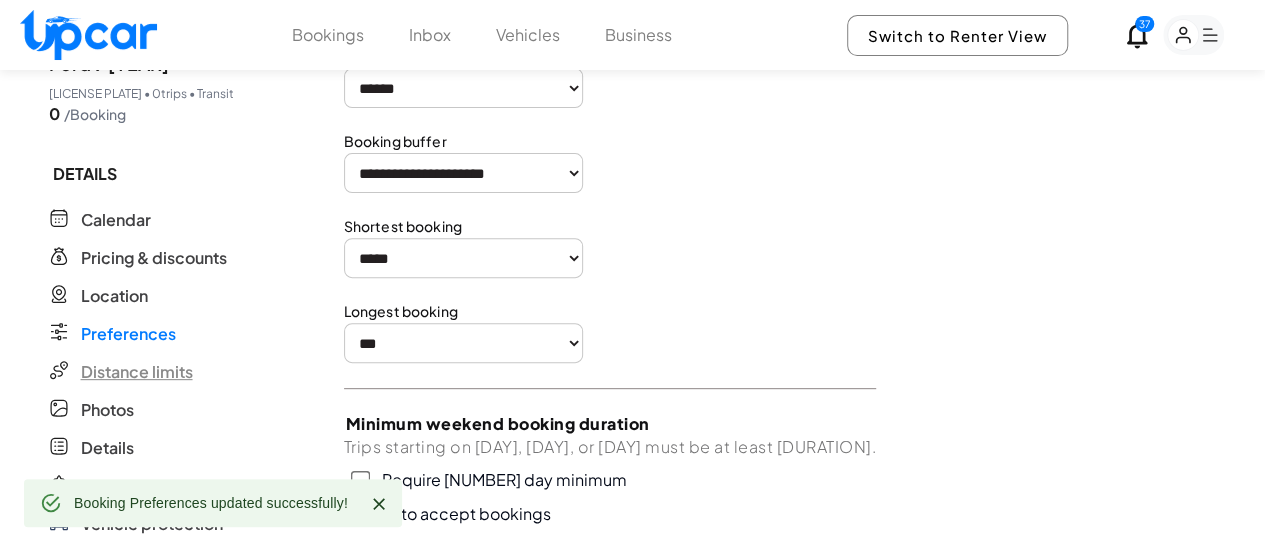 click on "Distance limits" at bounding box center [137, 372] 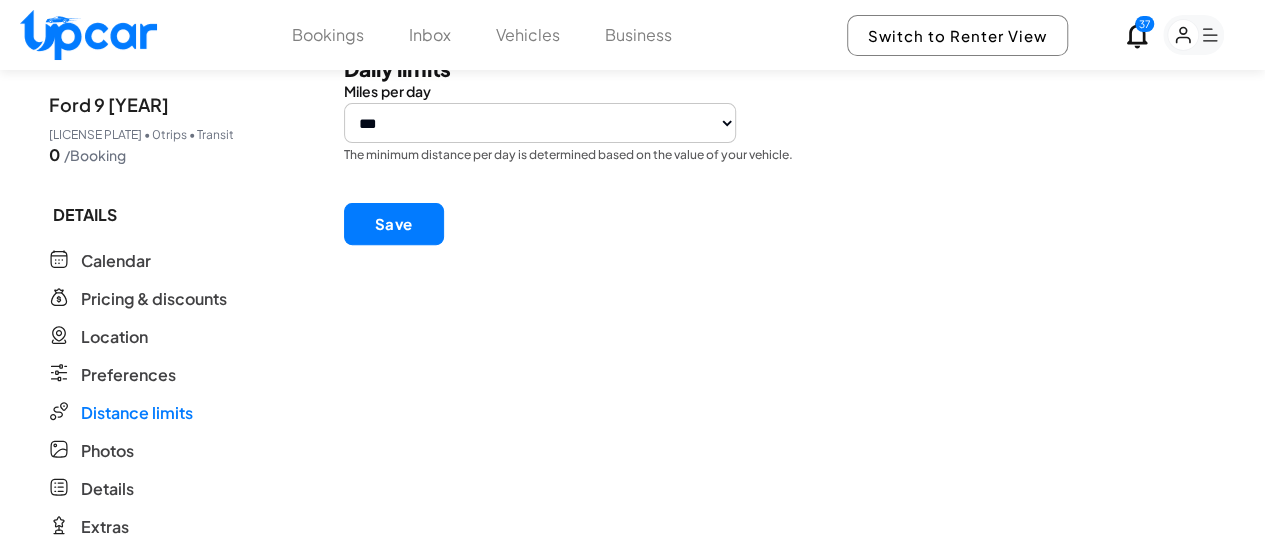 scroll, scrollTop: 300, scrollLeft: 0, axis: vertical 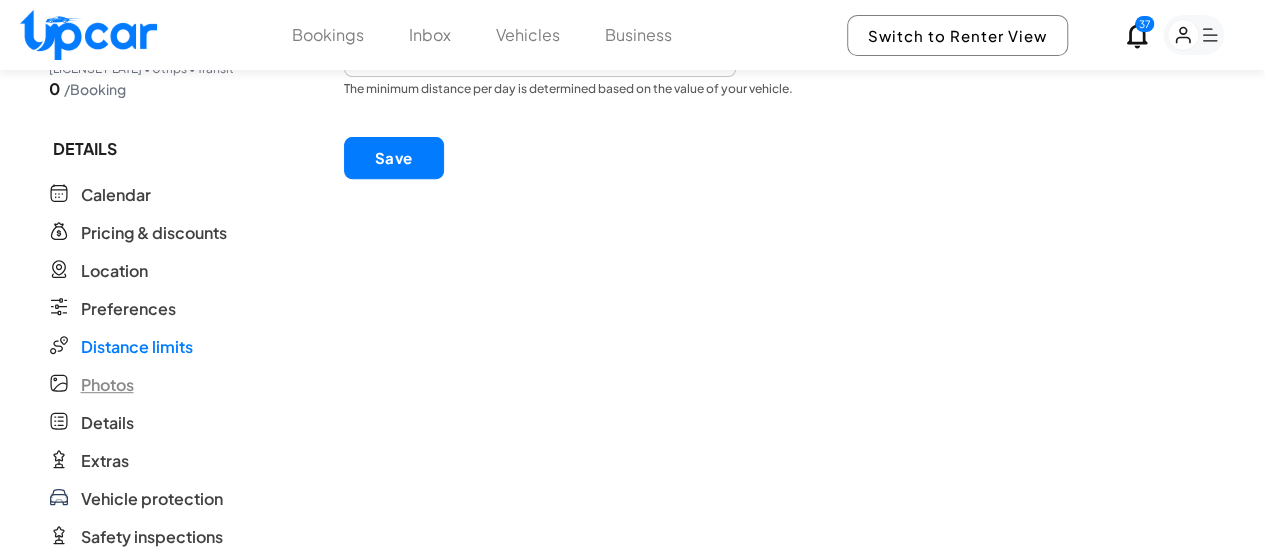 click on "Photos" at bounding box center [107, 385] 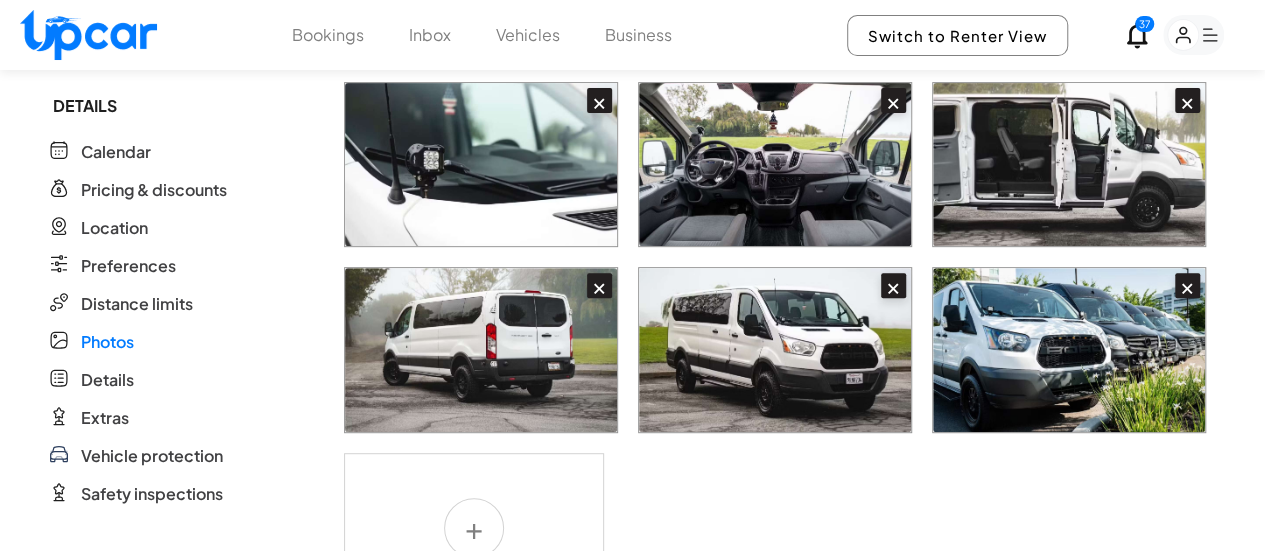 scroll, scrollTop: 400, scrollLeft: 0, axis: vertical 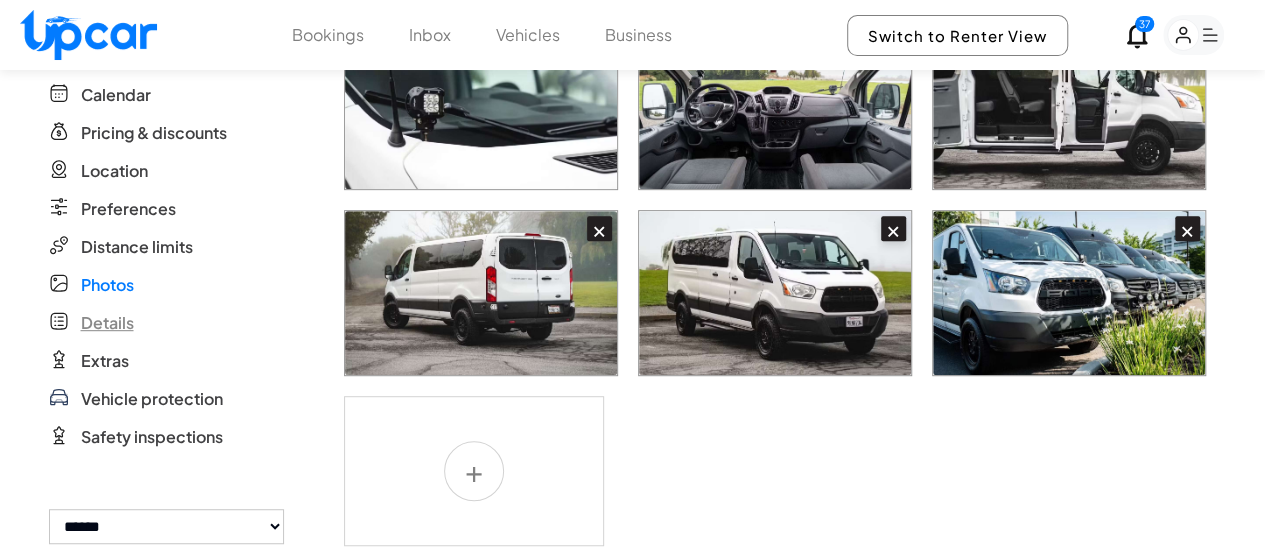 click on "Details" at bounding box center (107, 323) 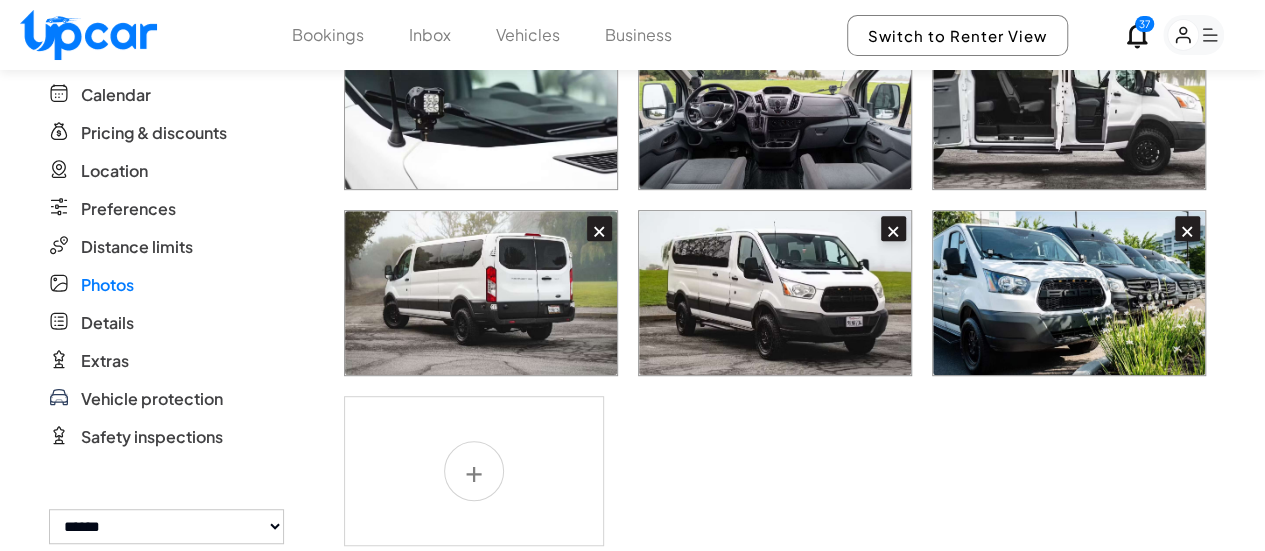 scroll, scrollTop: 10, scrollLeft: 0, axis: vertical 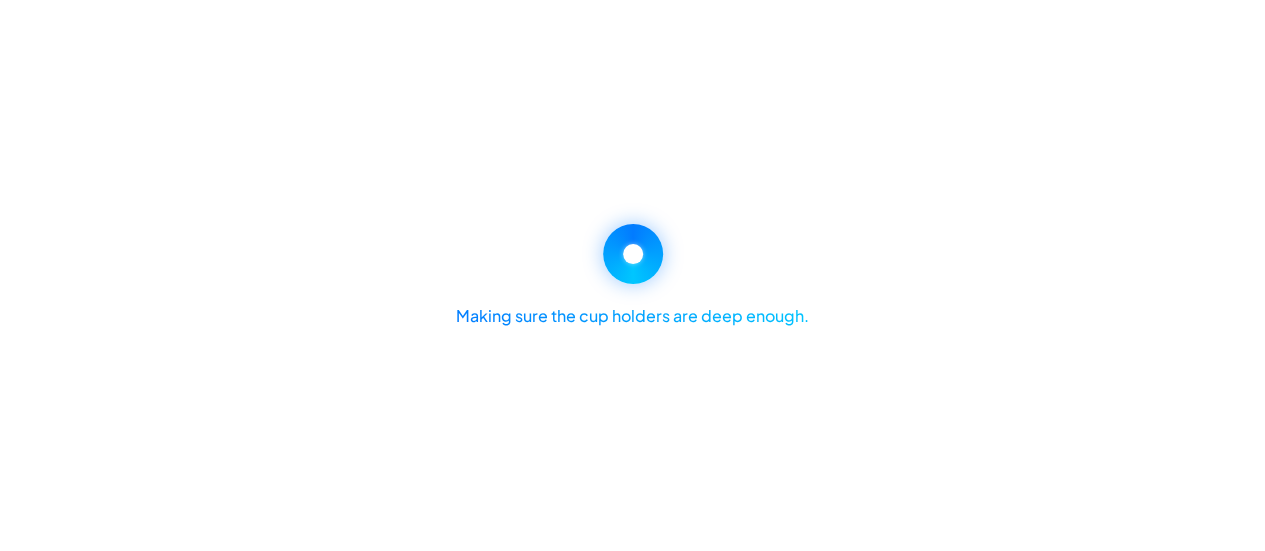 select on "*" 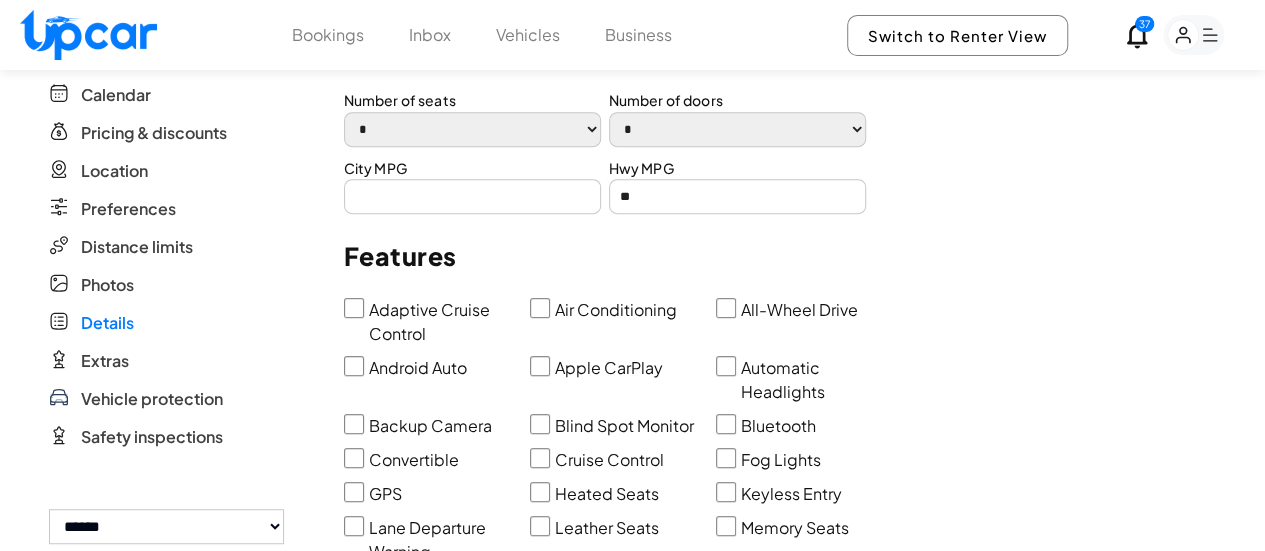 scroll, scrollTop: 500, scrollLeft: 0, axis: vertical 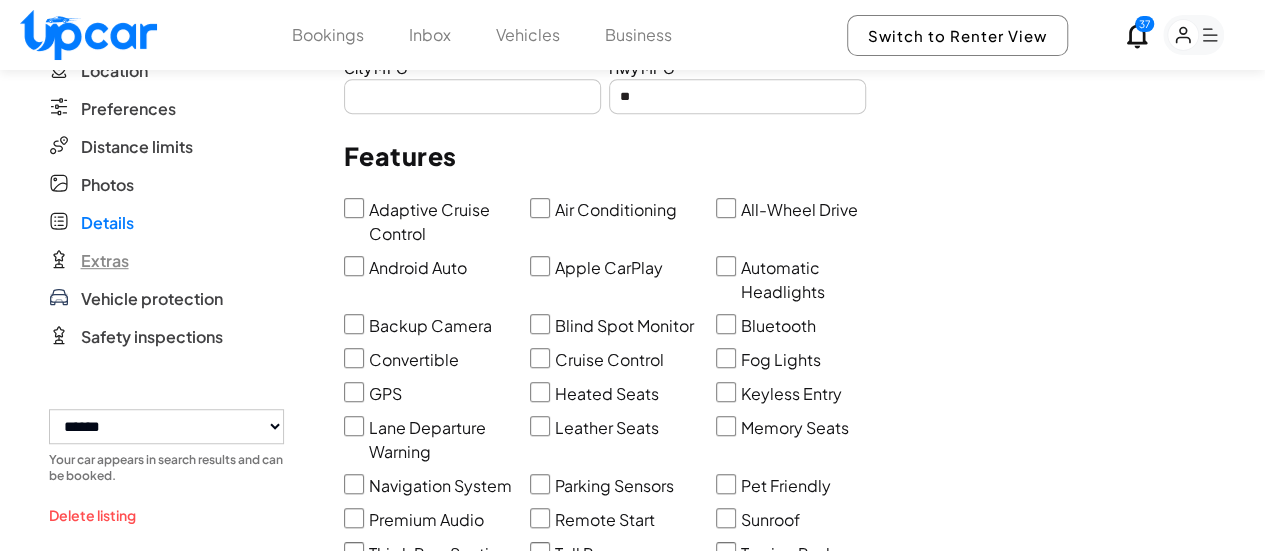 click on "Extras" at bounding box center (105, 261) 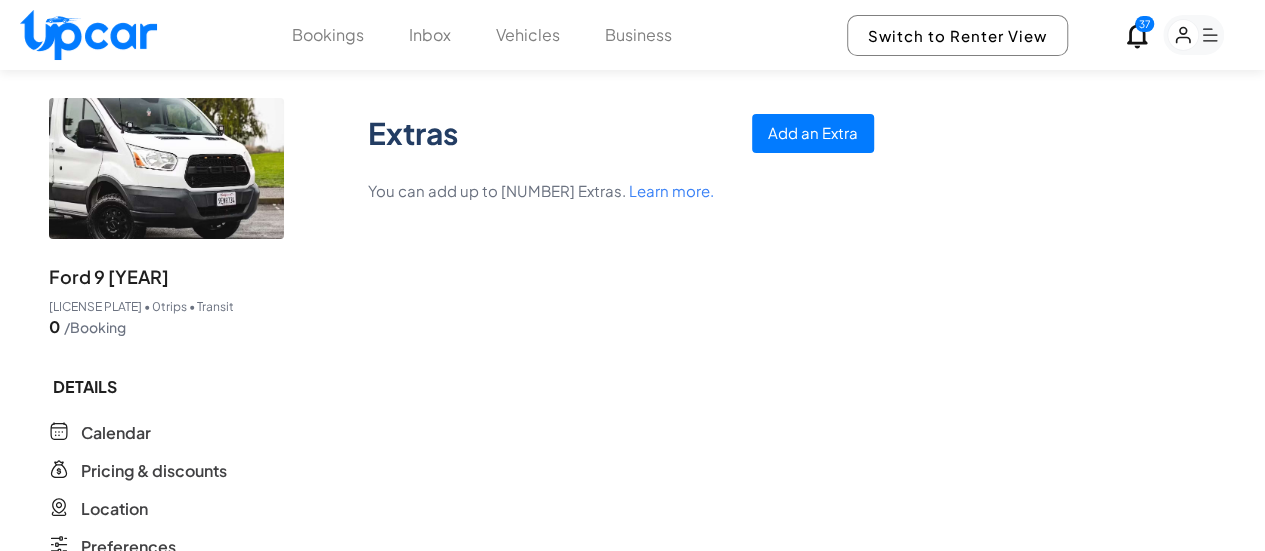 scroll, scrollTop: 200, scrollLeft: 0, axis: vertical 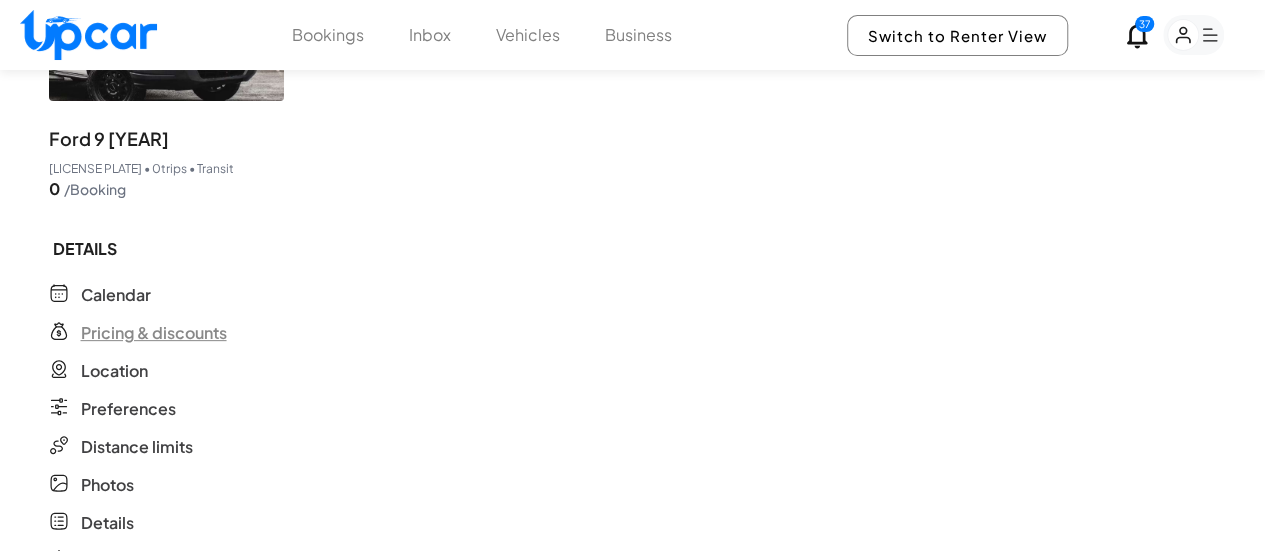 click on "Pricing & discounts" at bounding box center (154, 333) 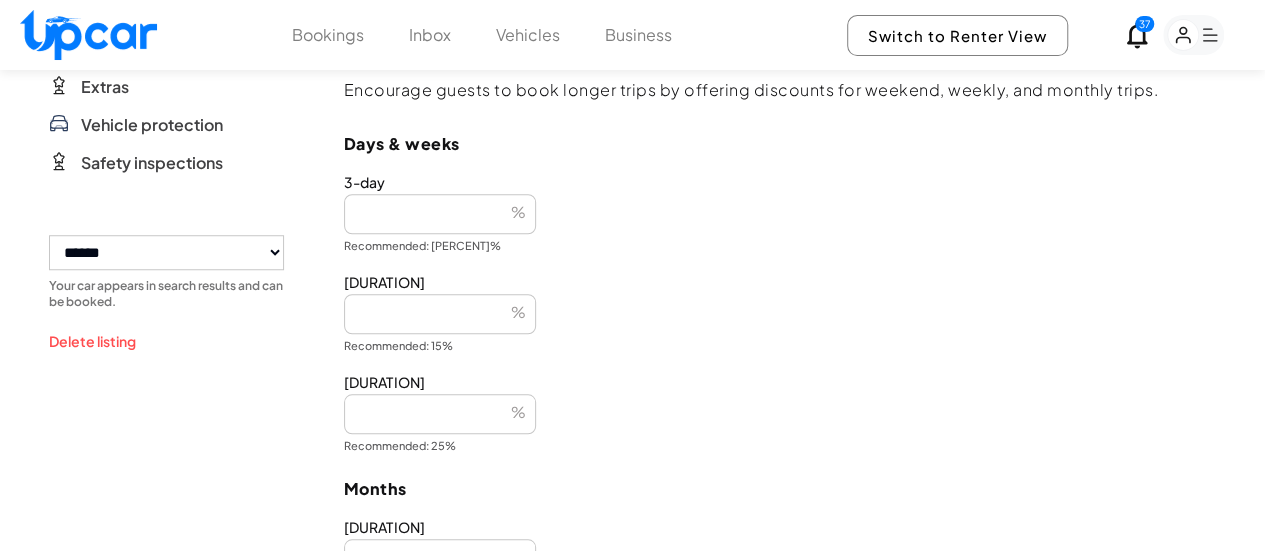 scroll, scrollTop: 700, scrollLeft: 0, axis: vertical 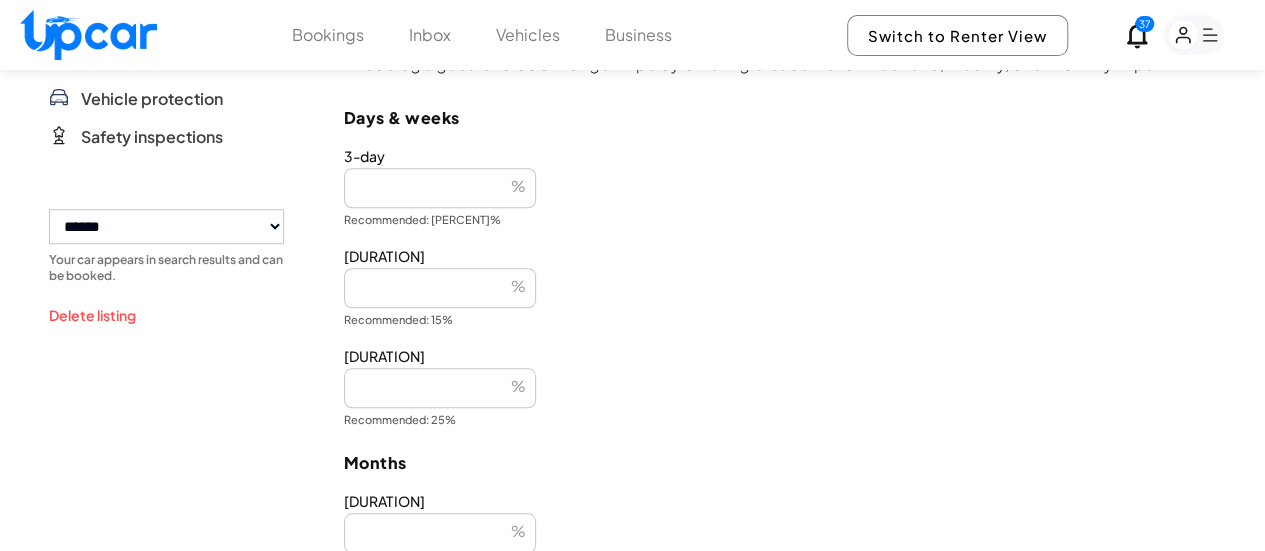 click on "**" at bounding box center [440, 388] 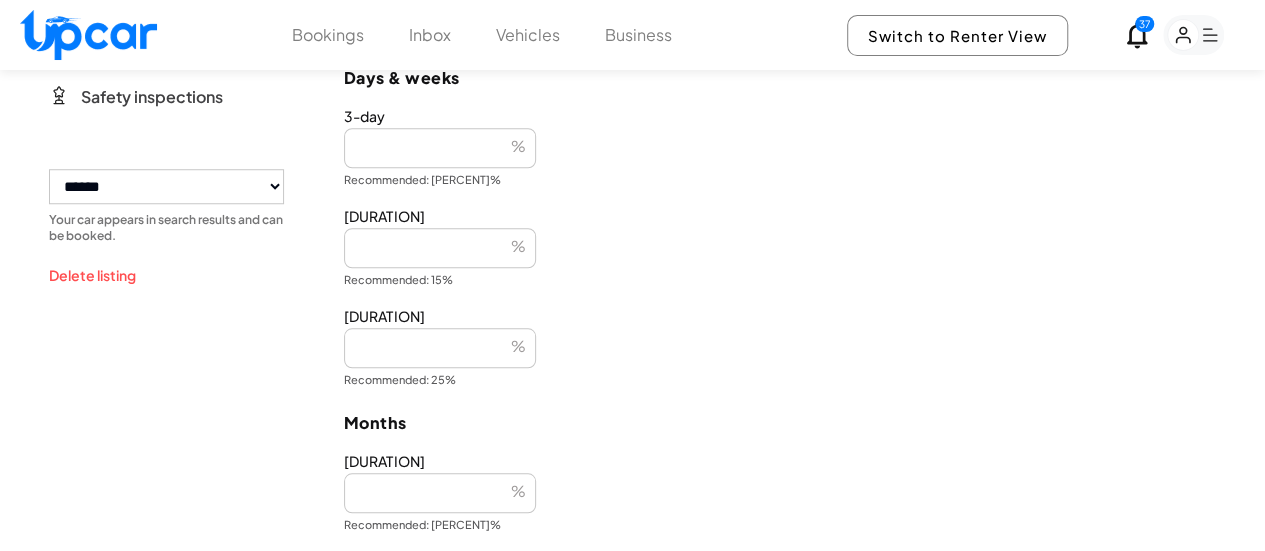 scroll, scrollTop: 800, scrollLeft: 0, axis: vertical 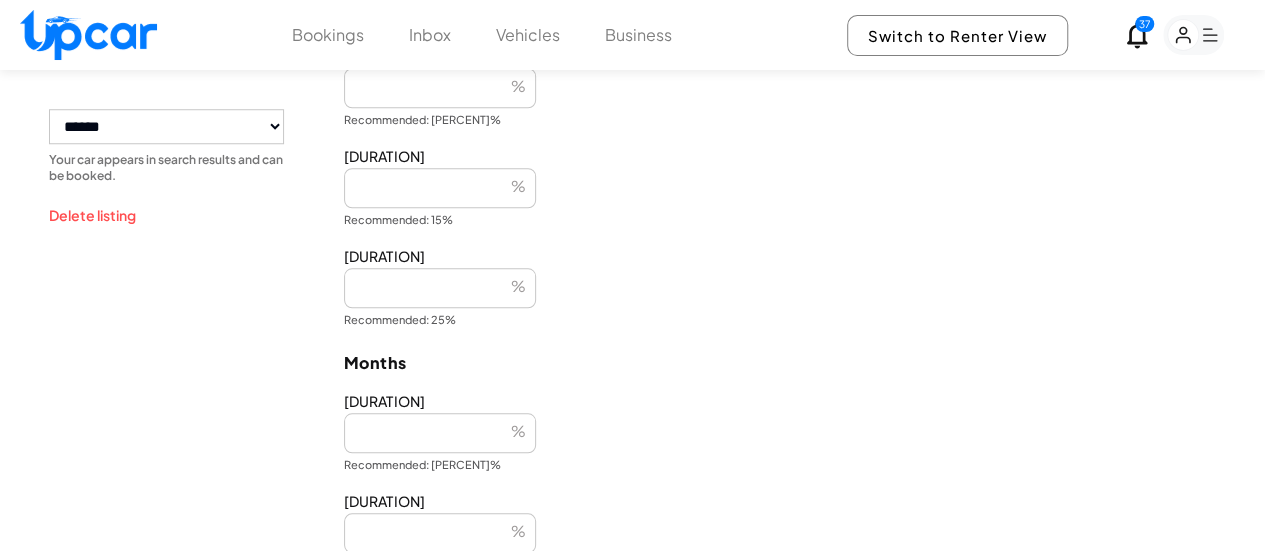 click on "**" at bounding box center [440, 433] 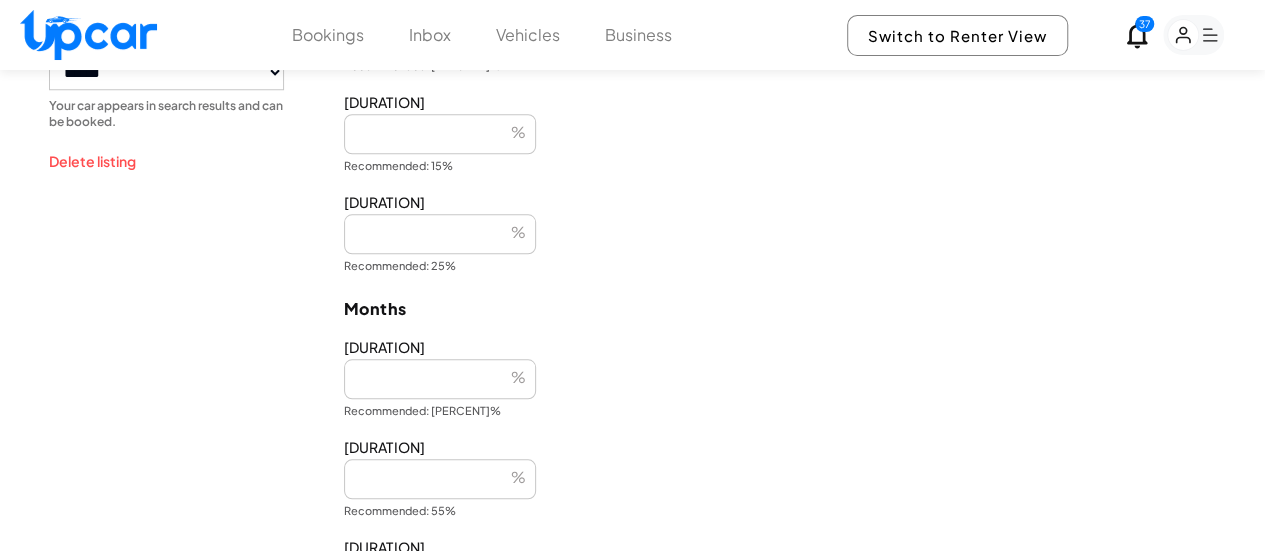 scroll, scrollTop: 1000, scrollLeft: 0, axis: vertical 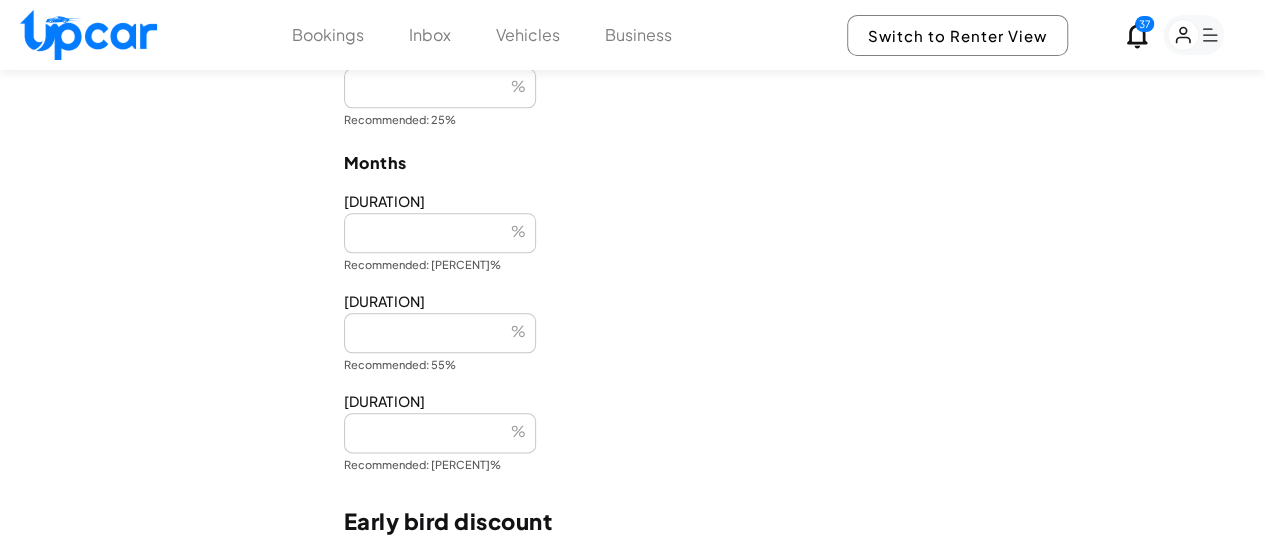 type on "**" 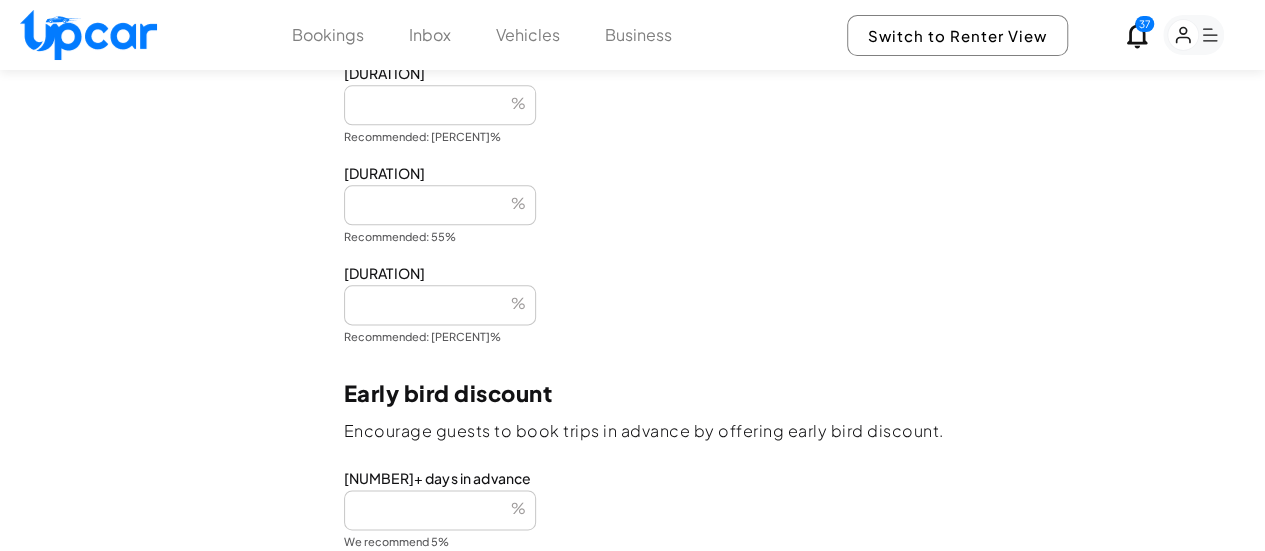 scroll, scrollTop: 1206, scrollLeft: 0, axis: vertical 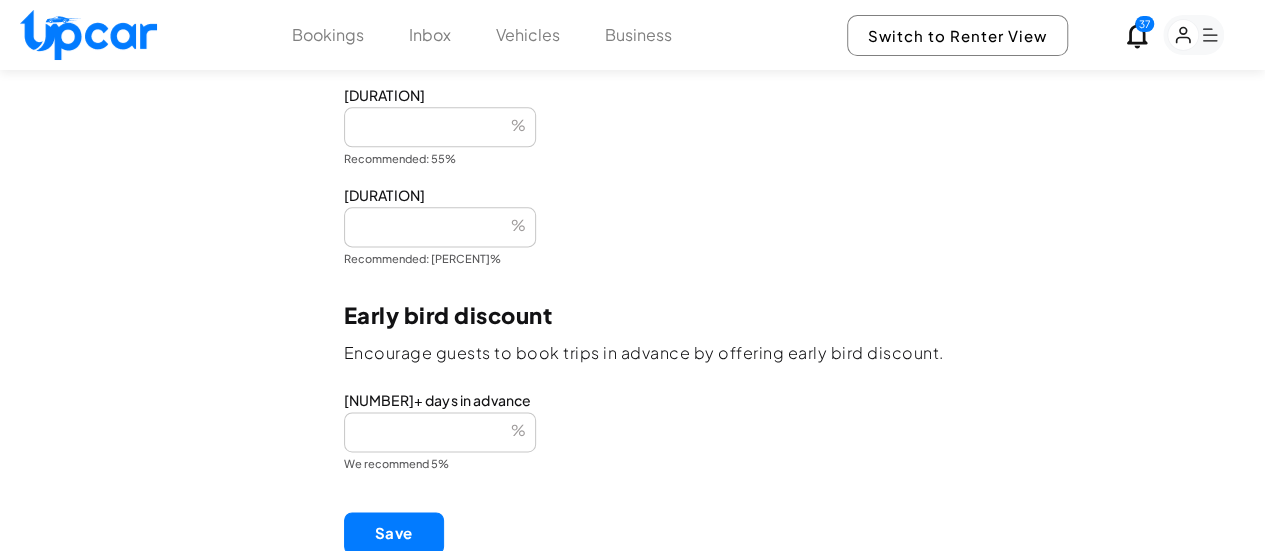 click on "*" at bounding box center [440, 432] 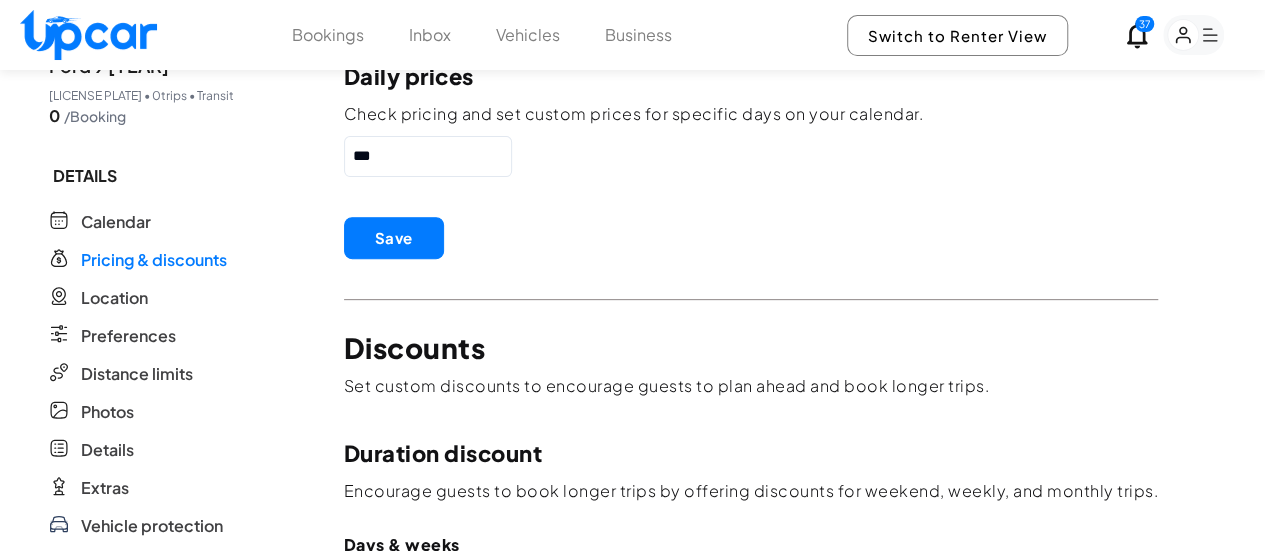 scroll, scrollTop: 206, scrollLeft: 0, axis: vertical 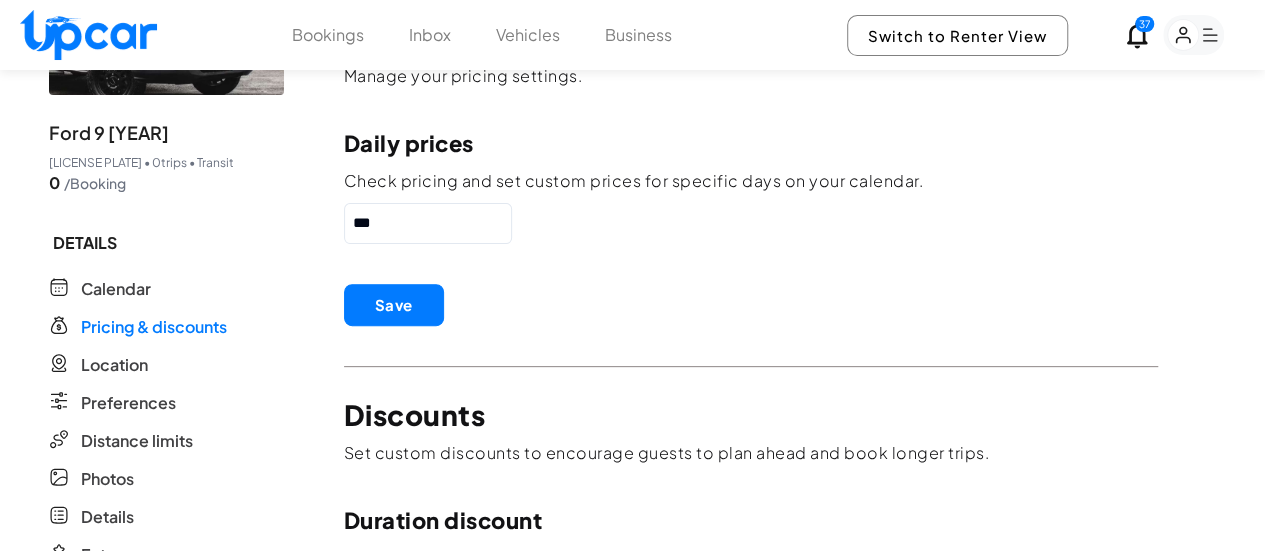 type 